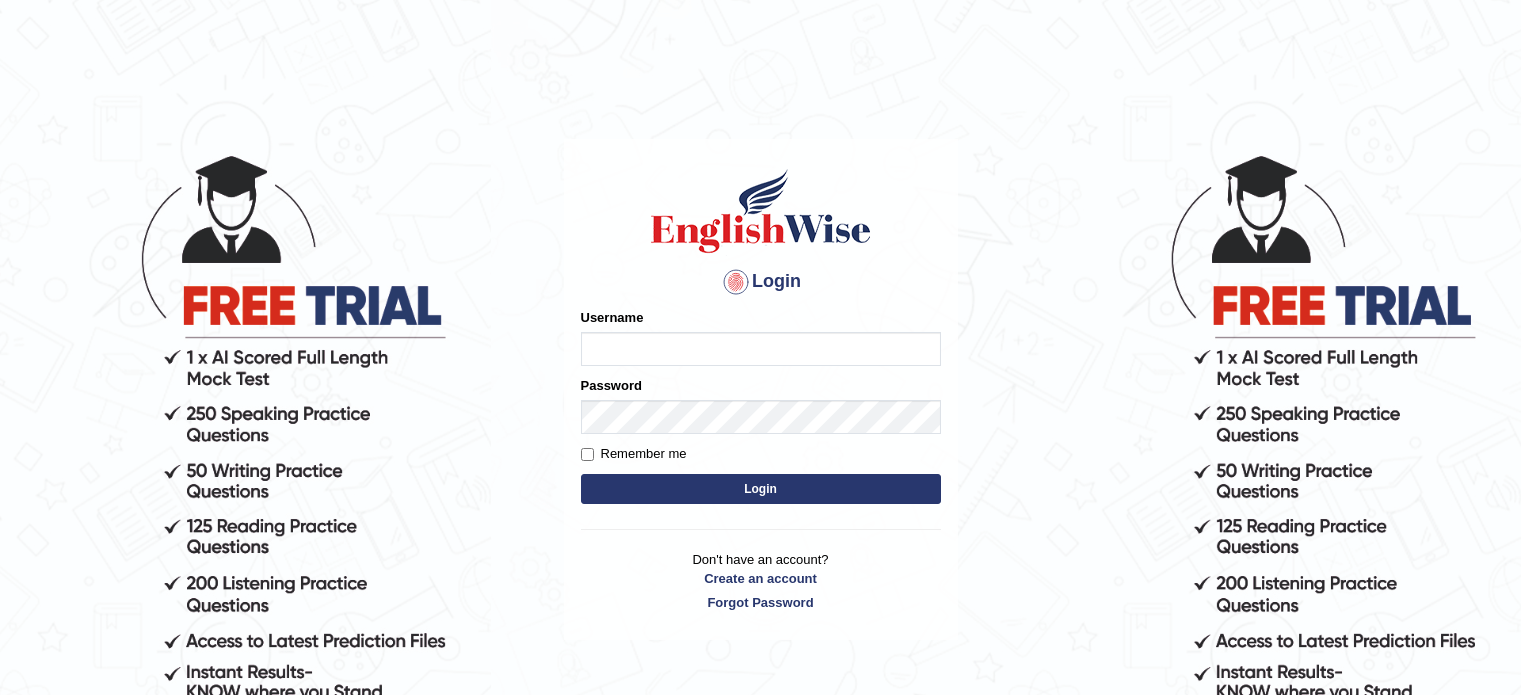 scroll, scrollTop: 0, scrollLeft: 0, axis: both 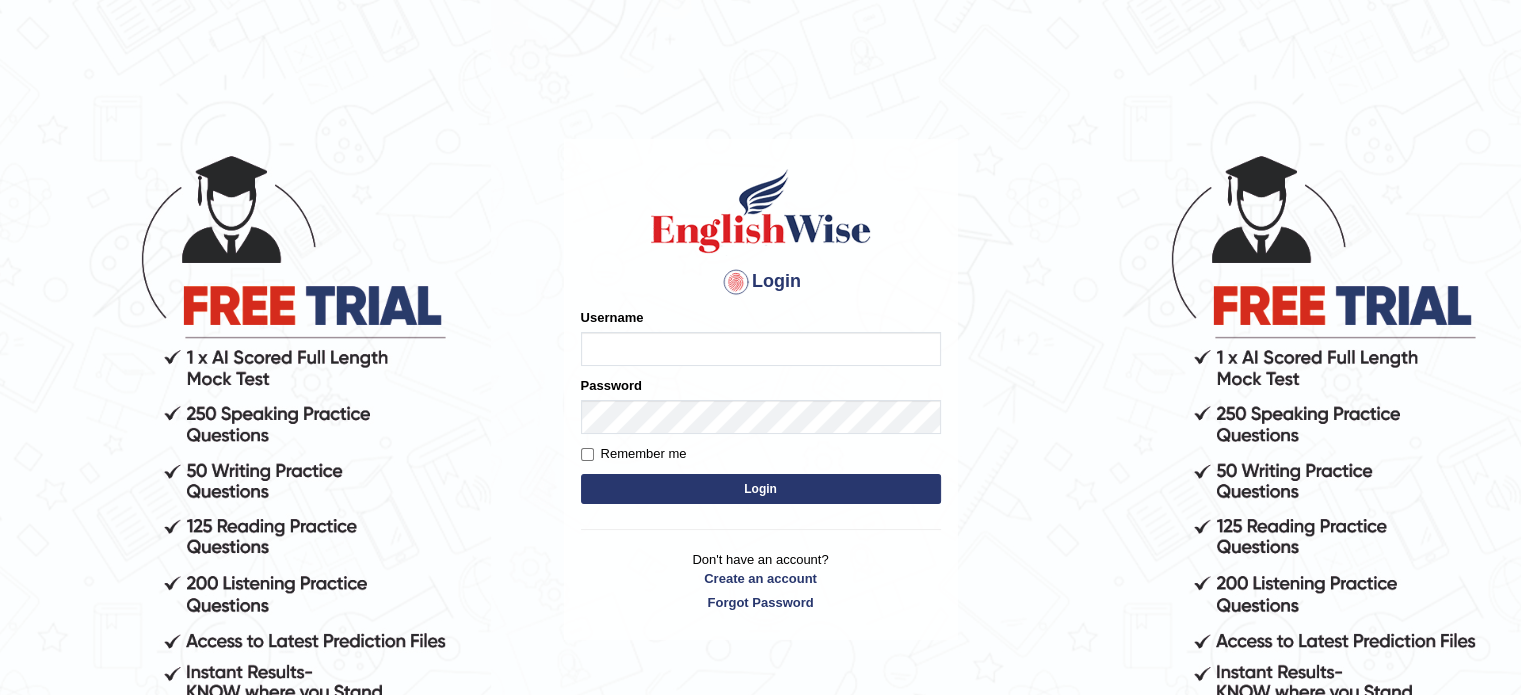 type on "[FIRST]" 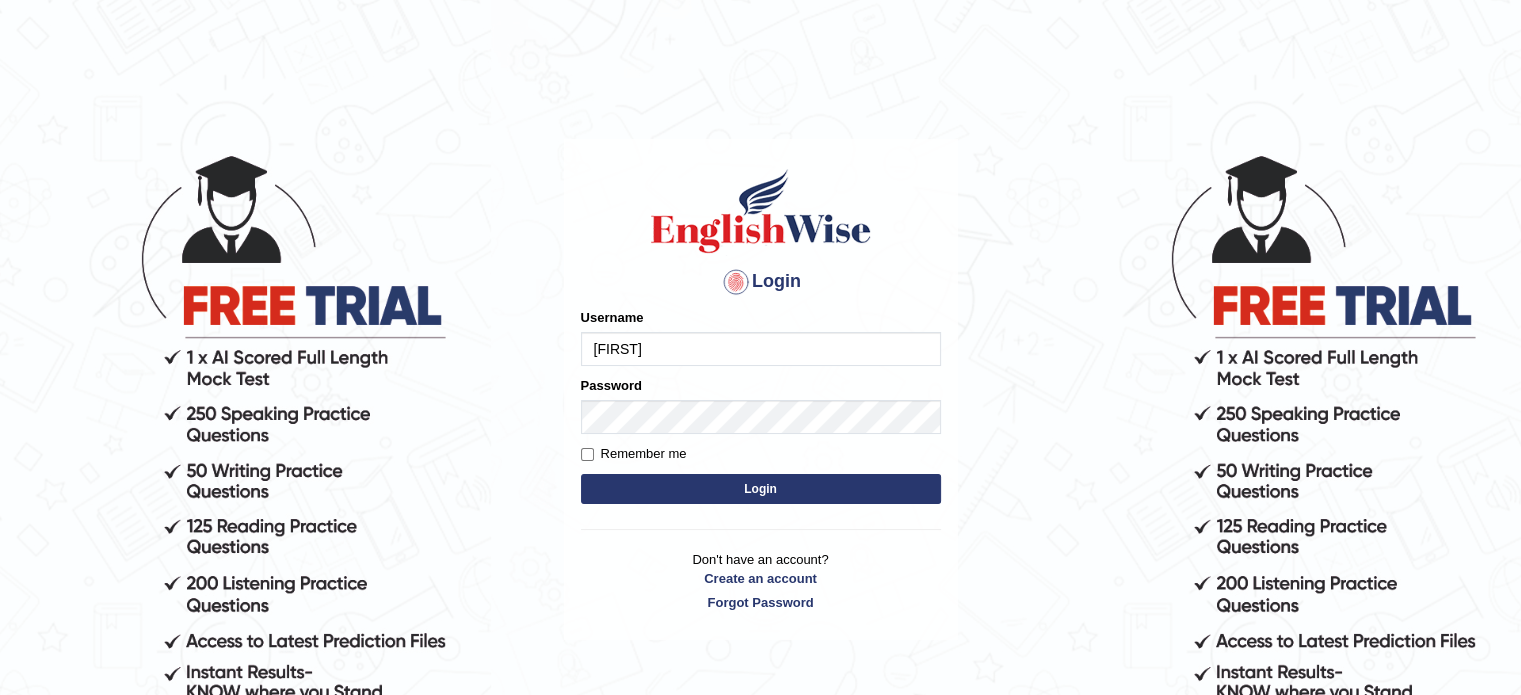 click on "Login" at bounding box center (761, 489) 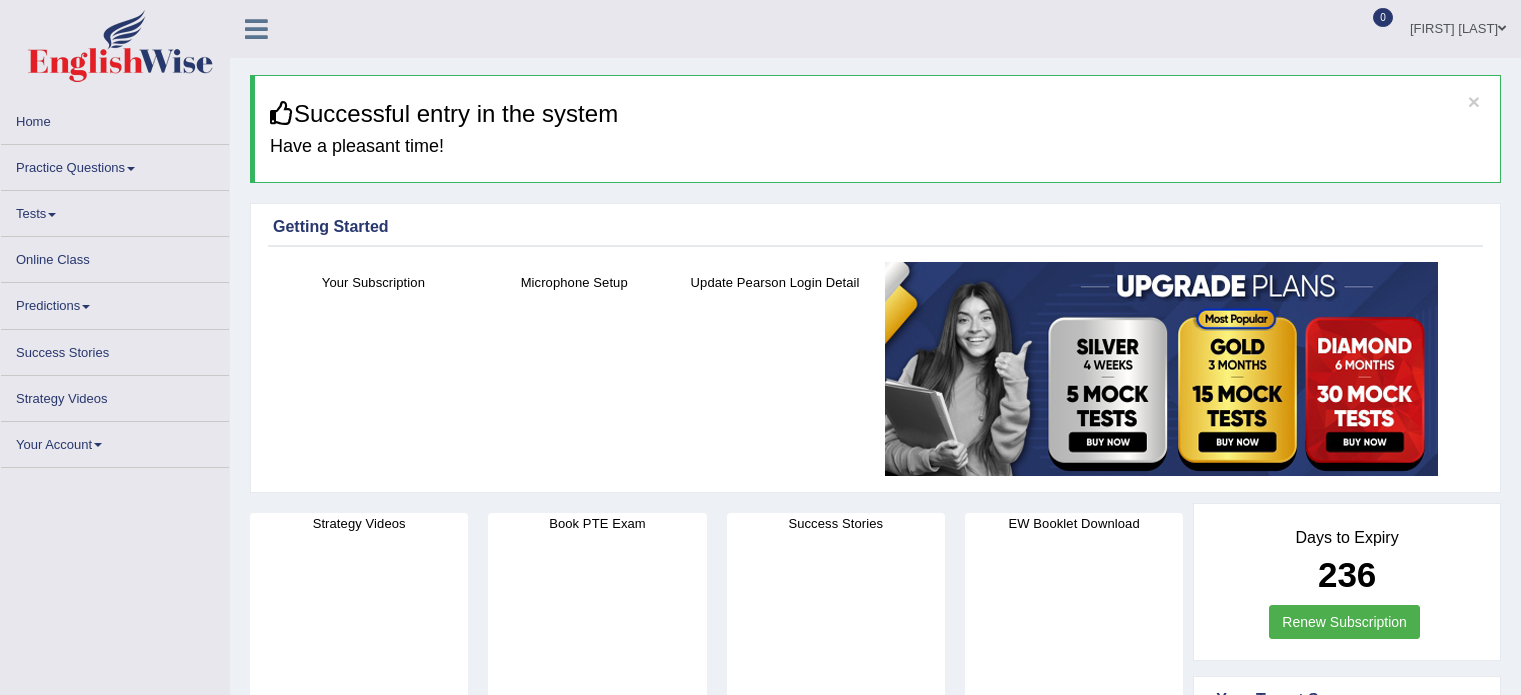scroll, scrollTop: 0, scrollLeft: 0, axis: both 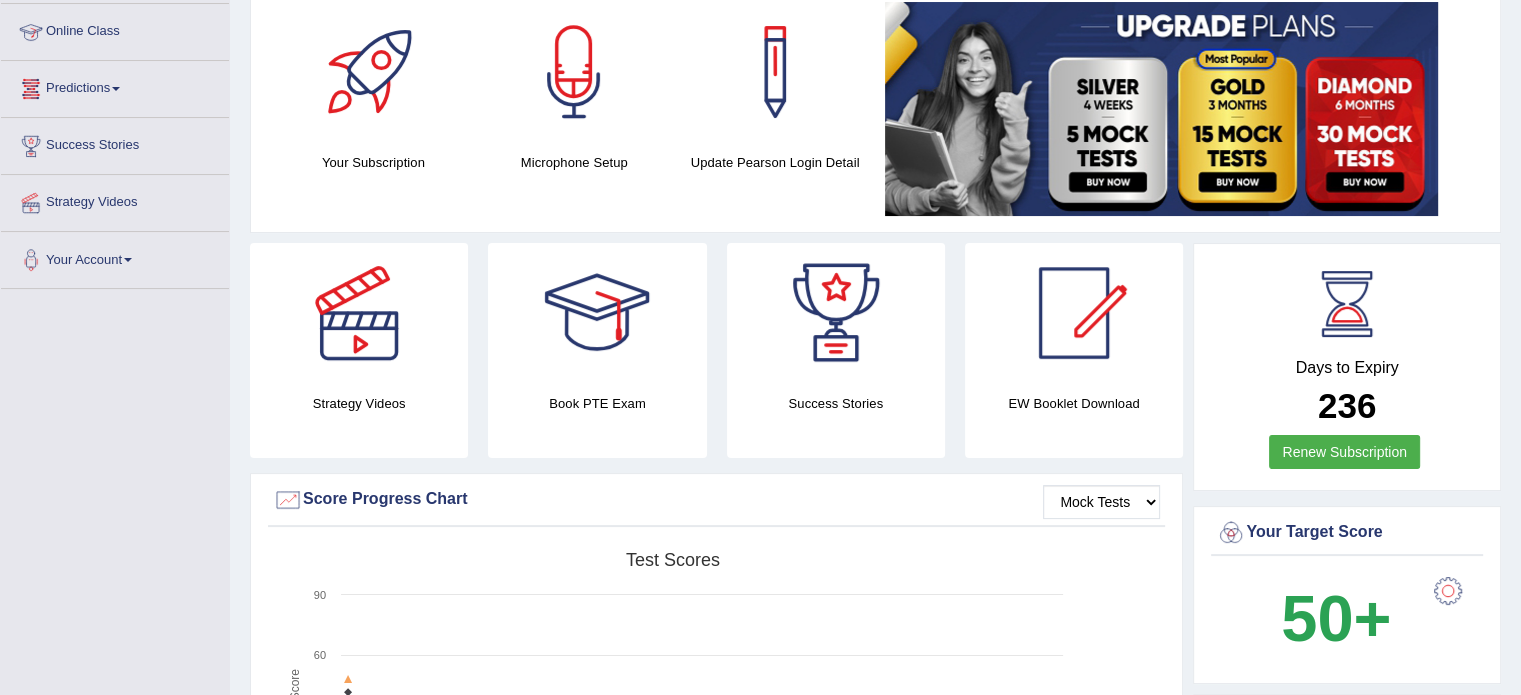 click on "Online Class" at bounding box center [115, 29] 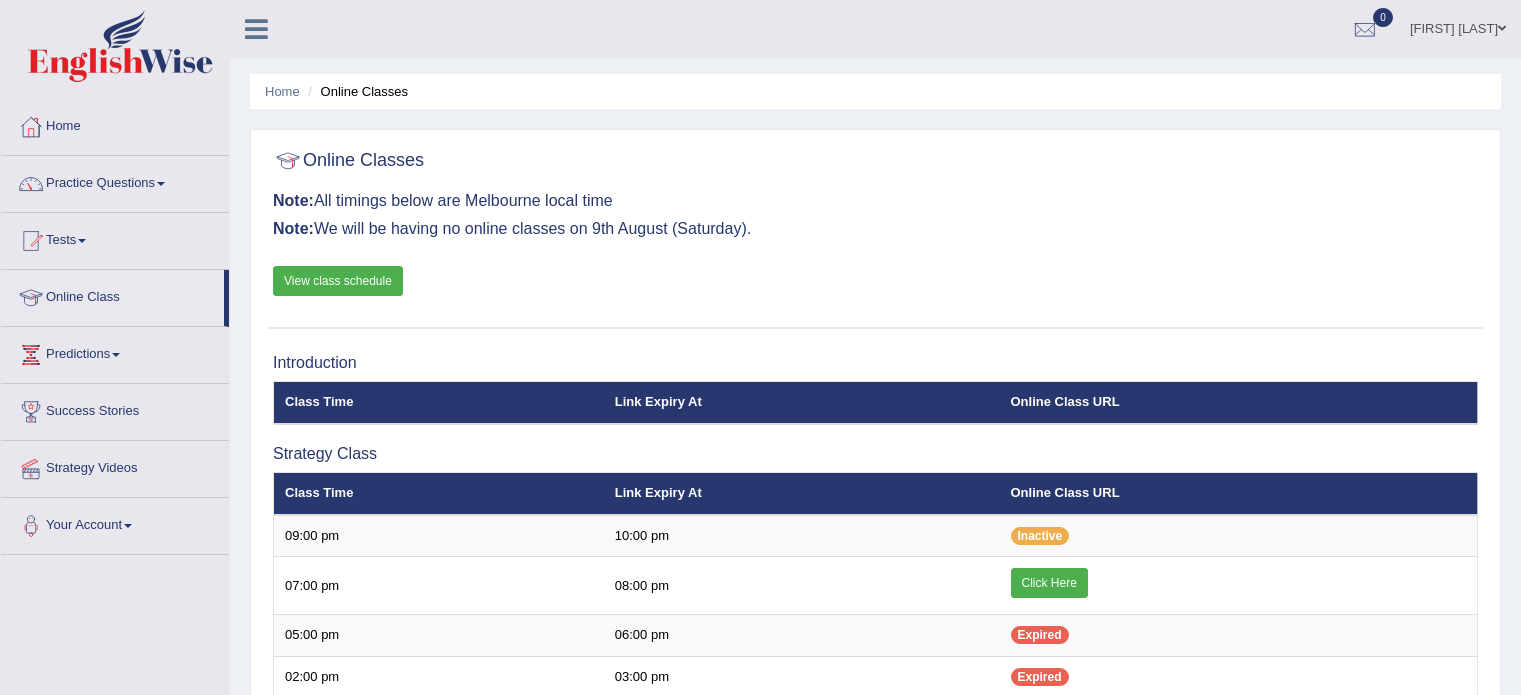 scroll, scrollTop: 0, scrollLeft: 0, axis: both 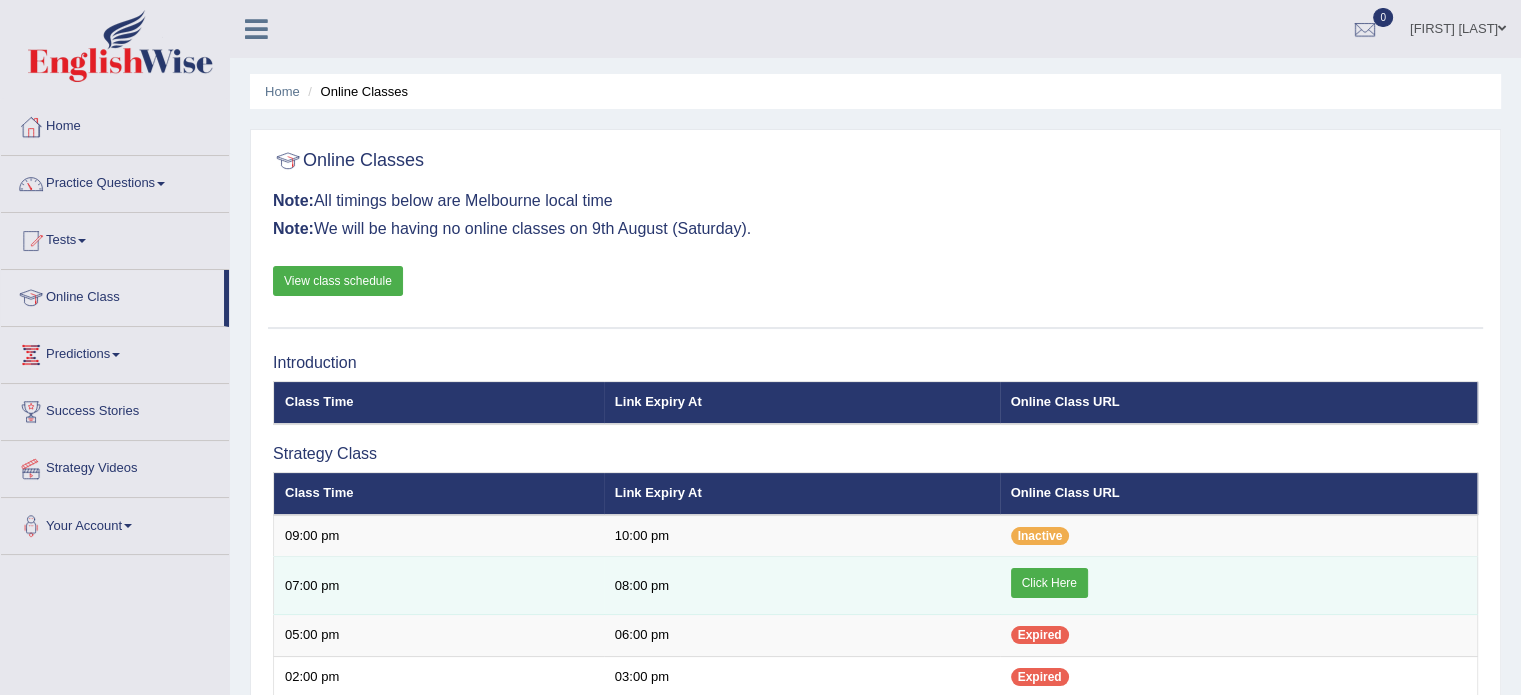 click on "Click Here" at bounding box center [1049, 583] 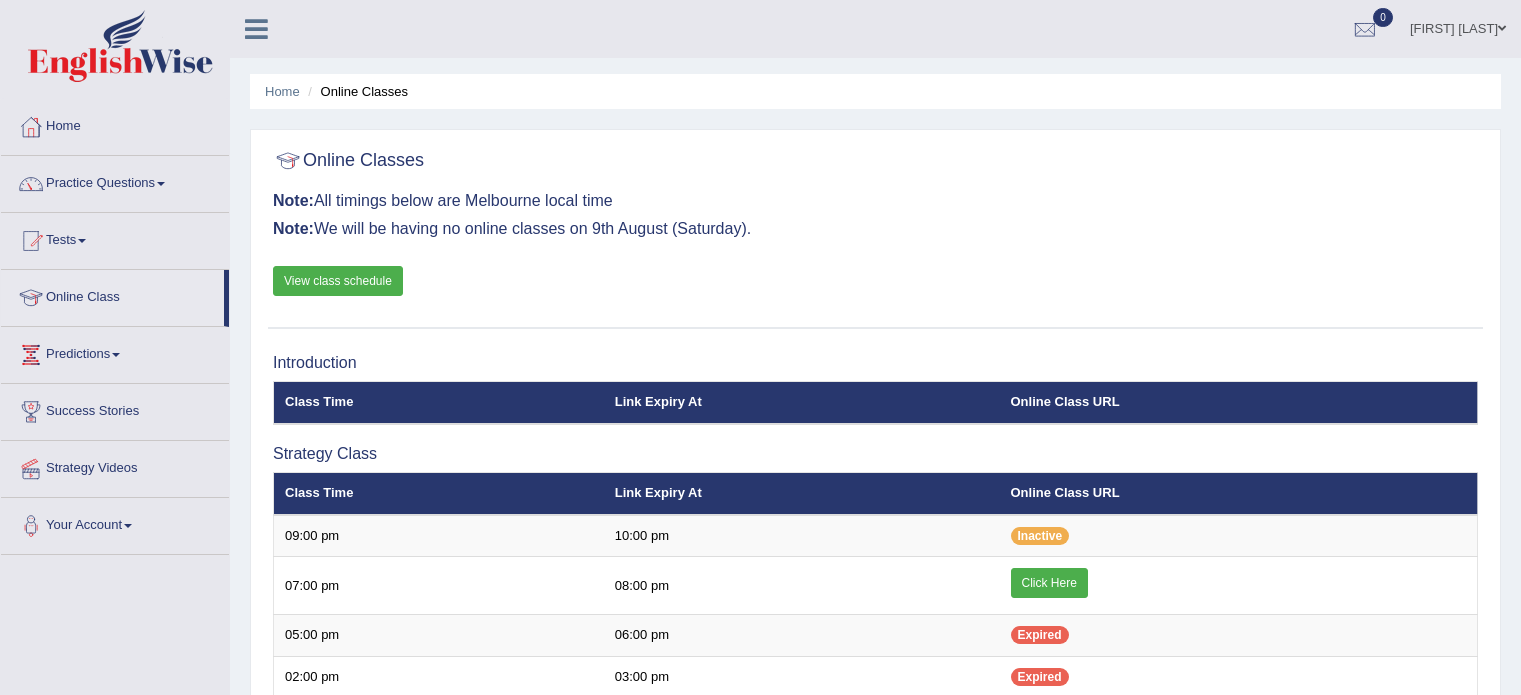 scroll, scrollTop: 0, scrollLeft: 0, axis: both 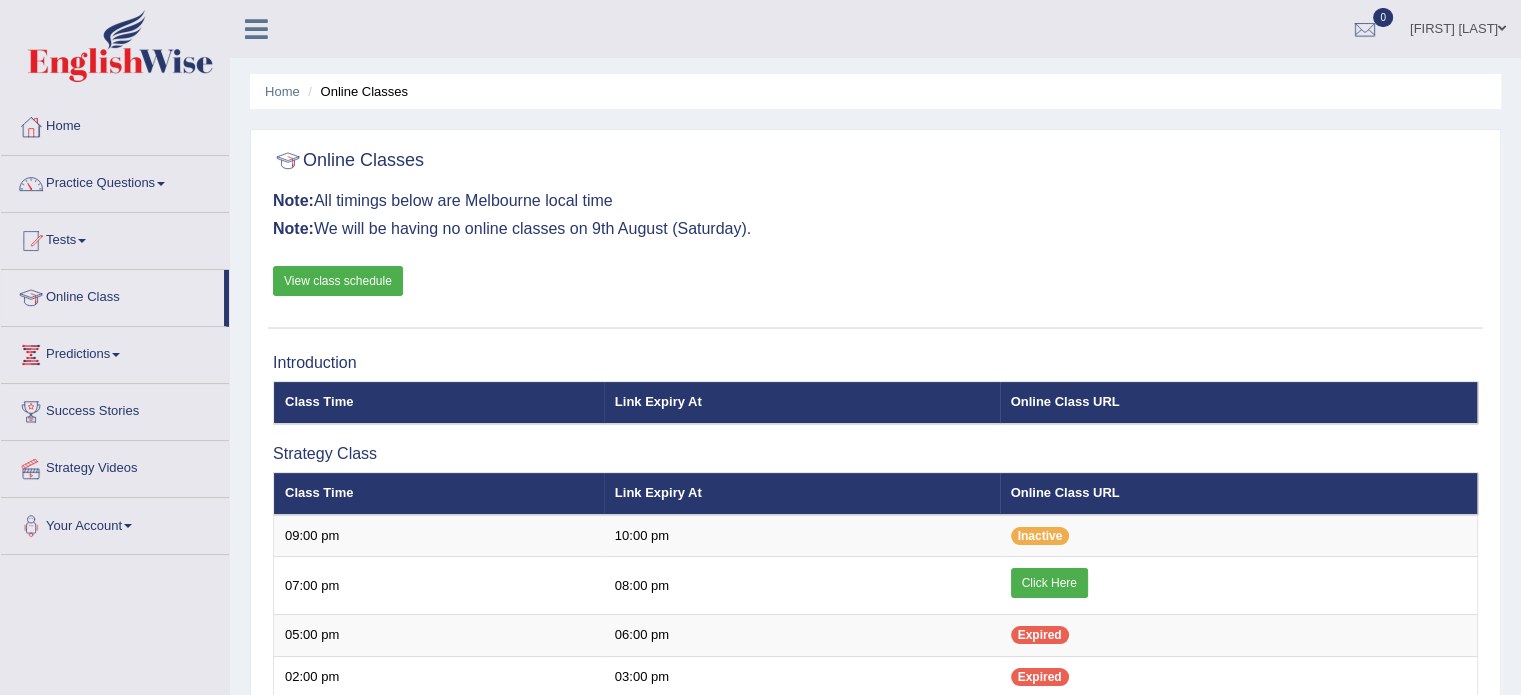 click on "Home" at bounding box center (115, 124) 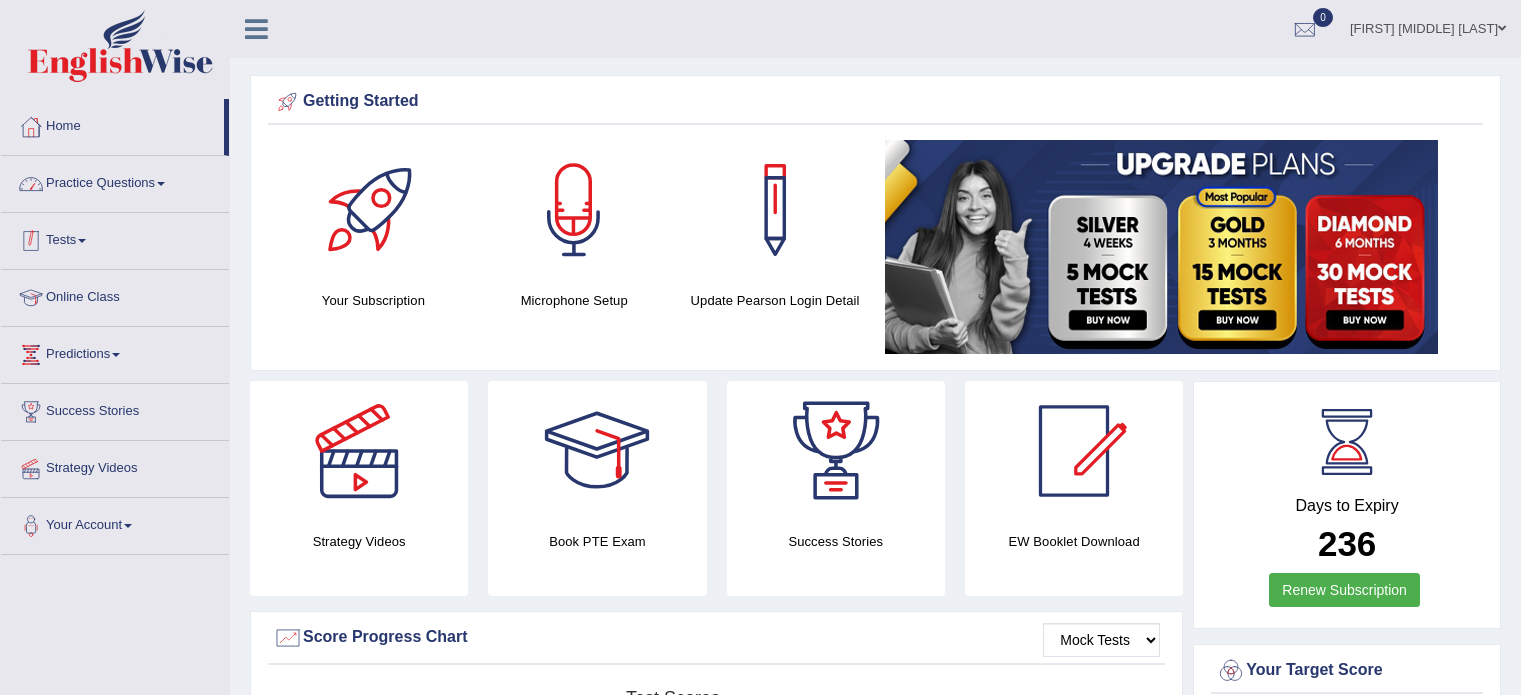 scroll, scrollTop: 0, scrollLeft: 0, axis: both 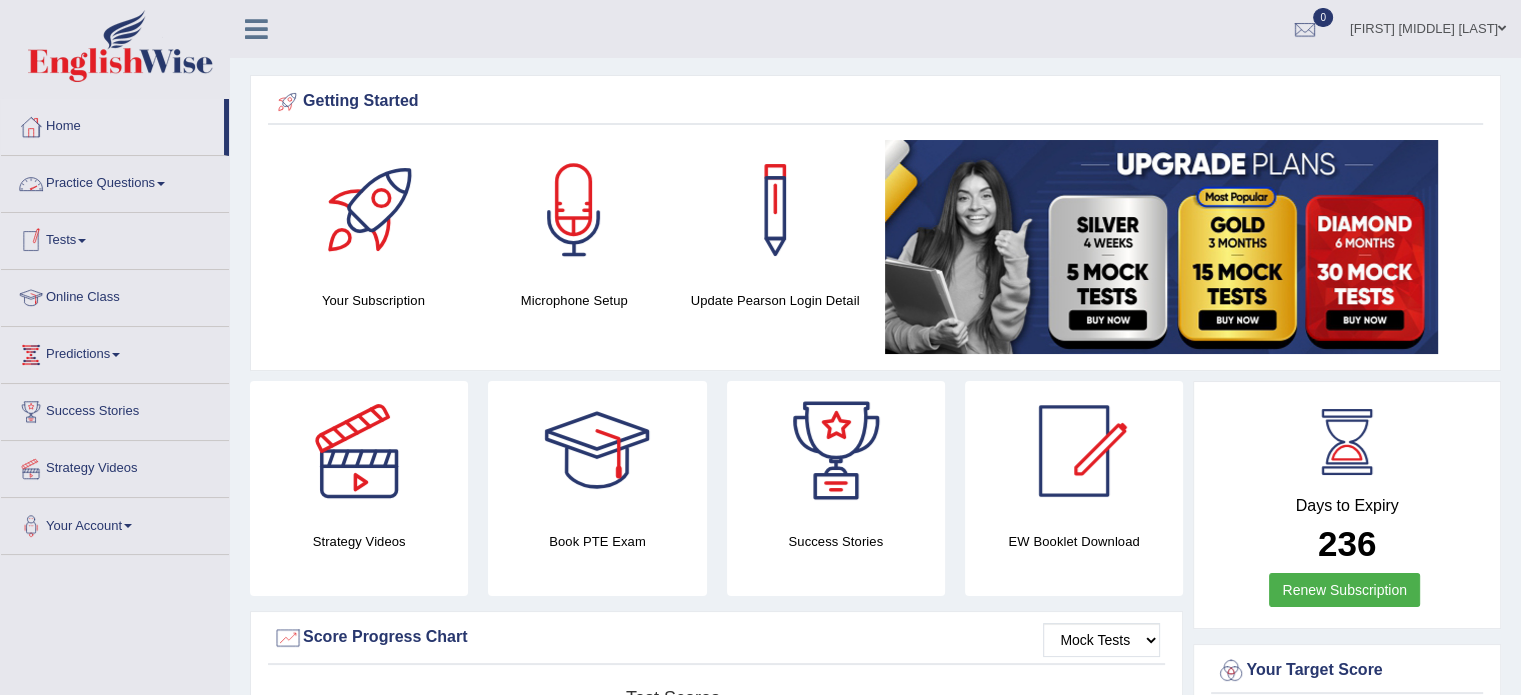 click at bounding box center (161, 184) 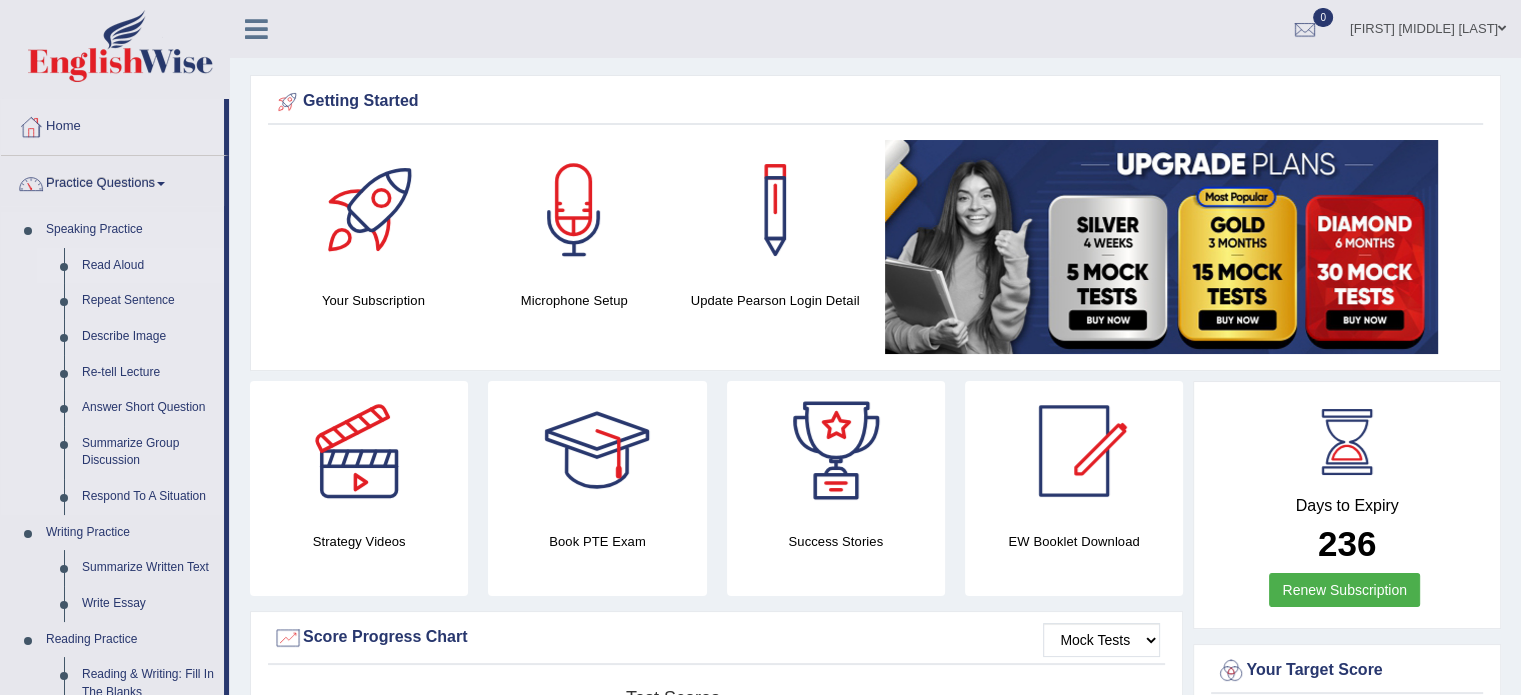 click on "Read Aloud" at bounding box center [148, 266] 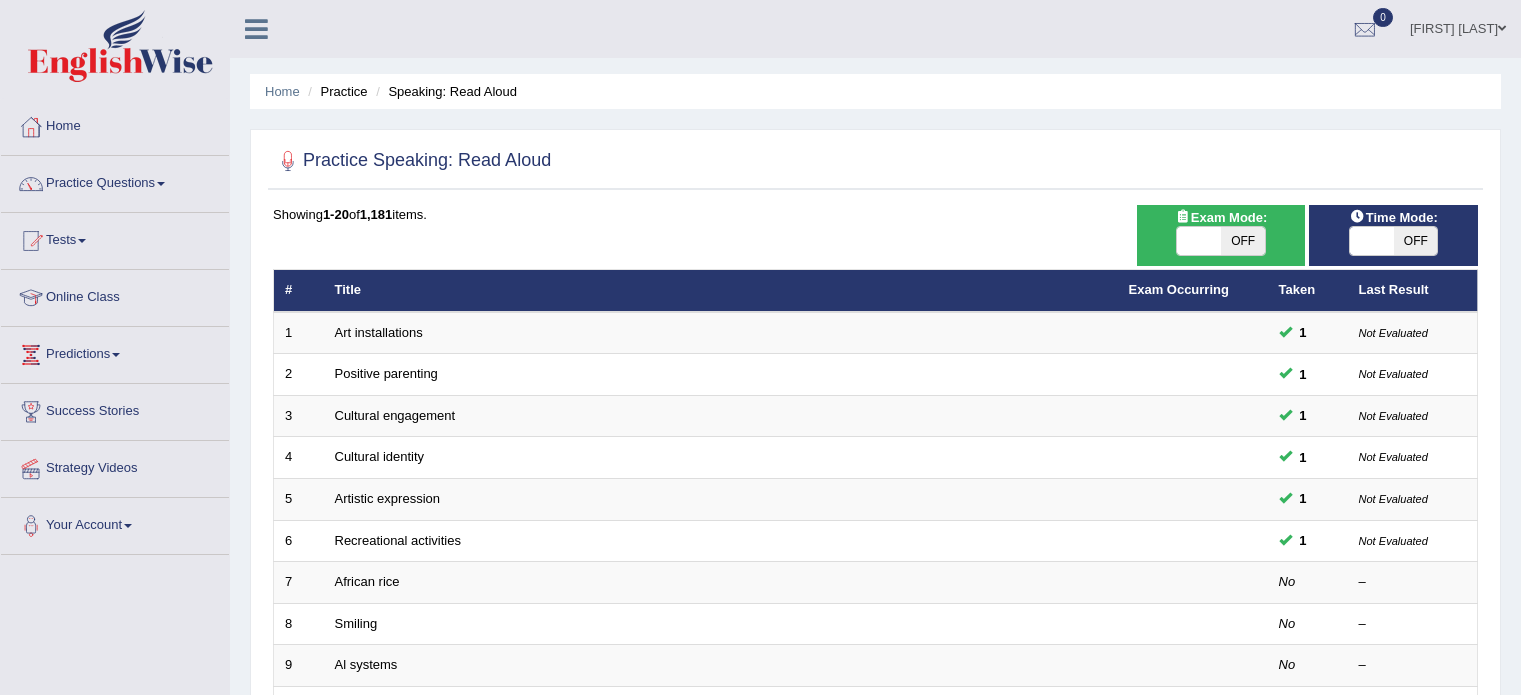 scroll, scrollTop: 0, scrollLeft: 0, axis: both 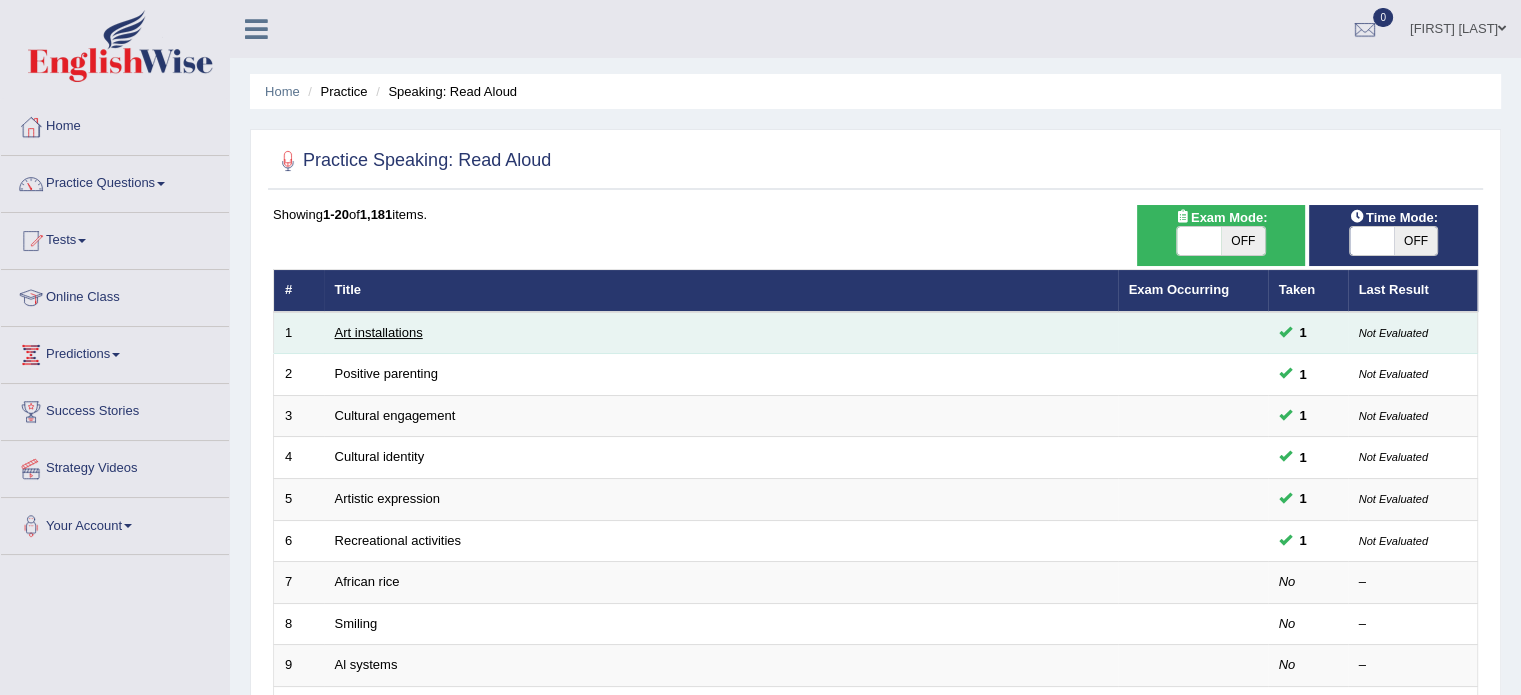 click on "Art installations" at bounding box center (379, 332) 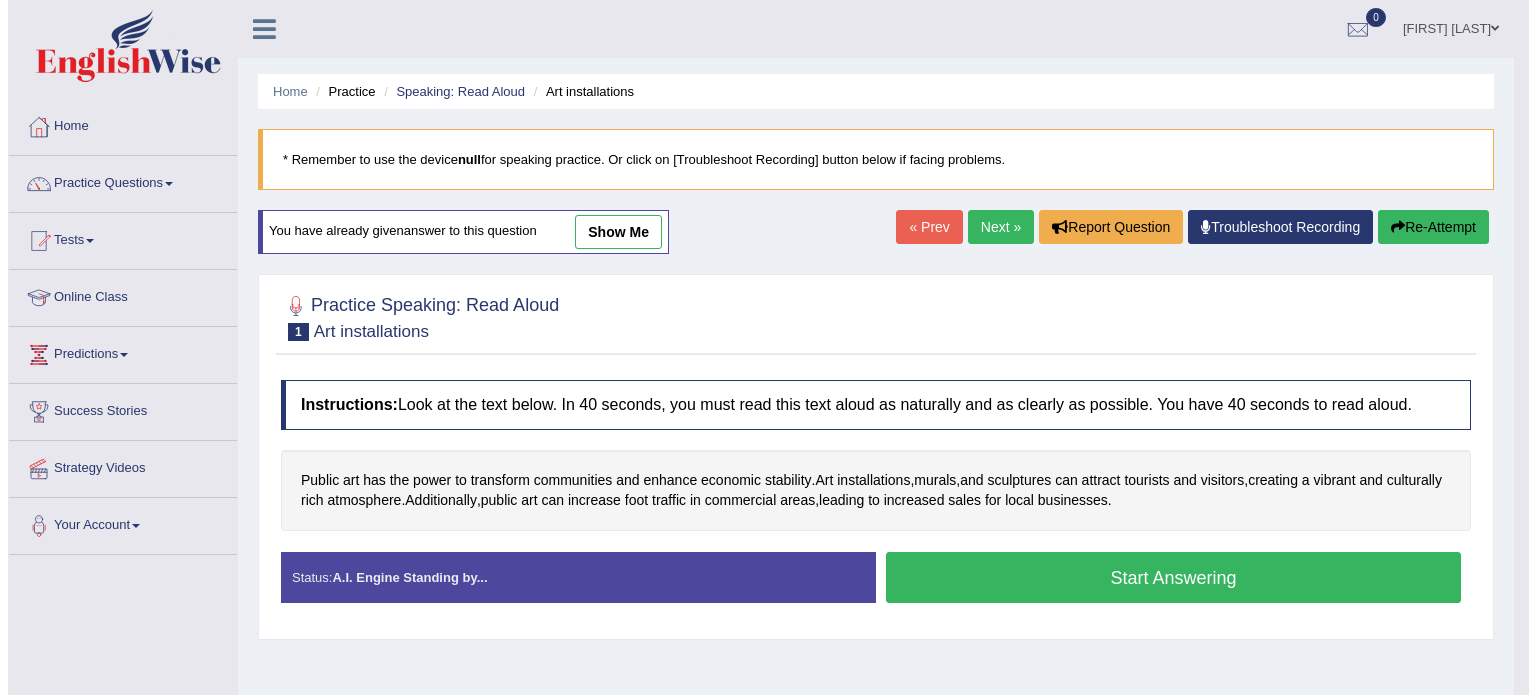 scroll, scrollTop: 0, scrollLeft: 0, axis: both 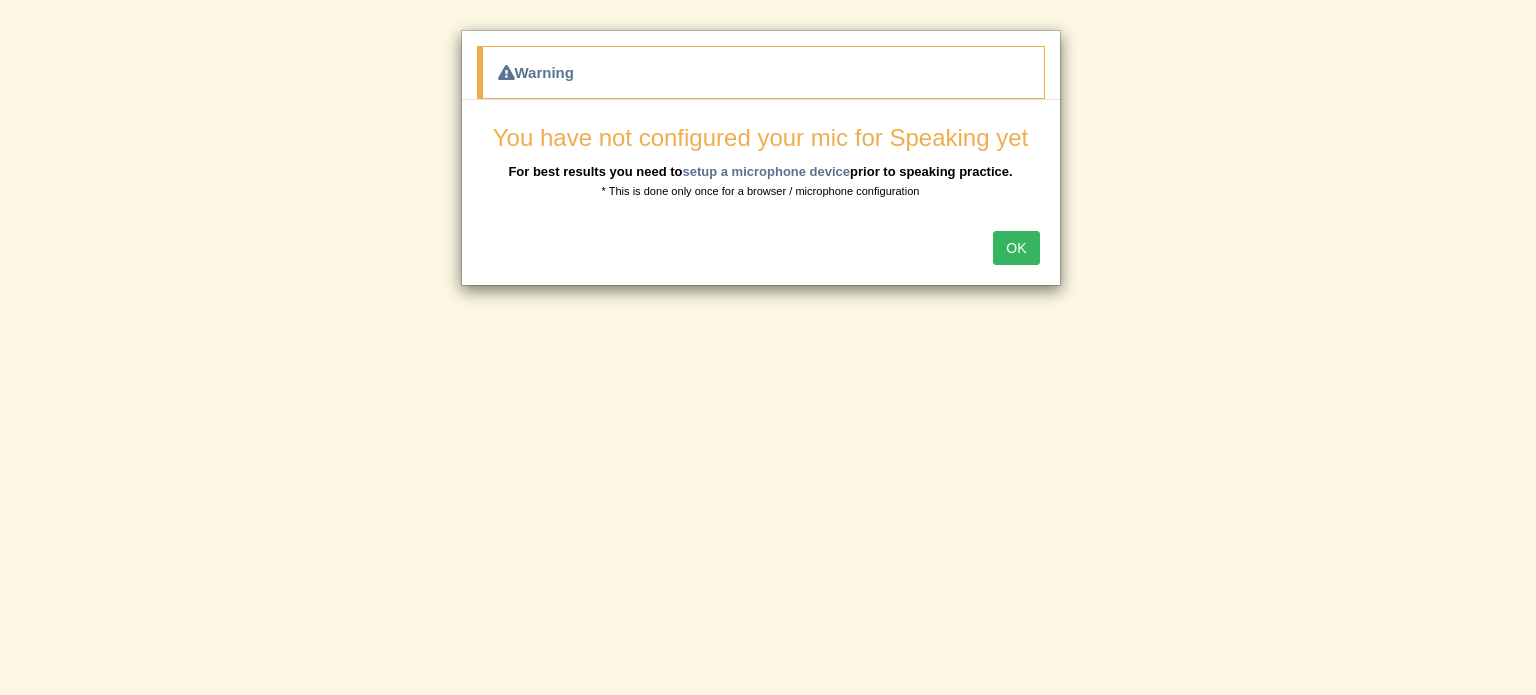 click on "OK" at bounding box center (1016, 248) 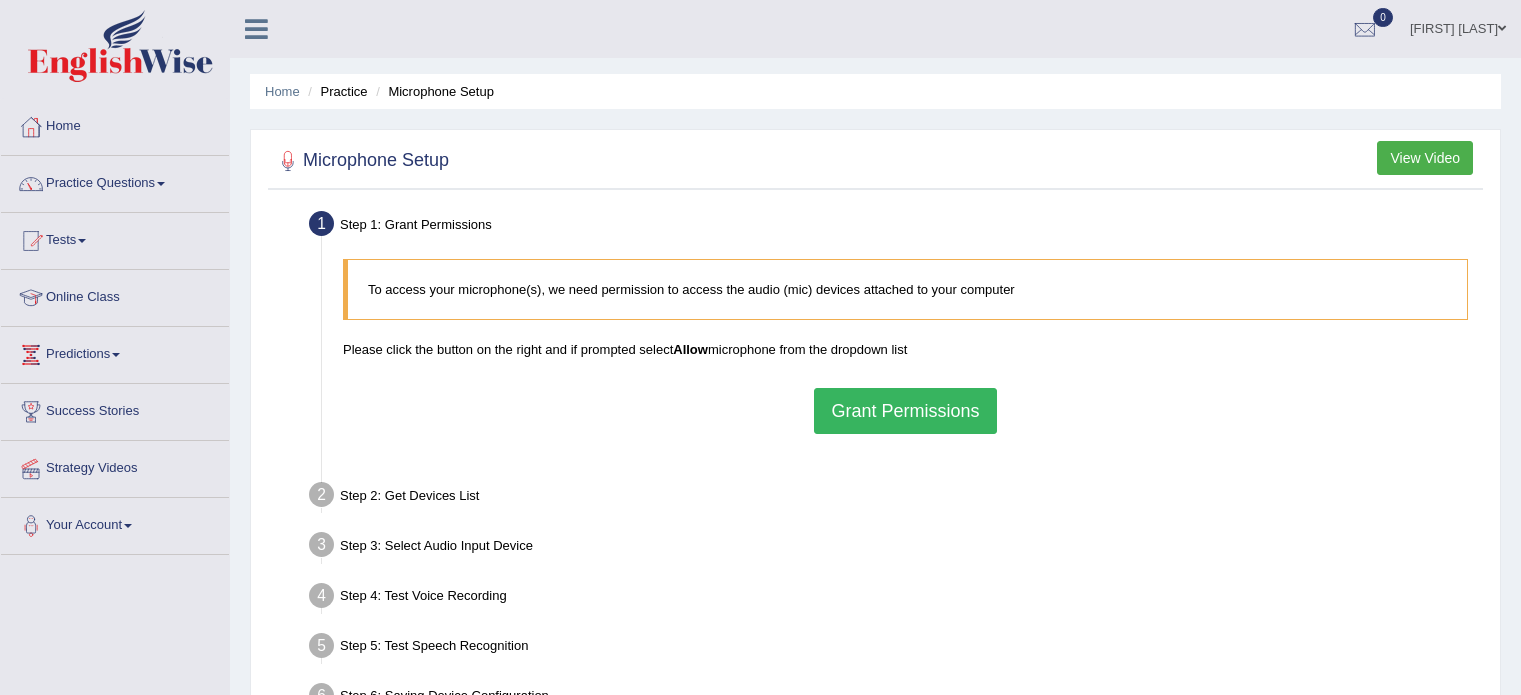 scroll, scrollTop: 0, scrollLeft: 0, axis: both 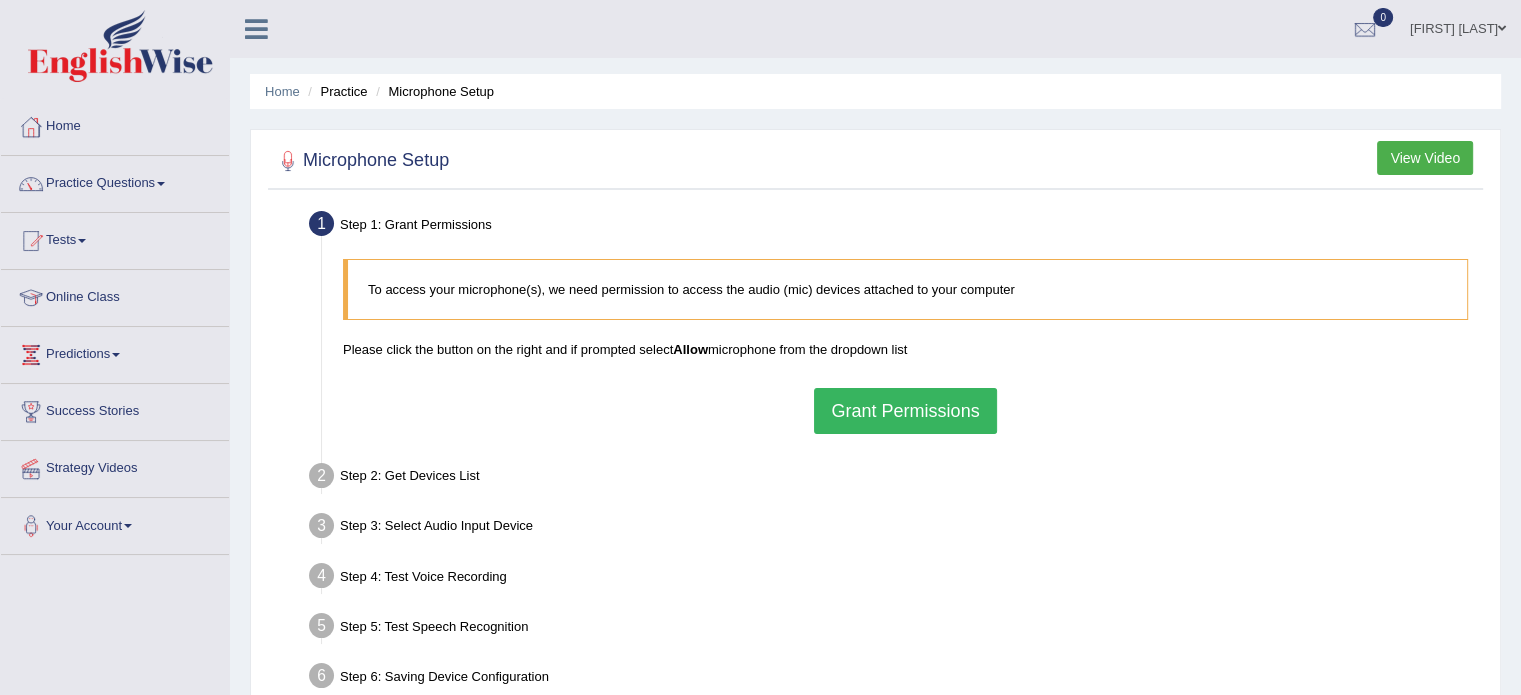 click on "Grant Permissions" at bounding box center (905, 411) 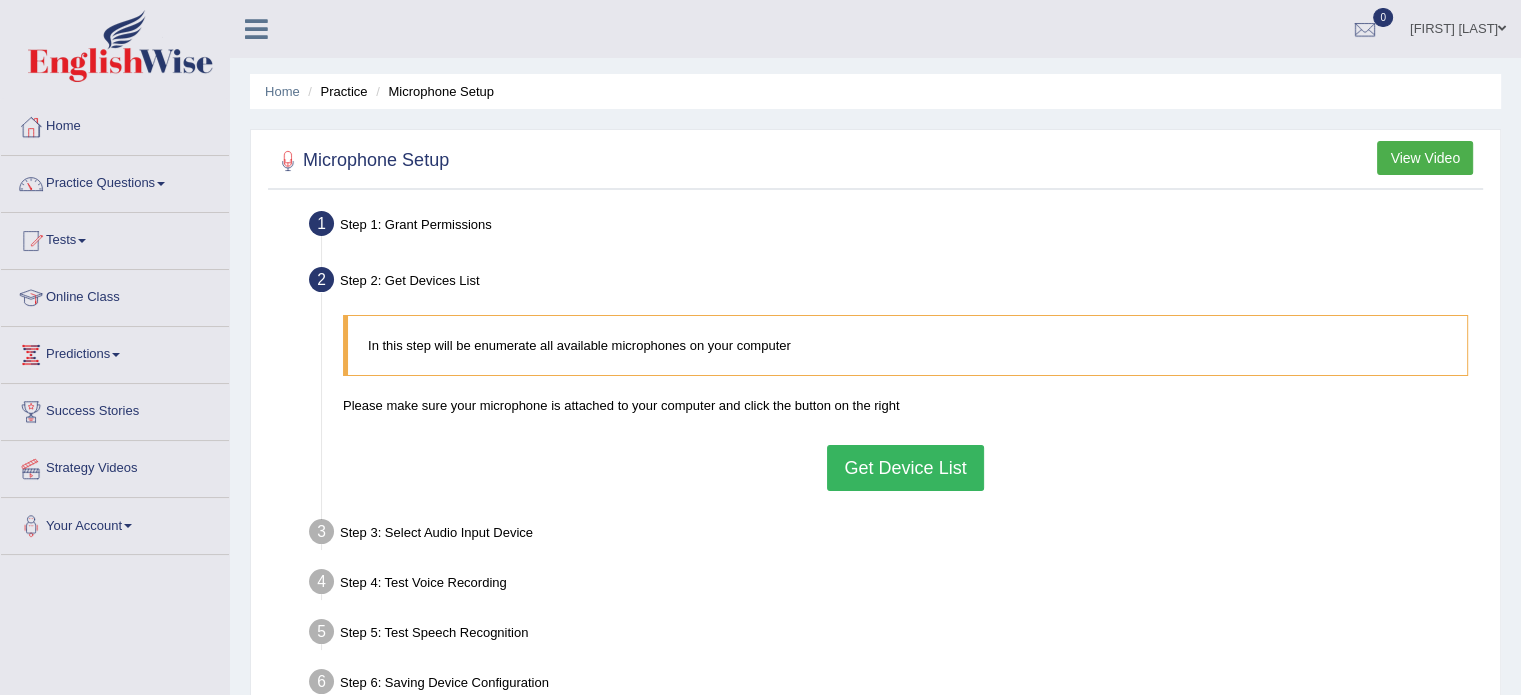 click on "Get Device List" at bounding box center (905, 468) 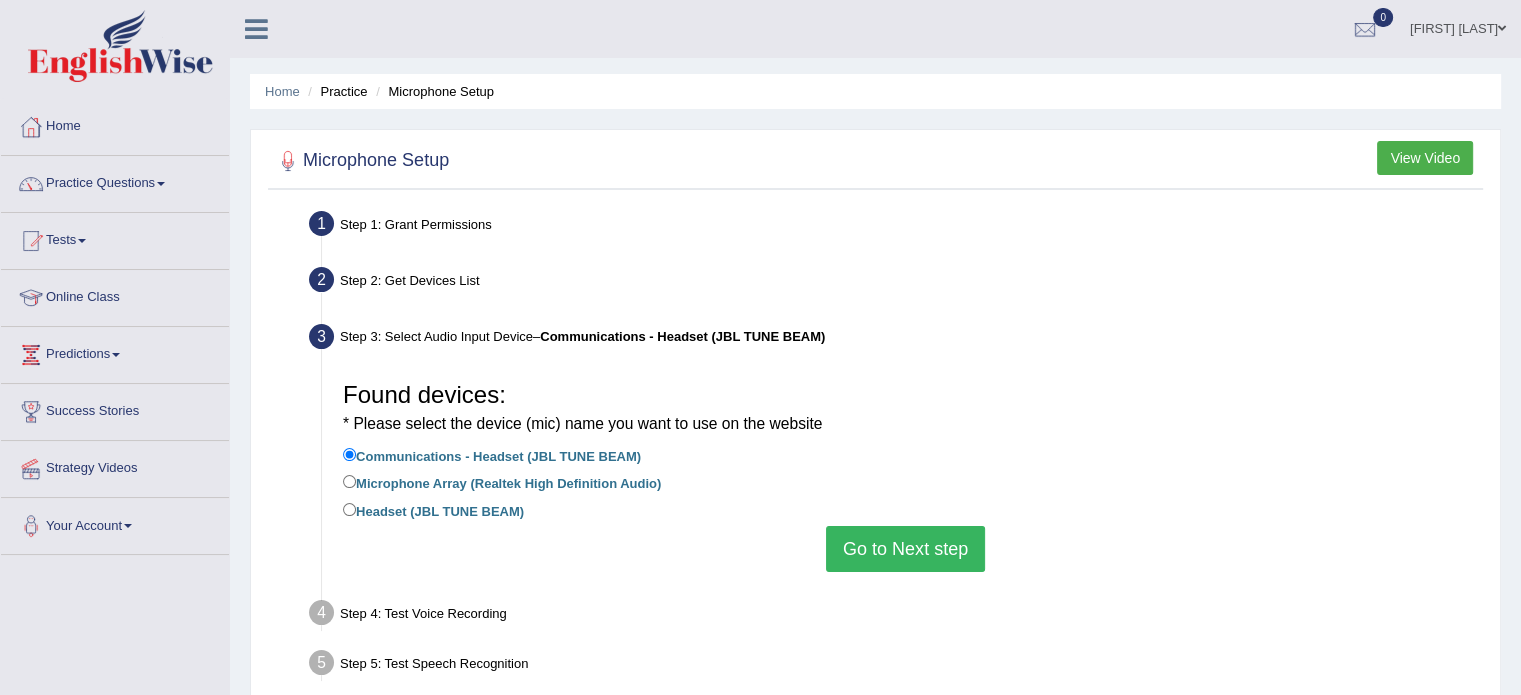 click on "Go to Next step" at bounding box center (905, 549) 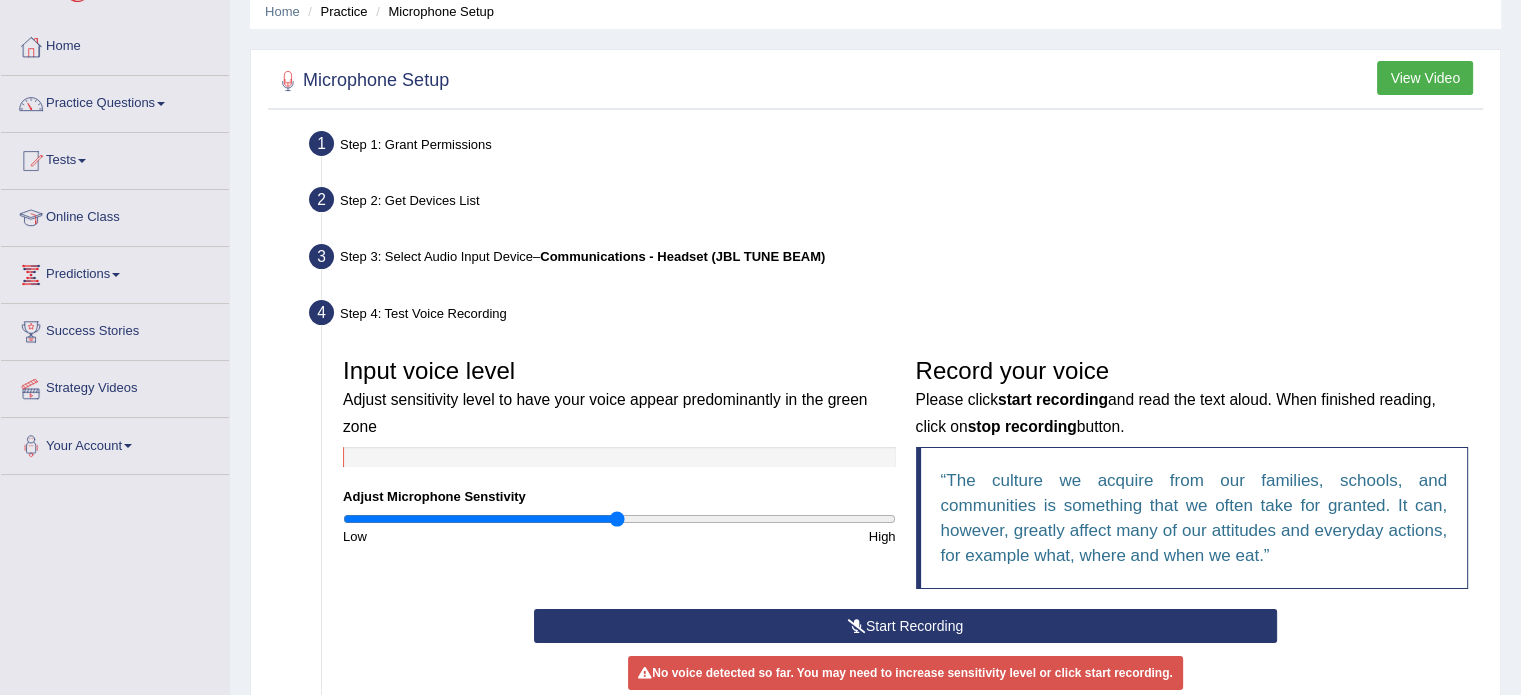scroll, scrollTop: 120, scrollLeft: 0, axis: vertical 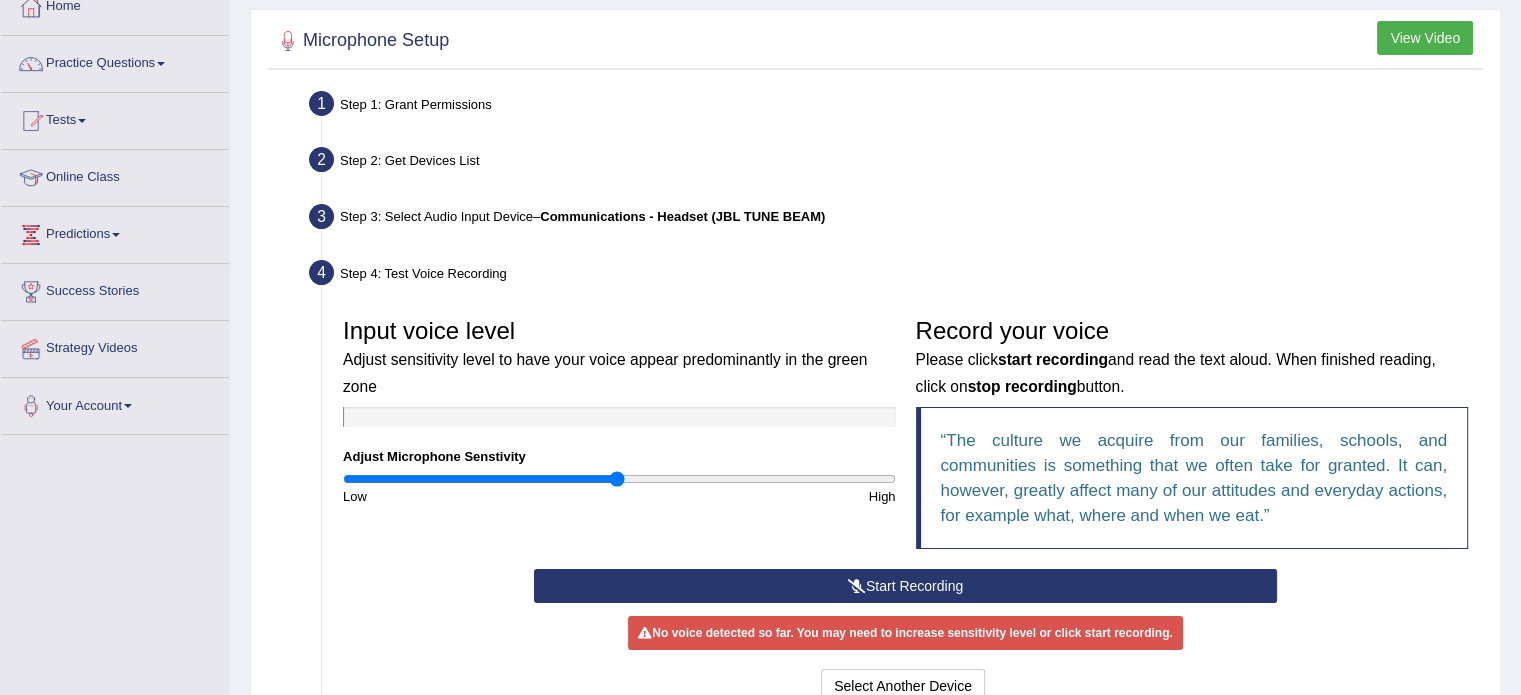 click on "Start Recording" at bounding box center [905, 586] 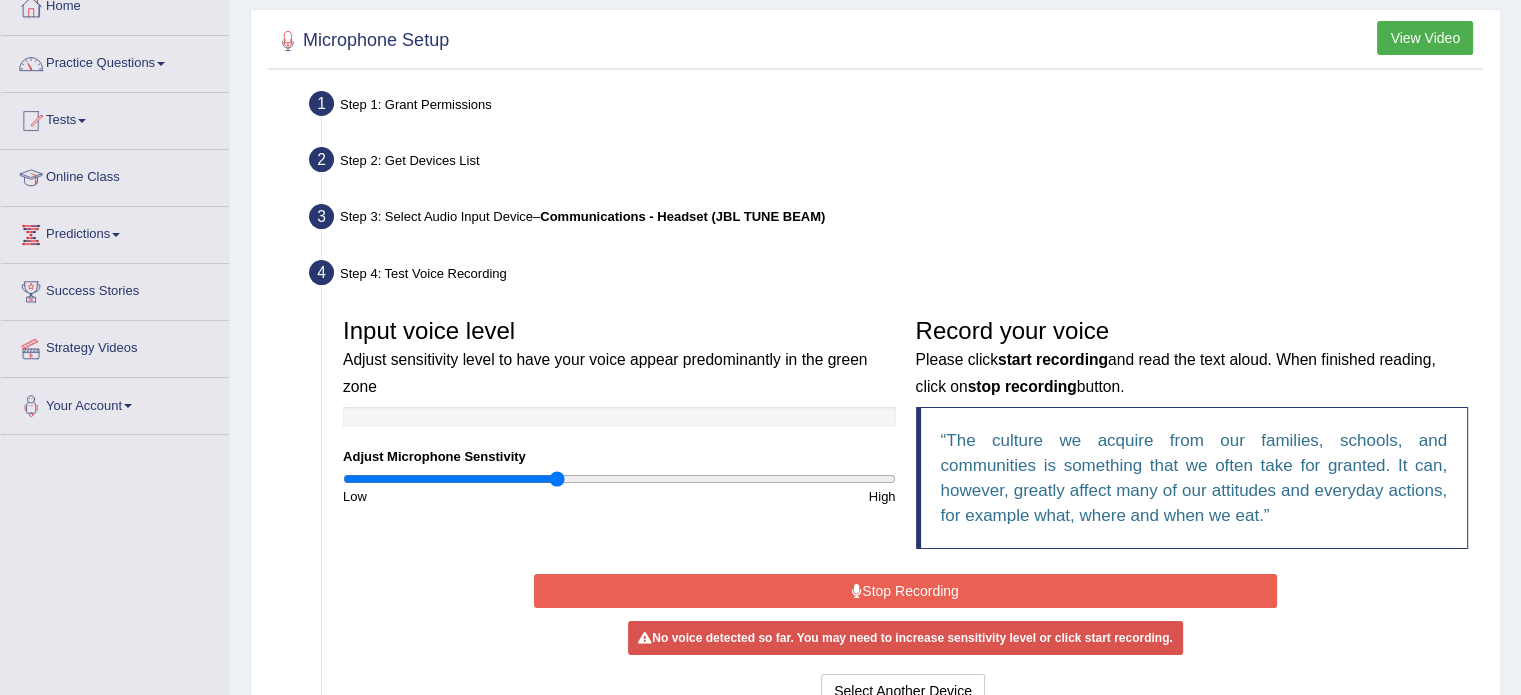 type on "0.78" 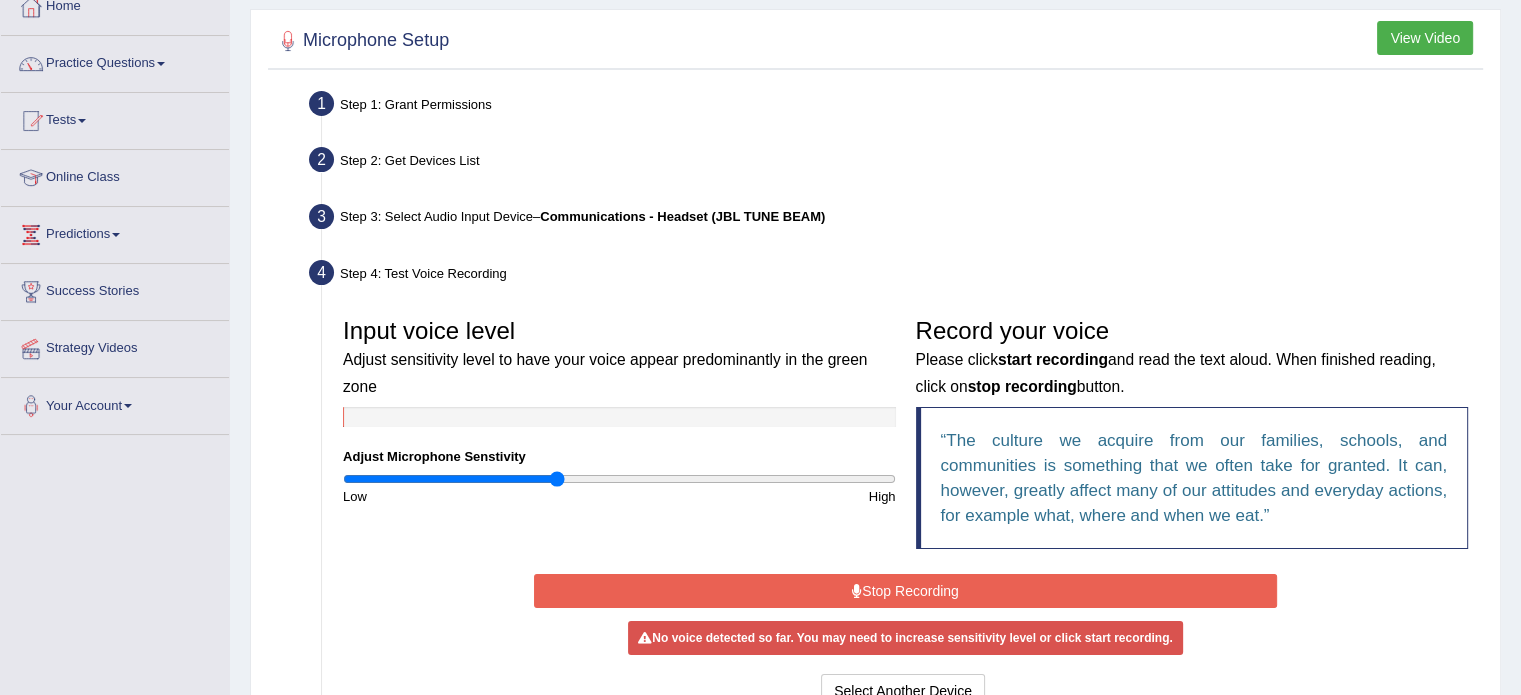 click on "Stop Recording" at bounding box center [905, 591] 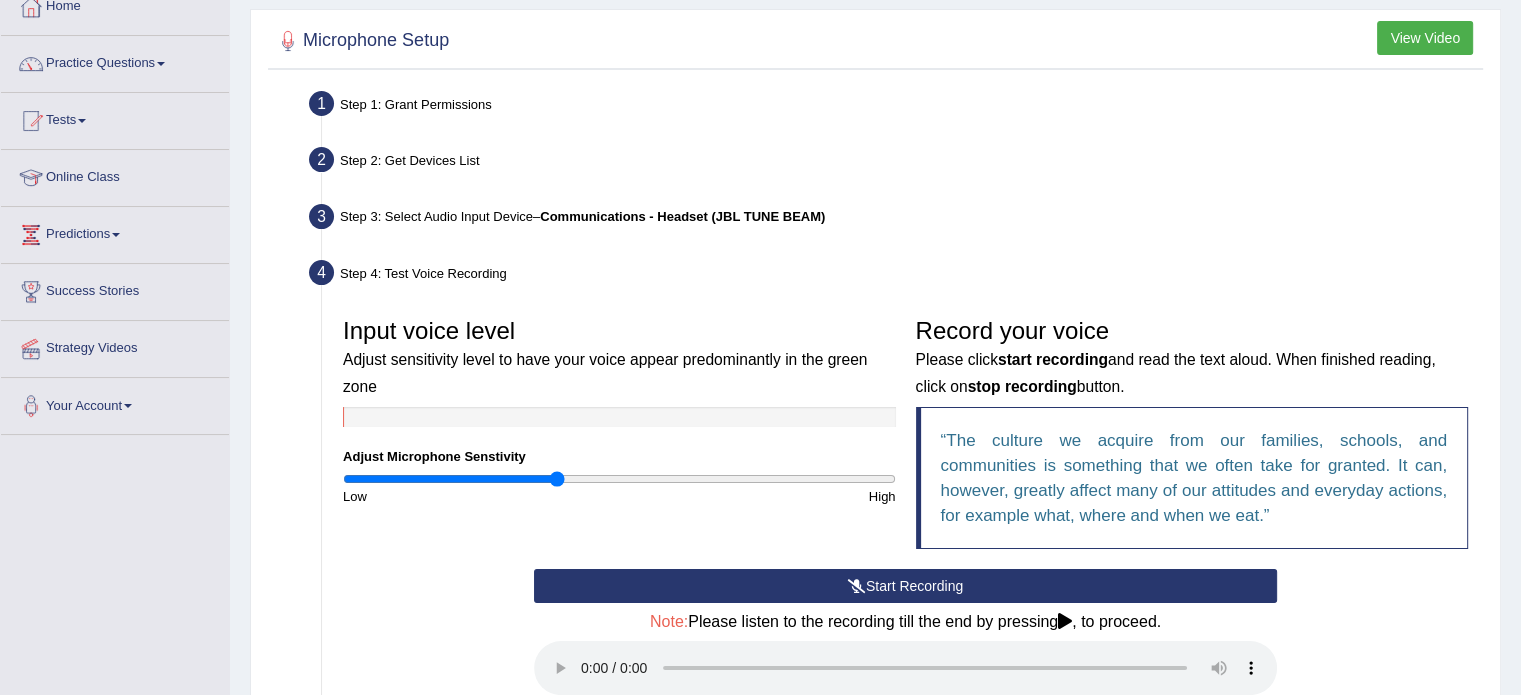 click on "Start Recording" at bounding box center (905, 586) 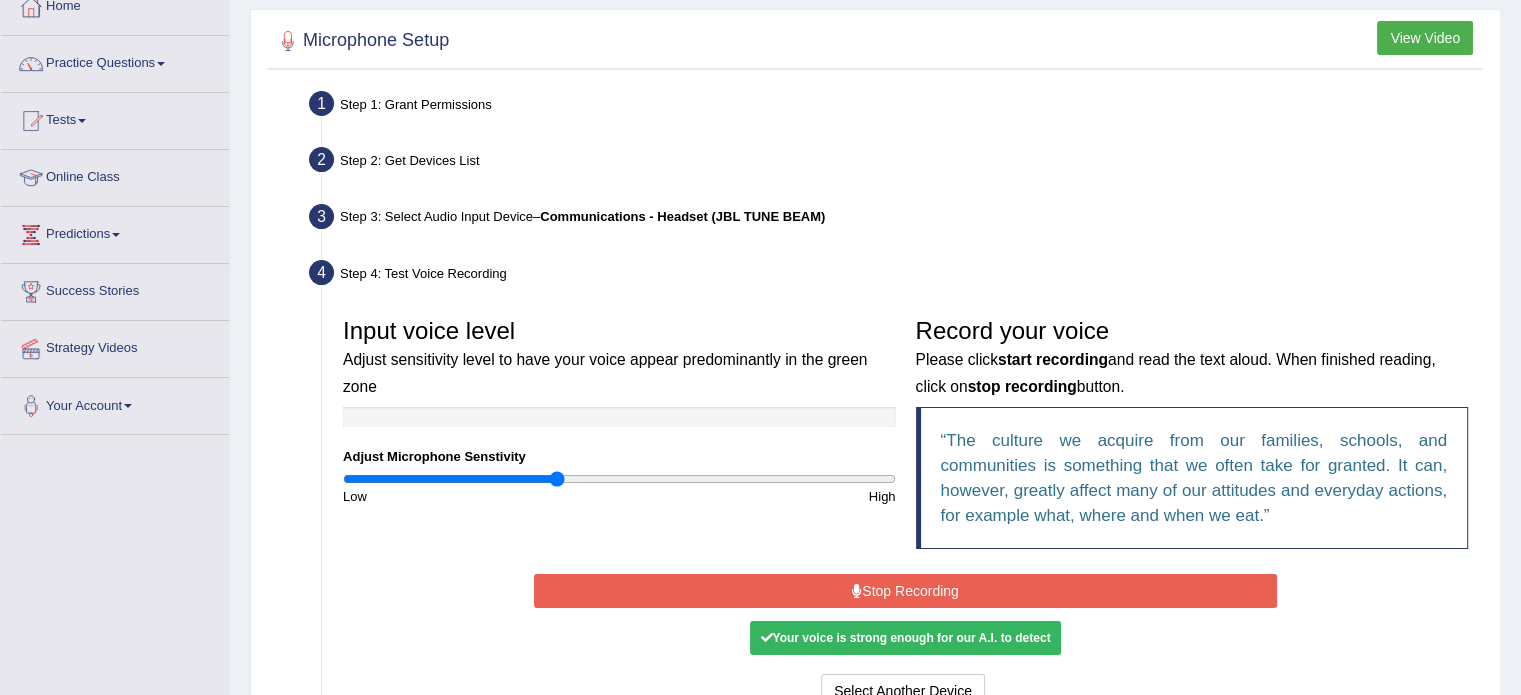 click on "Stop Recording" at bounding box center [905, 591] 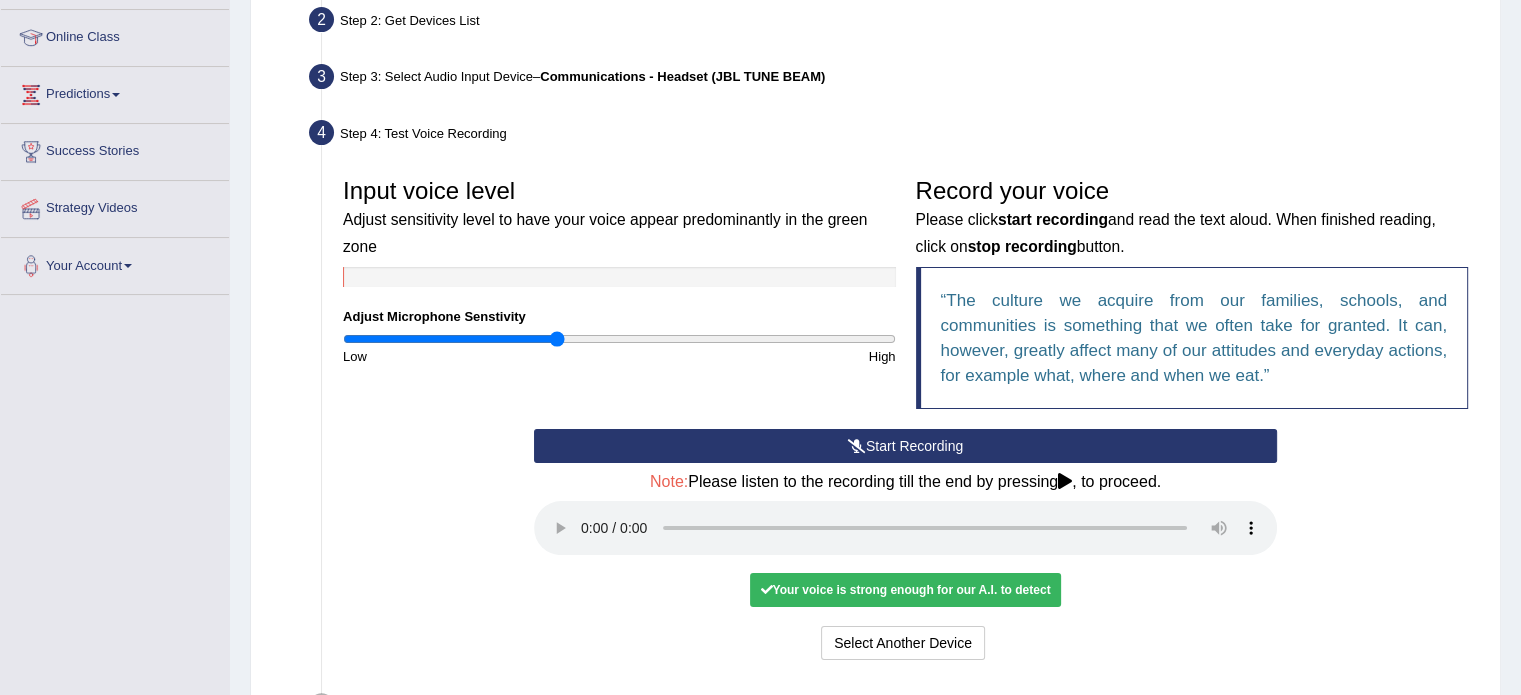 scroll, scrollTop: 280, scrollLeft: 0, axis: vertical 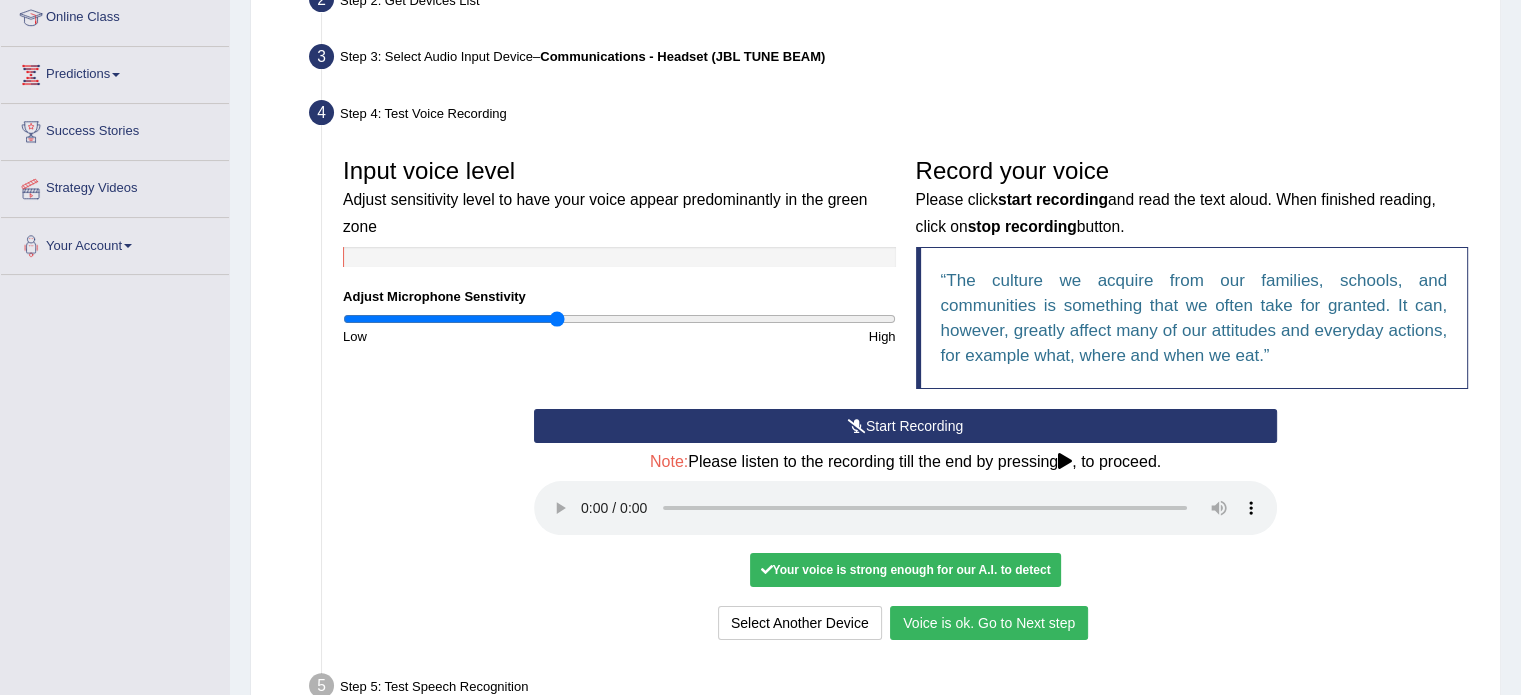 click on "Voice is ok. Go to Next step" at bounding box center (989, 623) 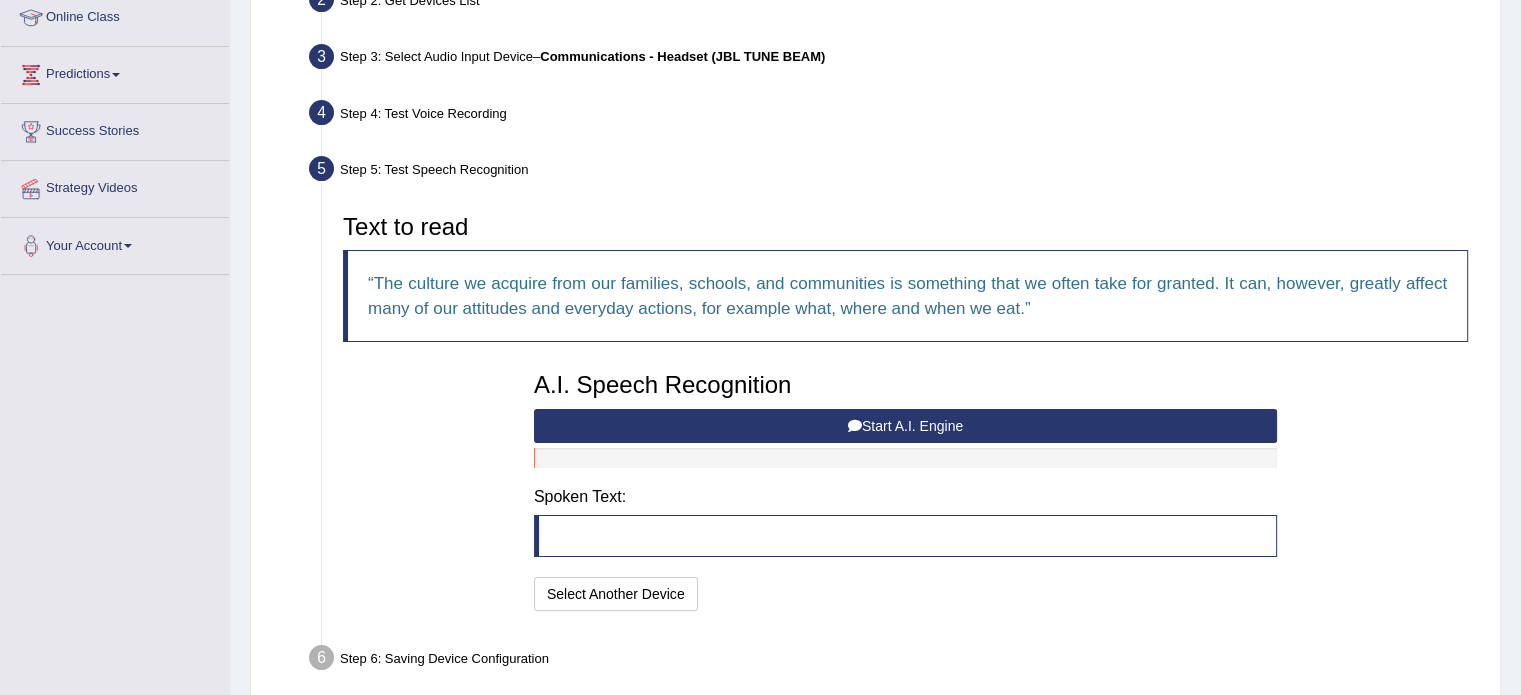 click on "Start A.I. Engine" at bounding box center (905, 426) 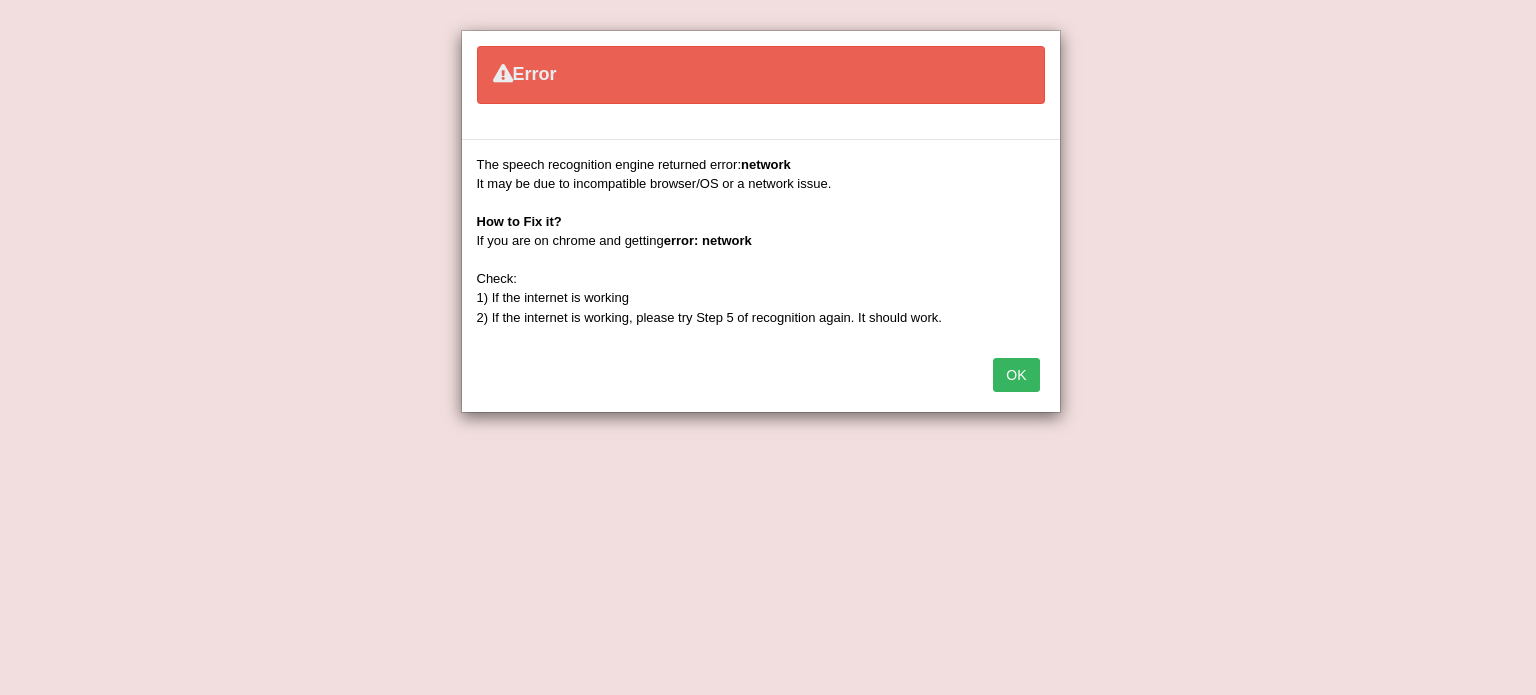 click on "OK" at bounding box center (1016, 375) 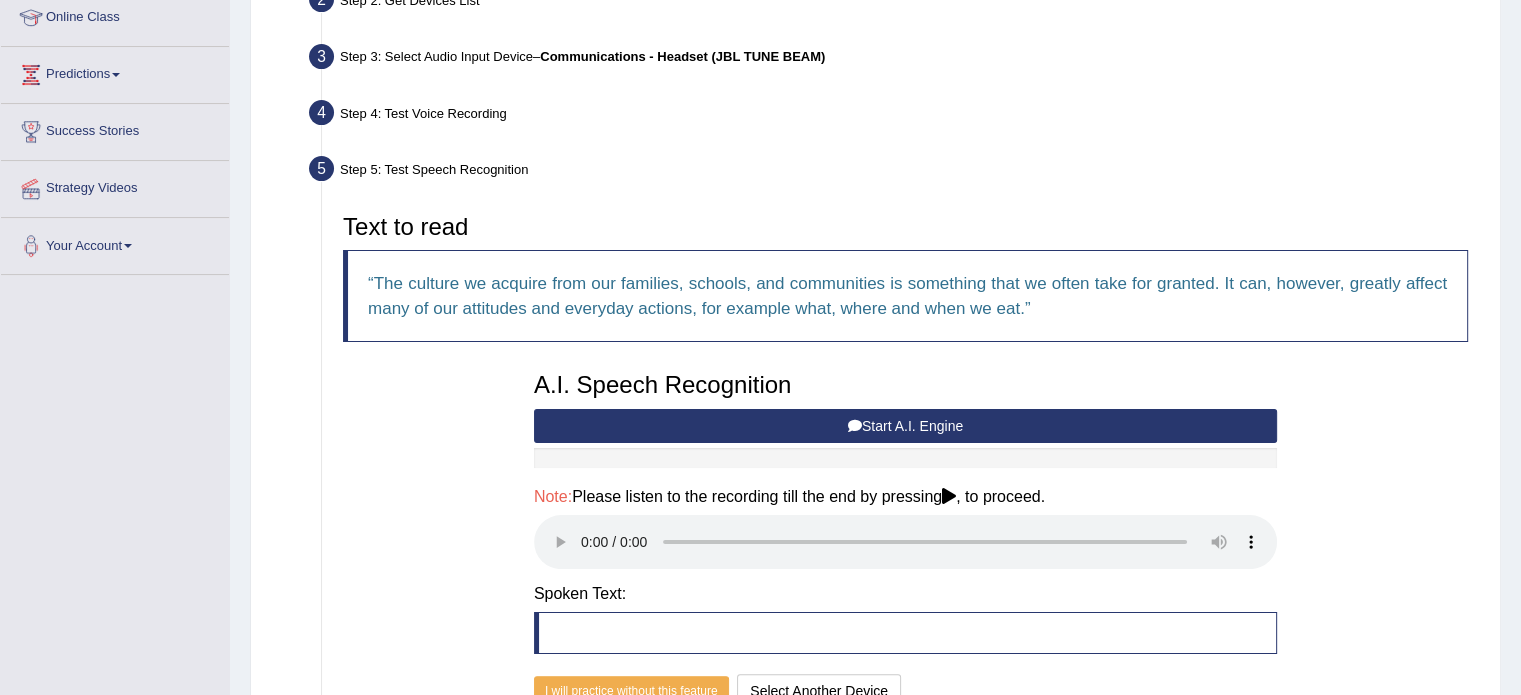 click on "Start A.I. Engine" at bounding box center (905, 426) 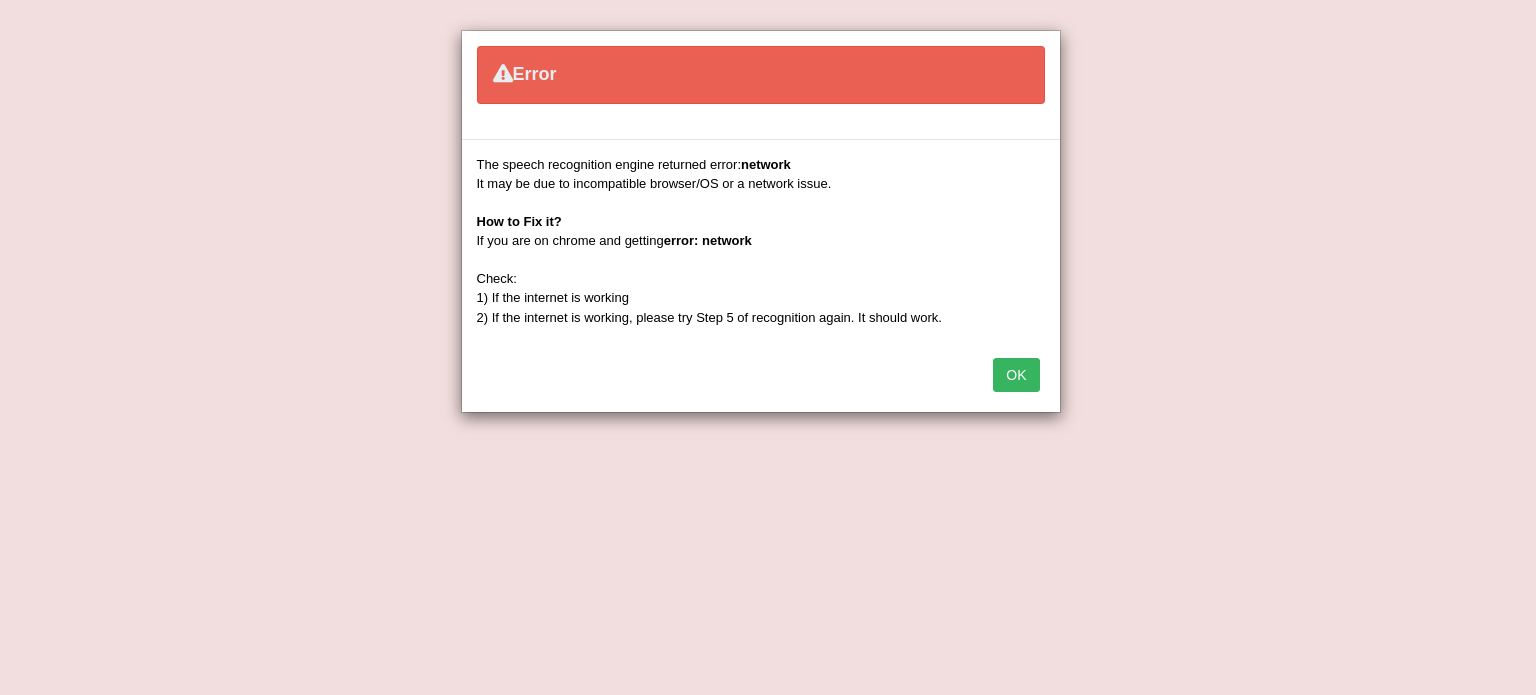 click on "OK" at bounding box center (1016, 375) 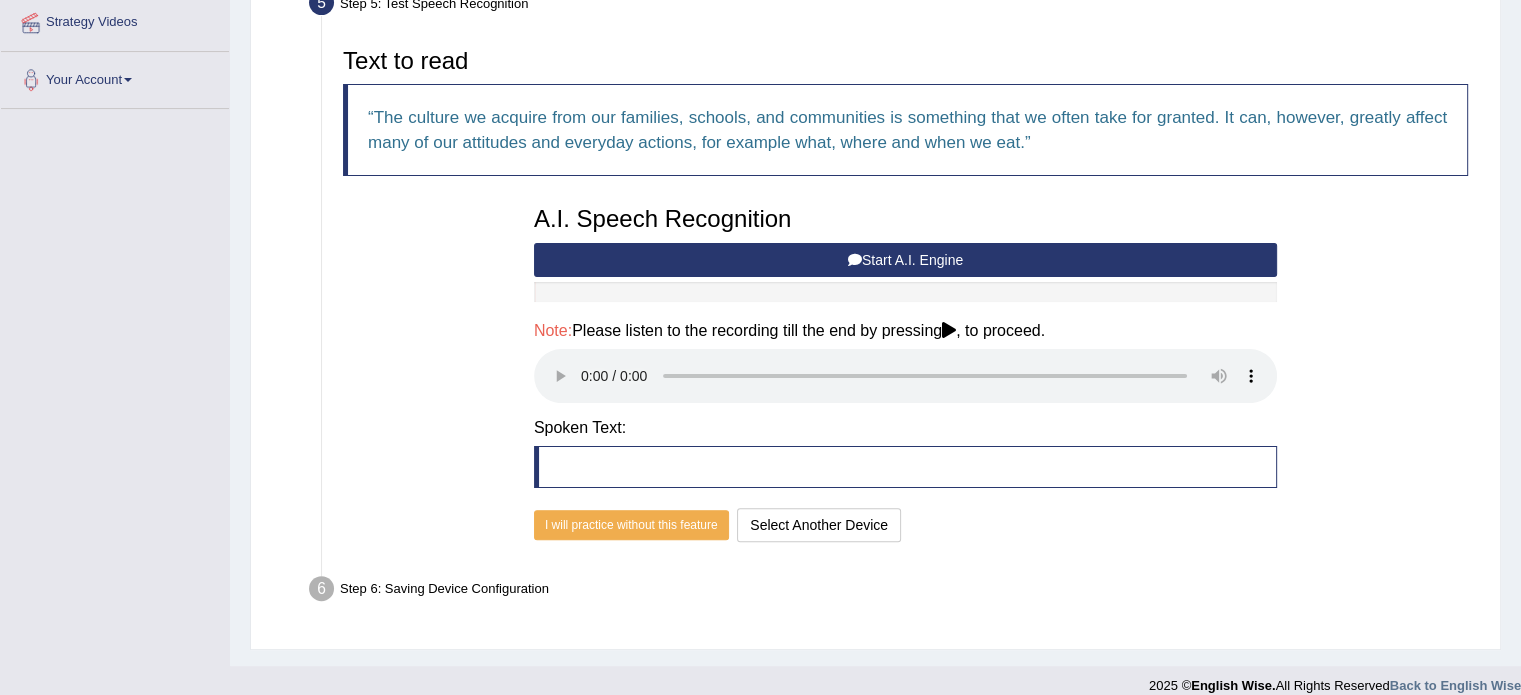 scroll, scrollTop: 464, scrollLeft: 0, axis: vertical 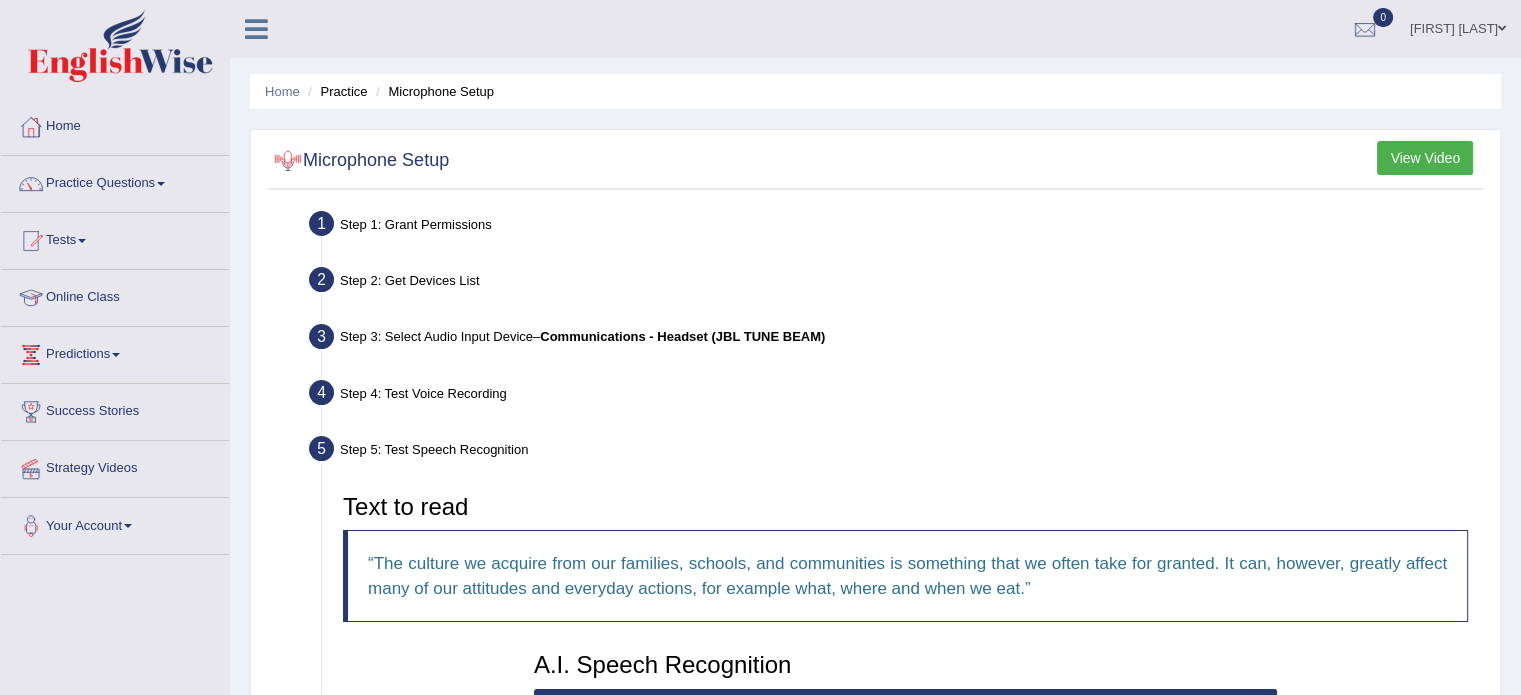click on "Home" at bounding box center (115, 124) 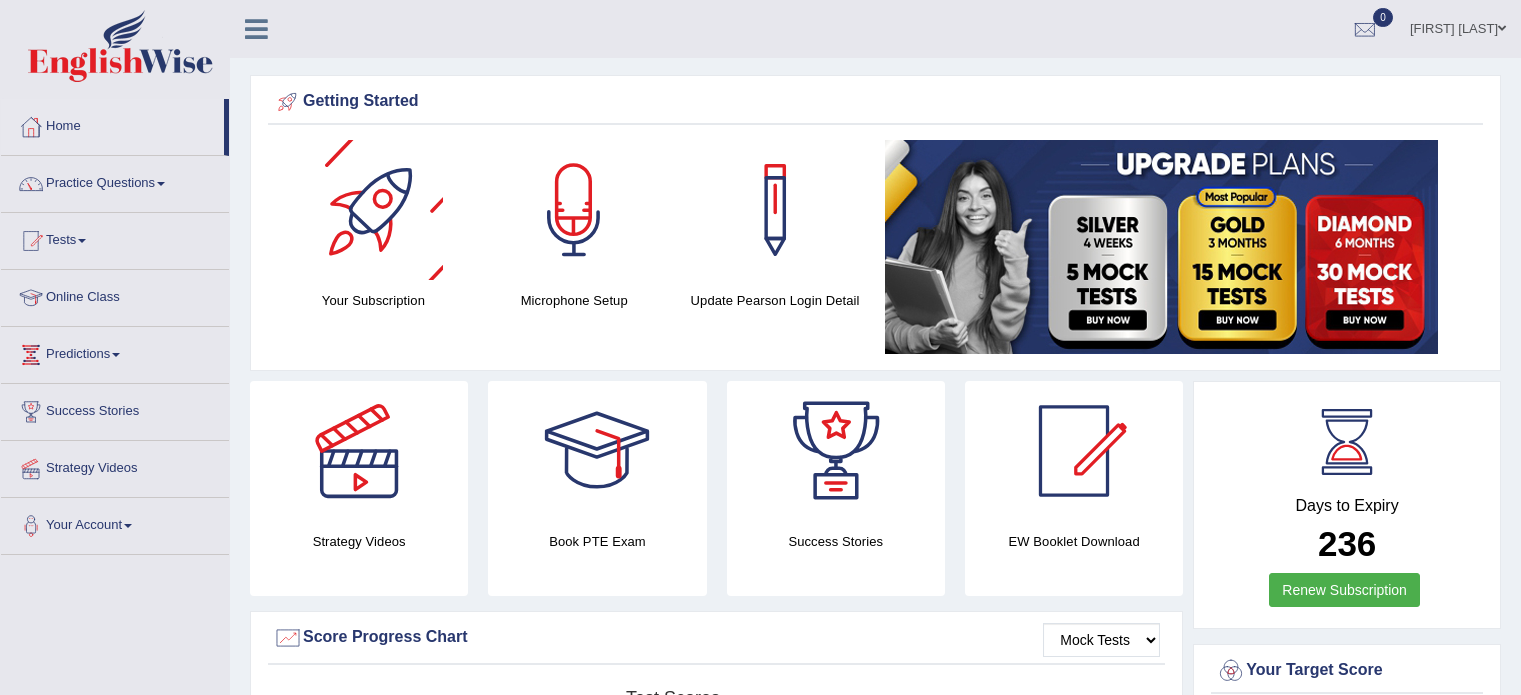 scroll, scrollTop: 0, scrollLeft: 0, axis: both 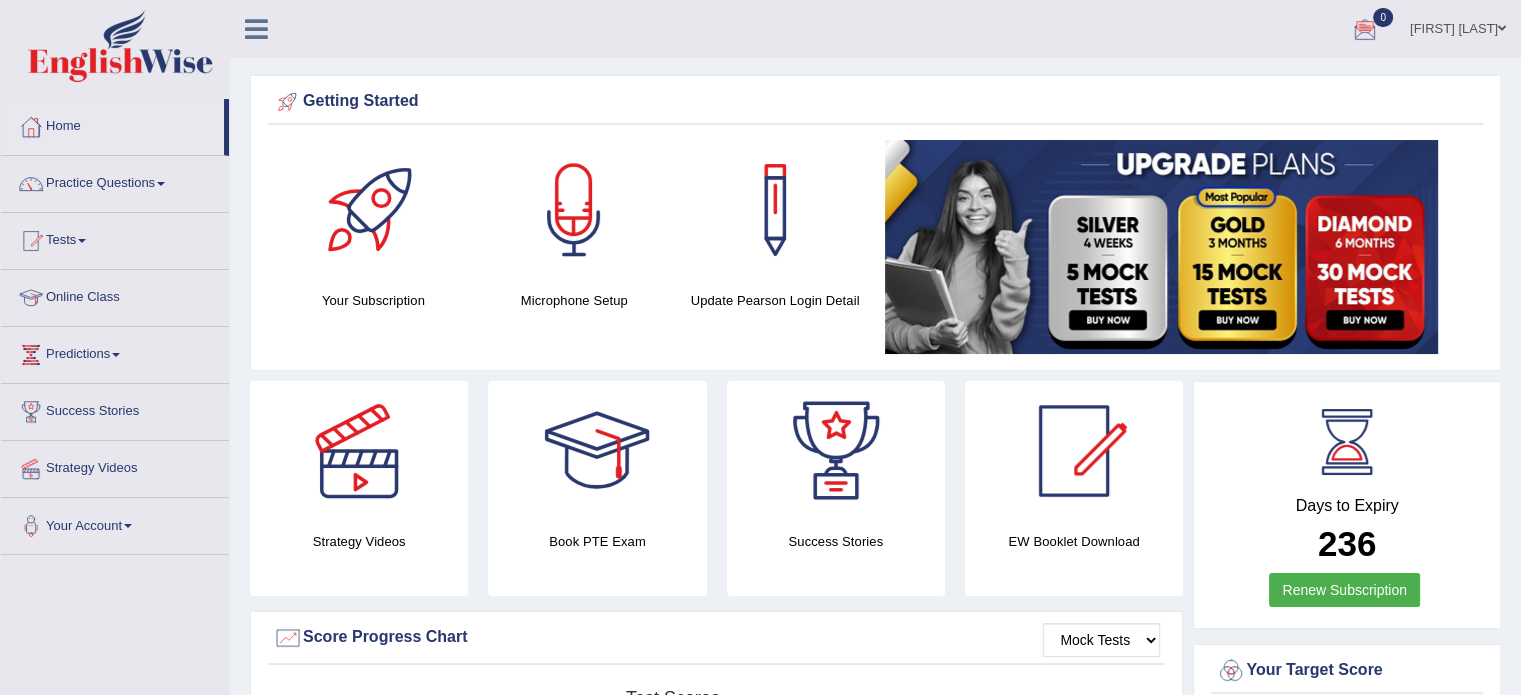 click at bounding box center [1502, 28] 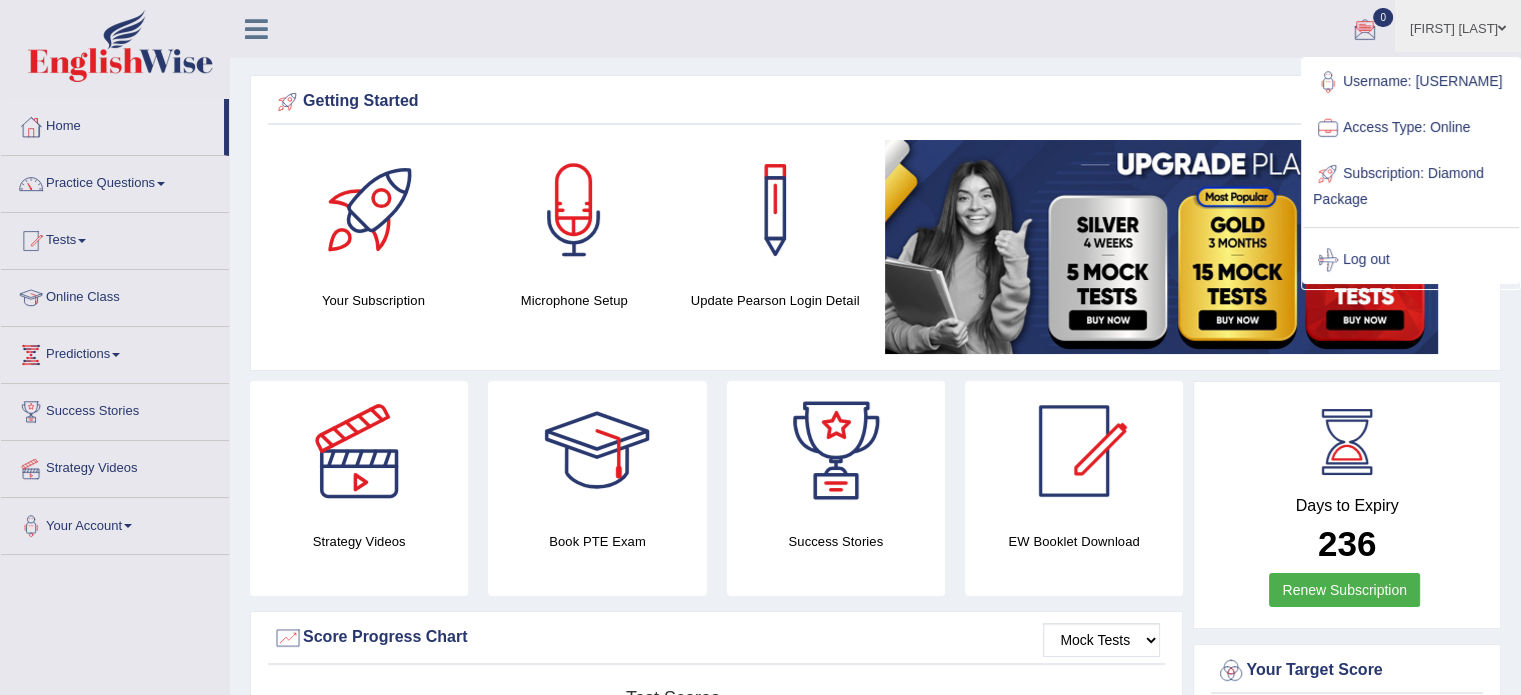 click on "Getting Started
Your Subscription
Microphone Setup
Update Pearson Login Detail
×" at bounding box center (875, 223) 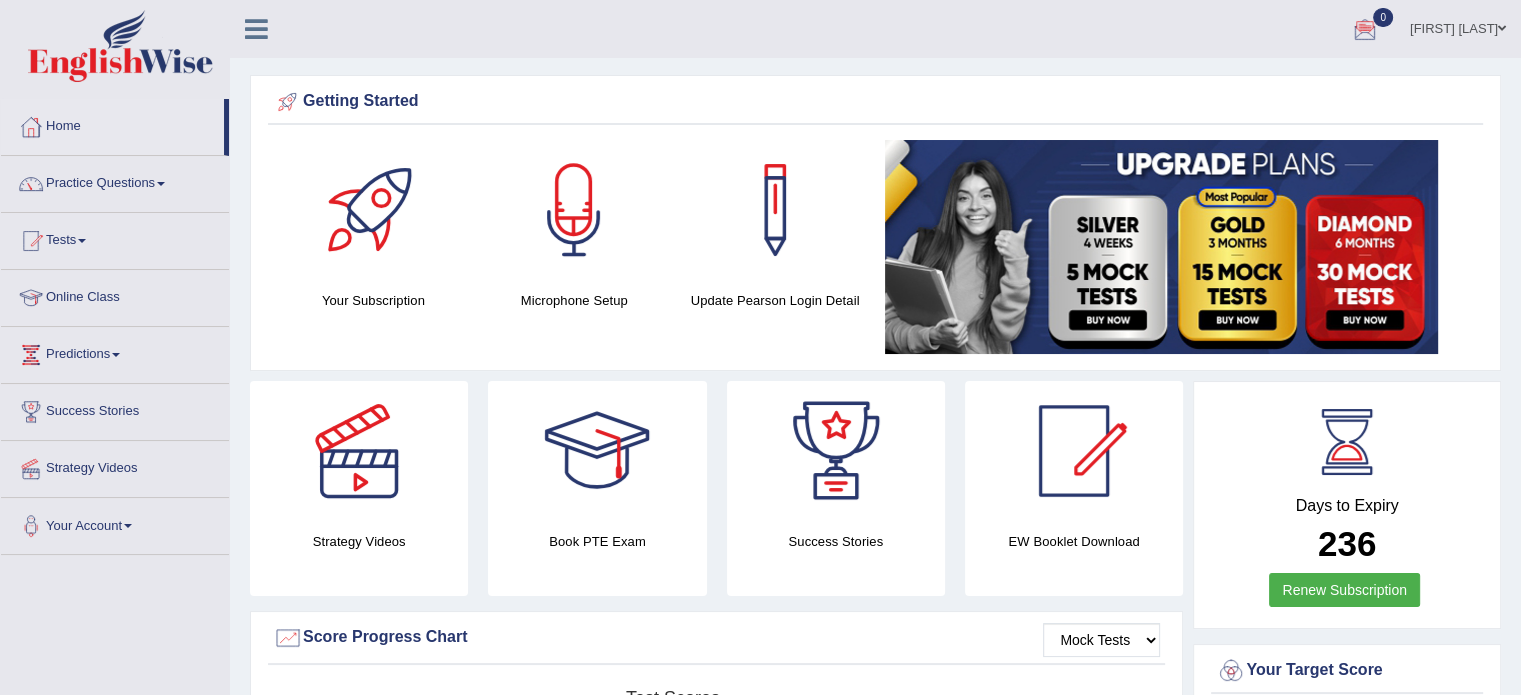 click on "Getting Started
Your Subscription
Microphone Setup
Update Pearson Login Detail
×" at bounding box center (875, 223) 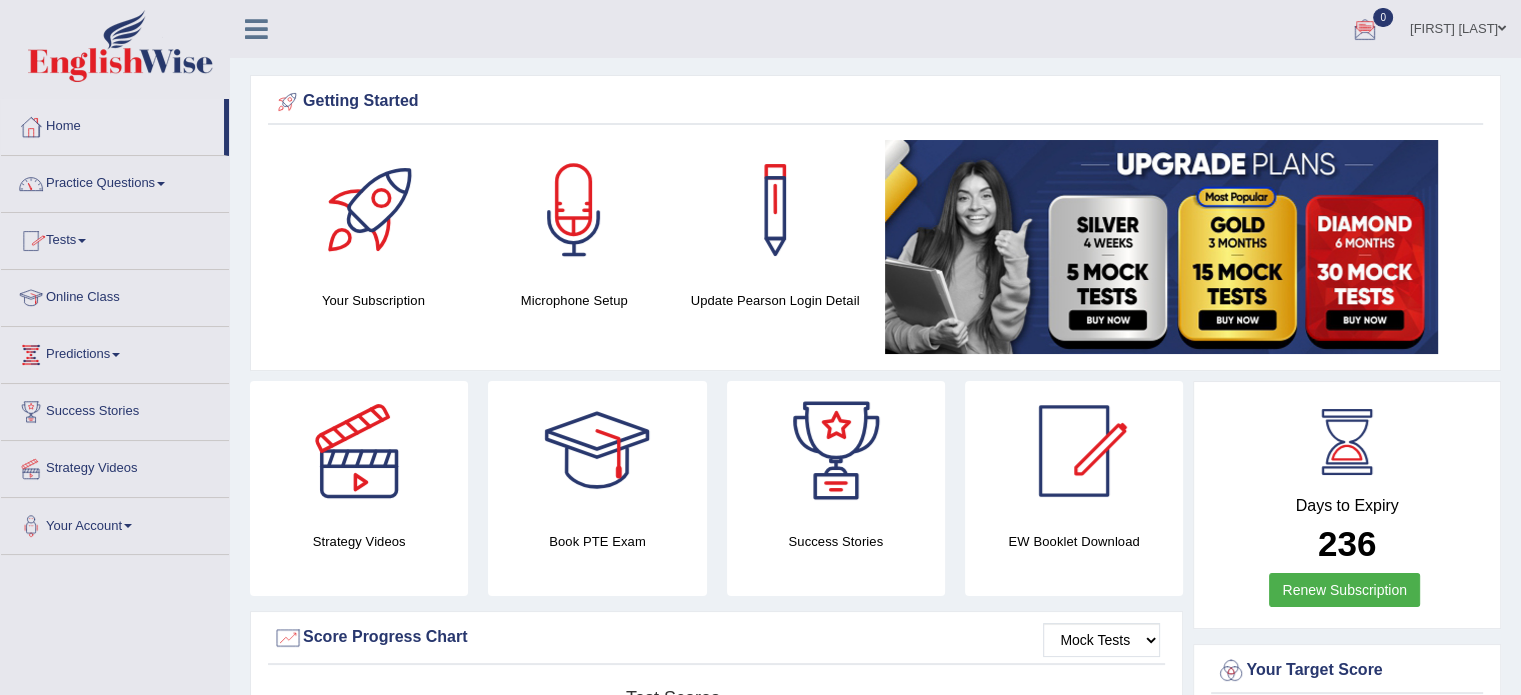 click on "Practice Questions" at bounding box center [115, 181] 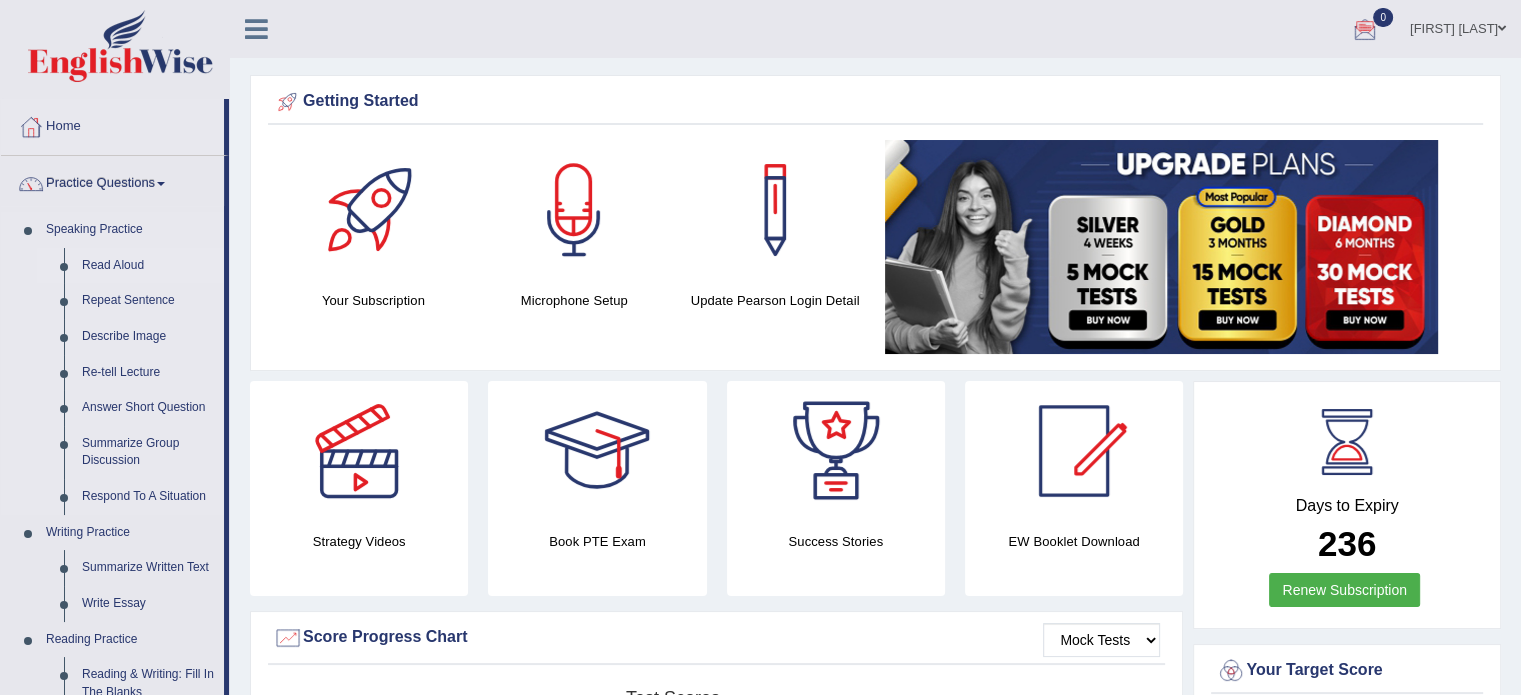 click on "Read Aloud" at bounding box center [148, 266] 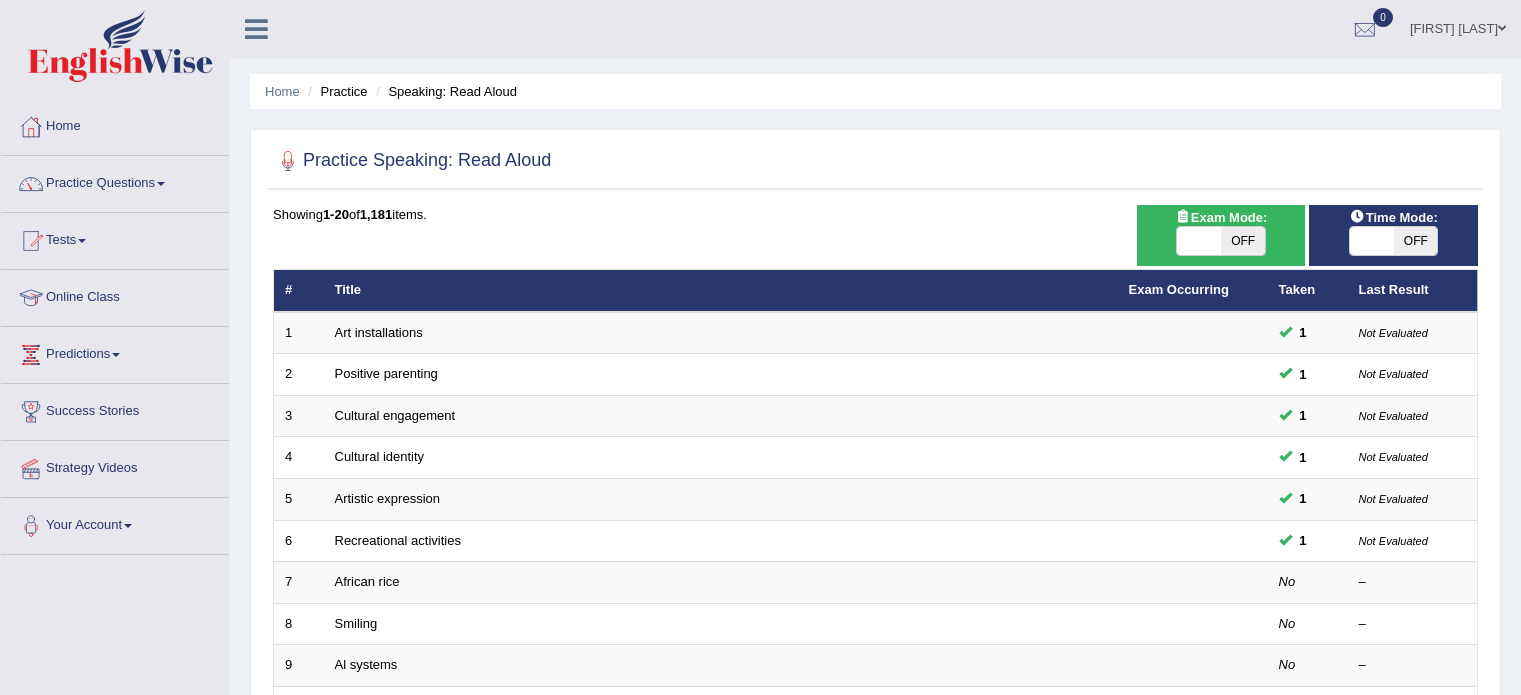scroll, scrollTop: 0, scrollLeft: 0, axis: both 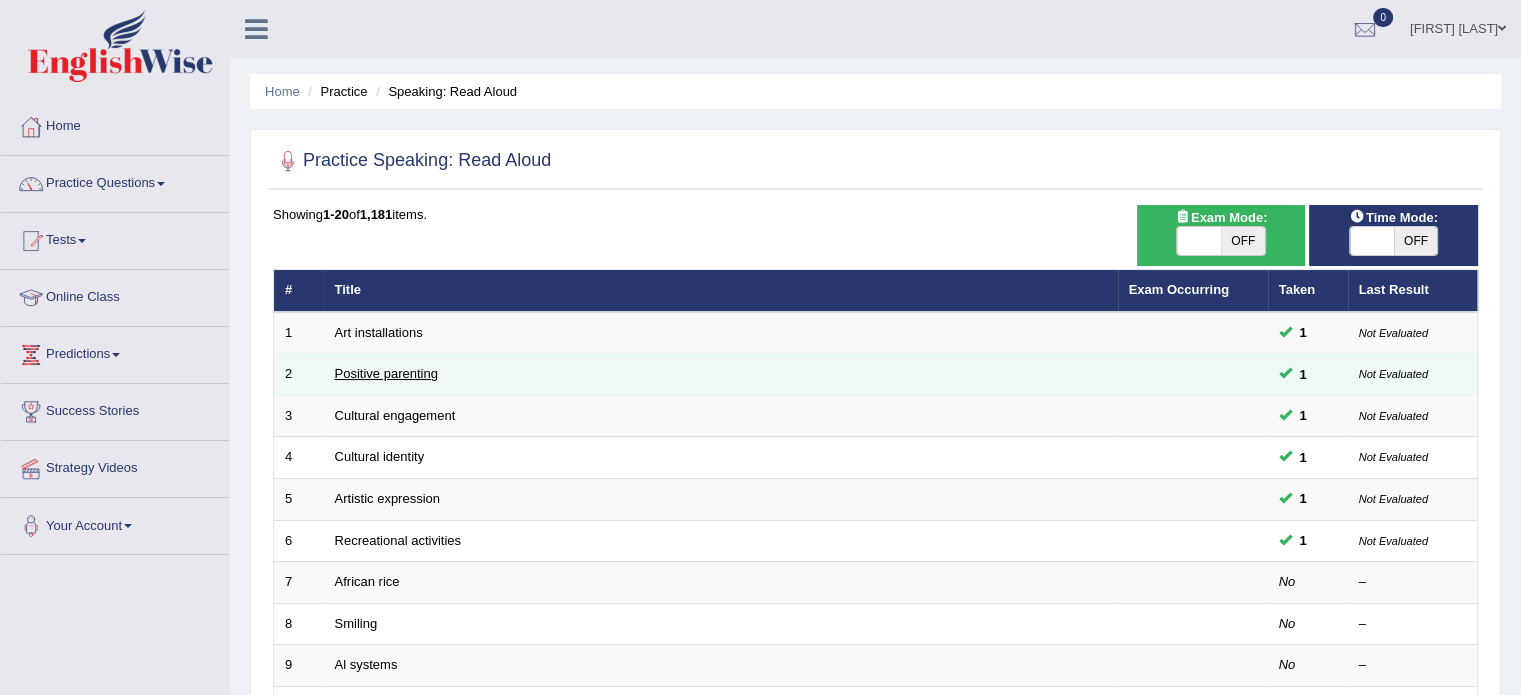 click on "Positive parenting" at bounding box center [386, 373] 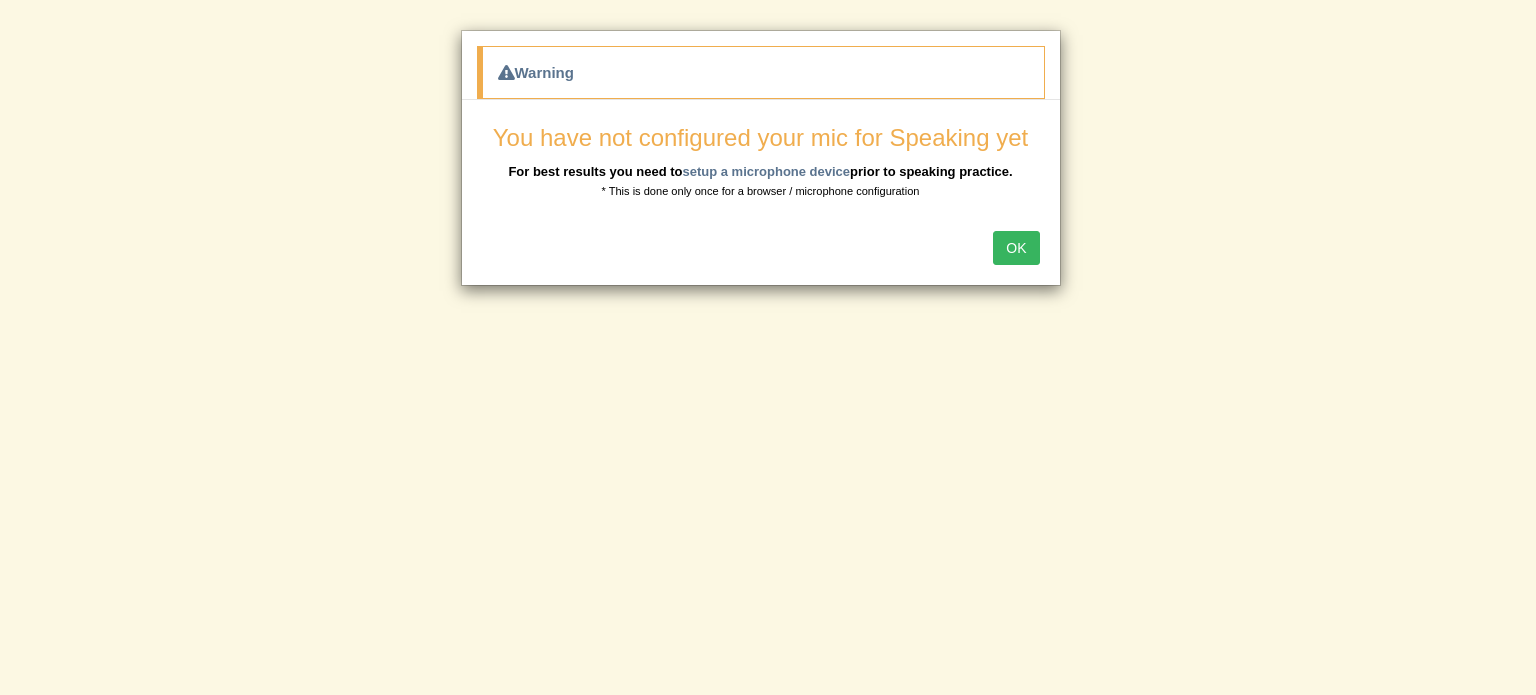 scroll, scrollTop: 0, scrollLeft: 0, axis: both 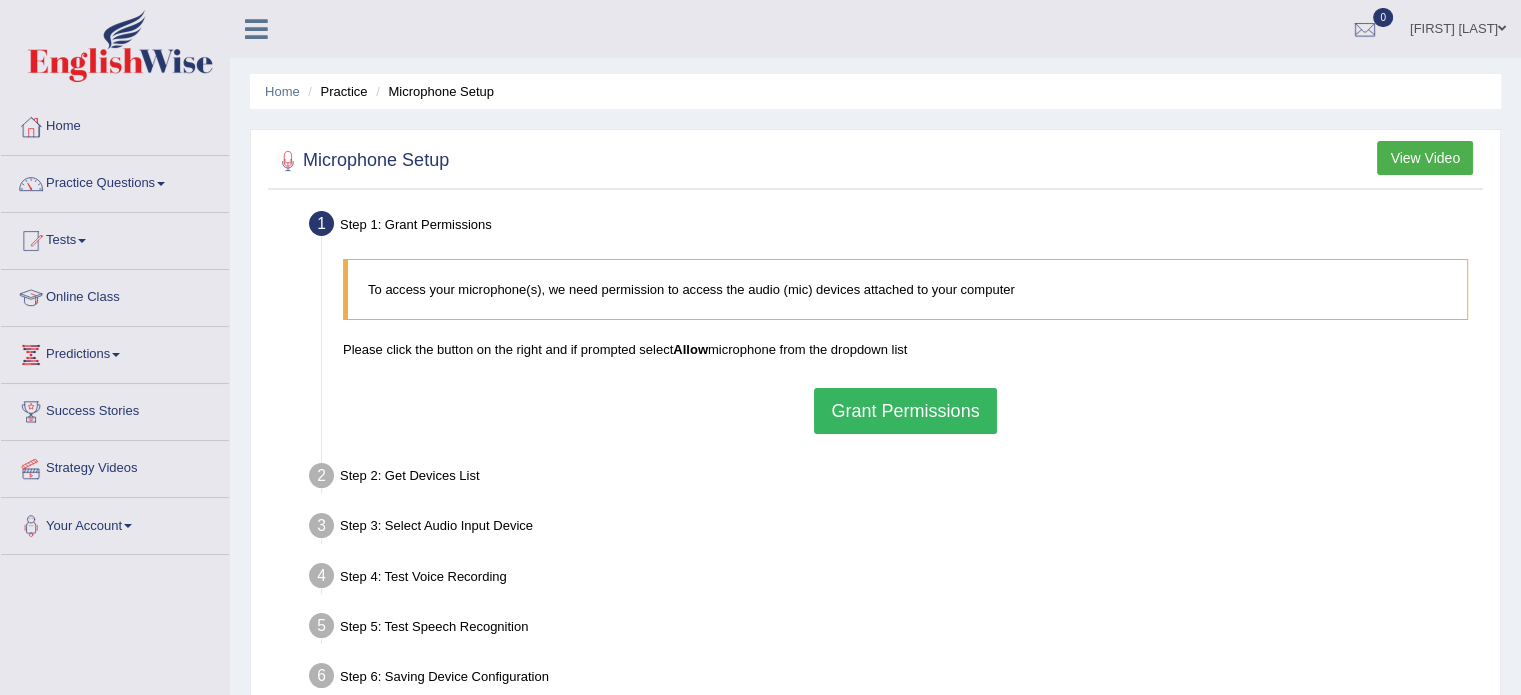 click on "Grant Permissions" at bounding box center [905, 411] 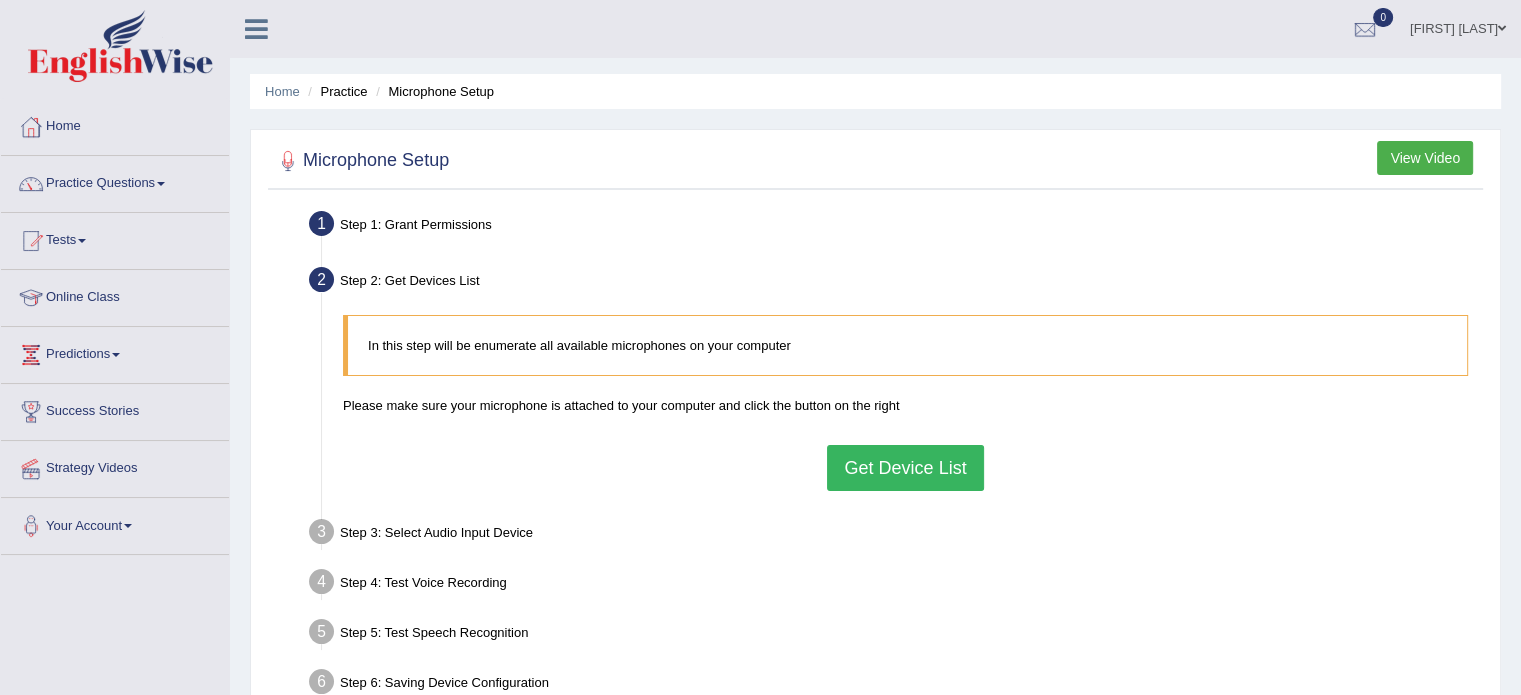 click on "Get Device List" at bounding box center [905, 468] 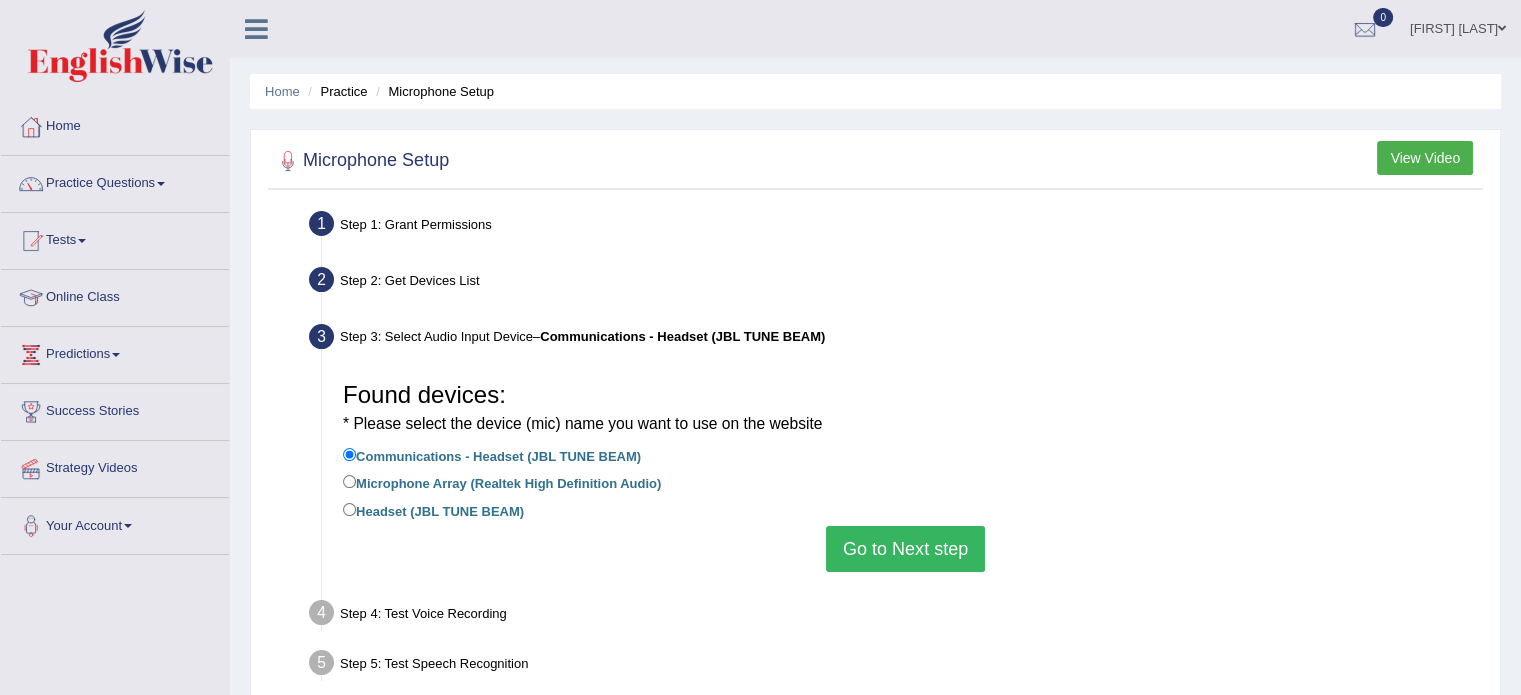click on "Go to Next step" at bounding box center [905, 549] 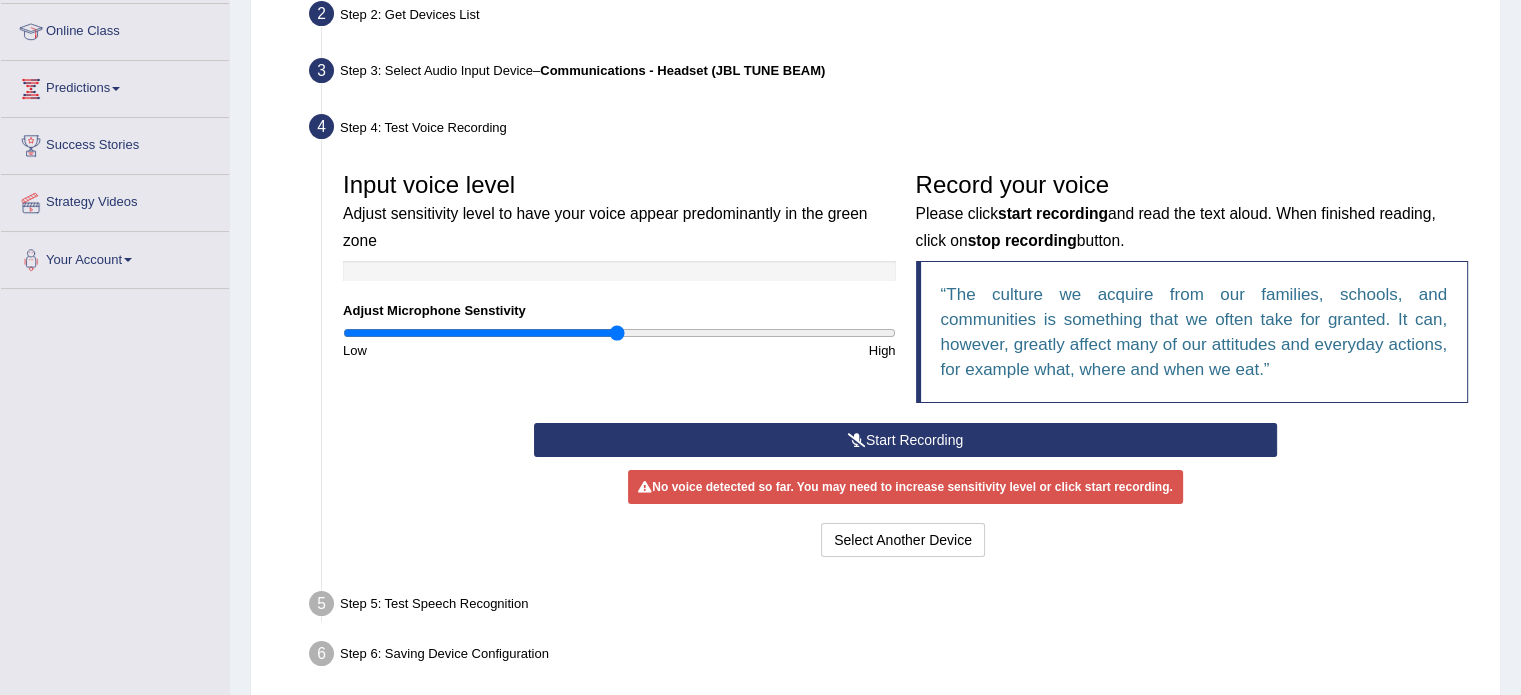 scroll, scrollTop: 355, scrollLeft: 0, axis: vertical 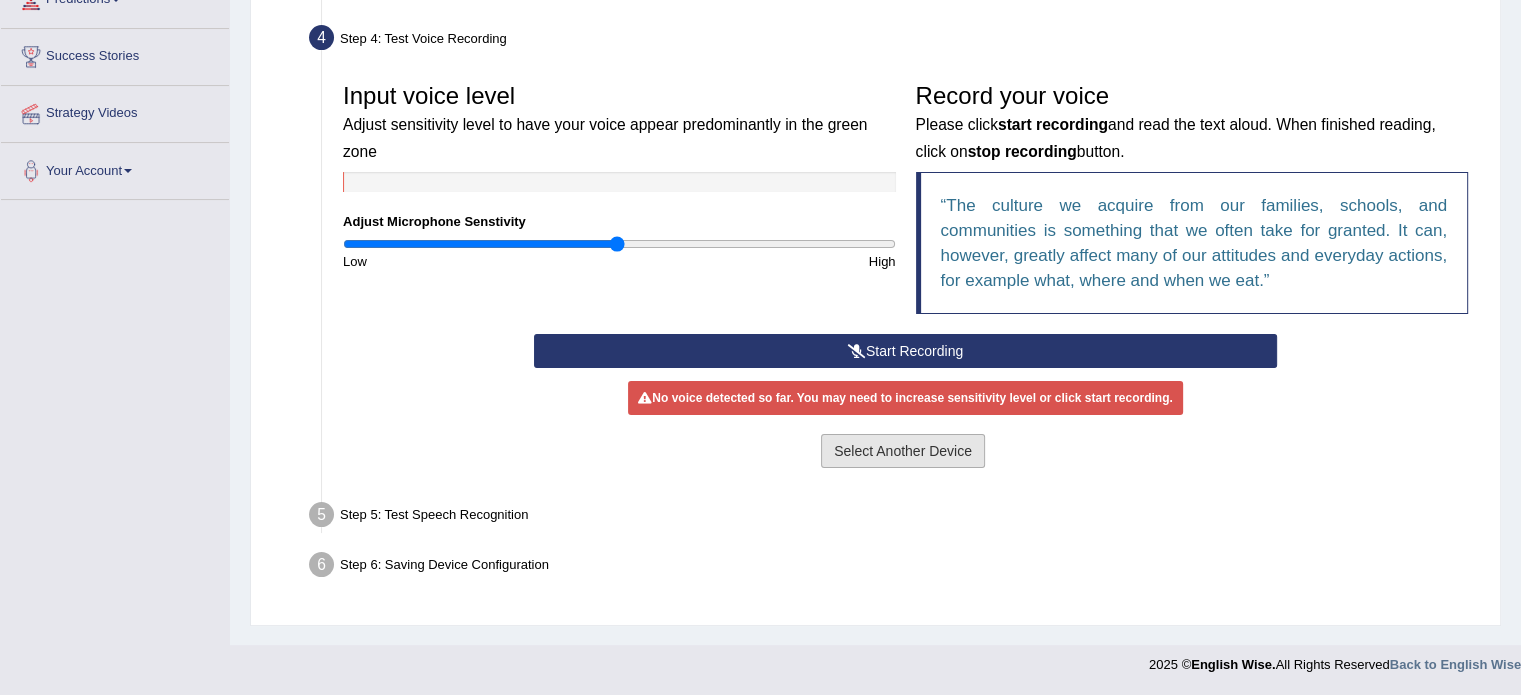 click on "Select Another Device" at bounding box center [903, 451] 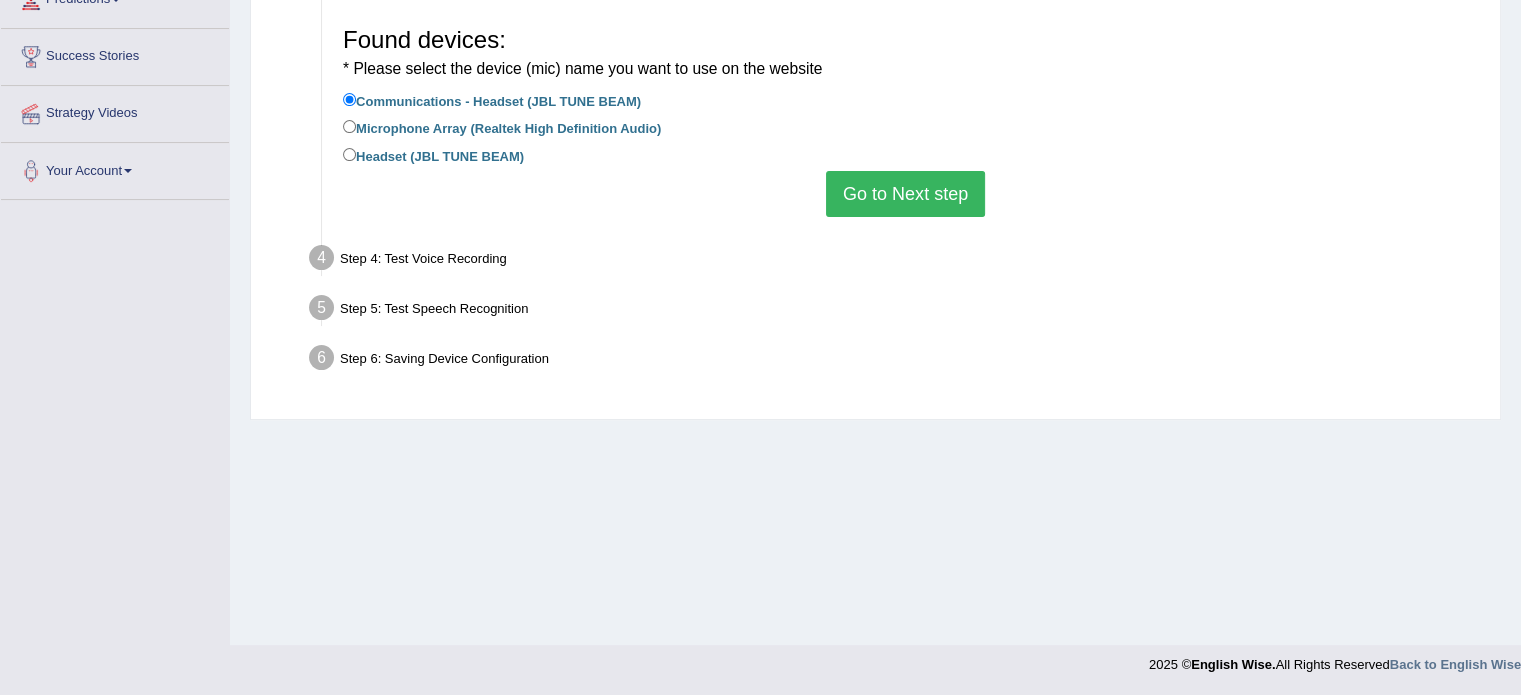 click on "Go to Next step" at bounding box center (905, 194) 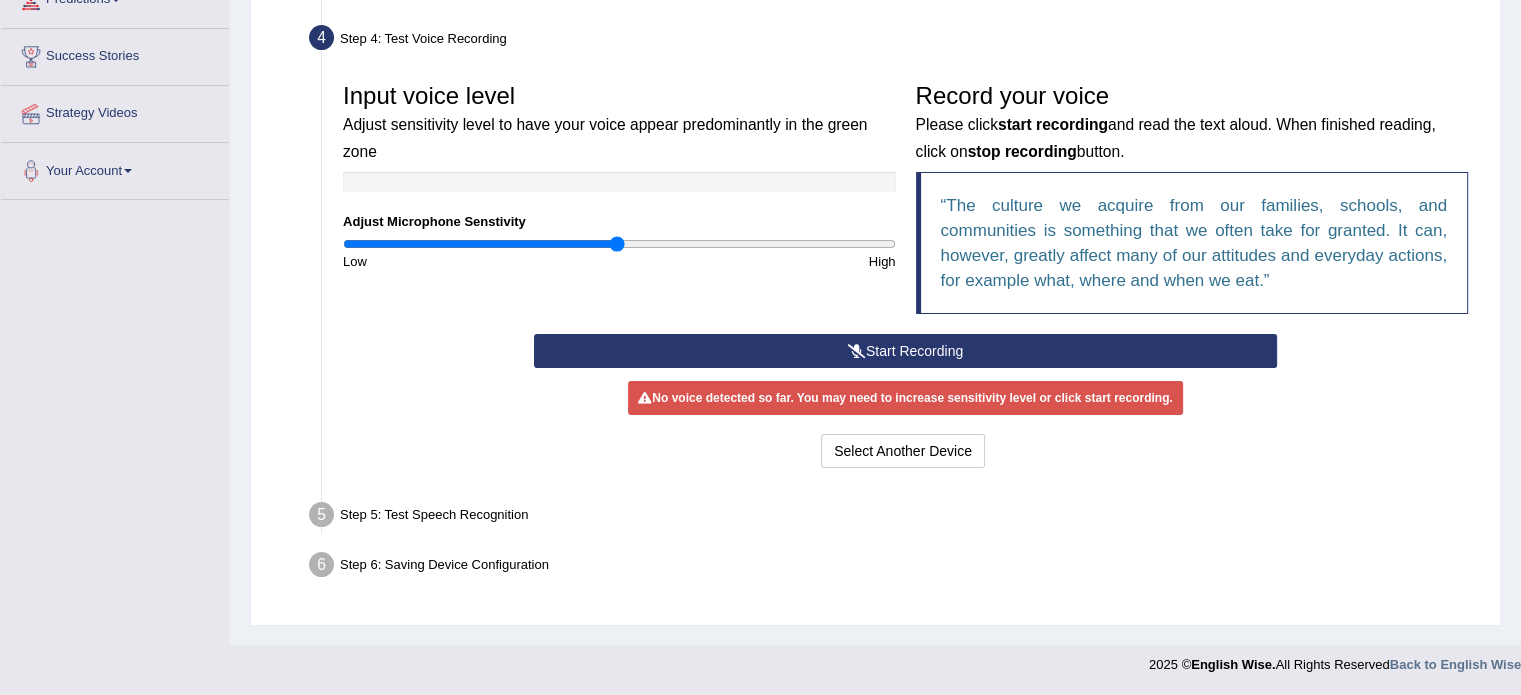 click on "Step 4: Test Voice Recording" at bounding box center [895, 41] 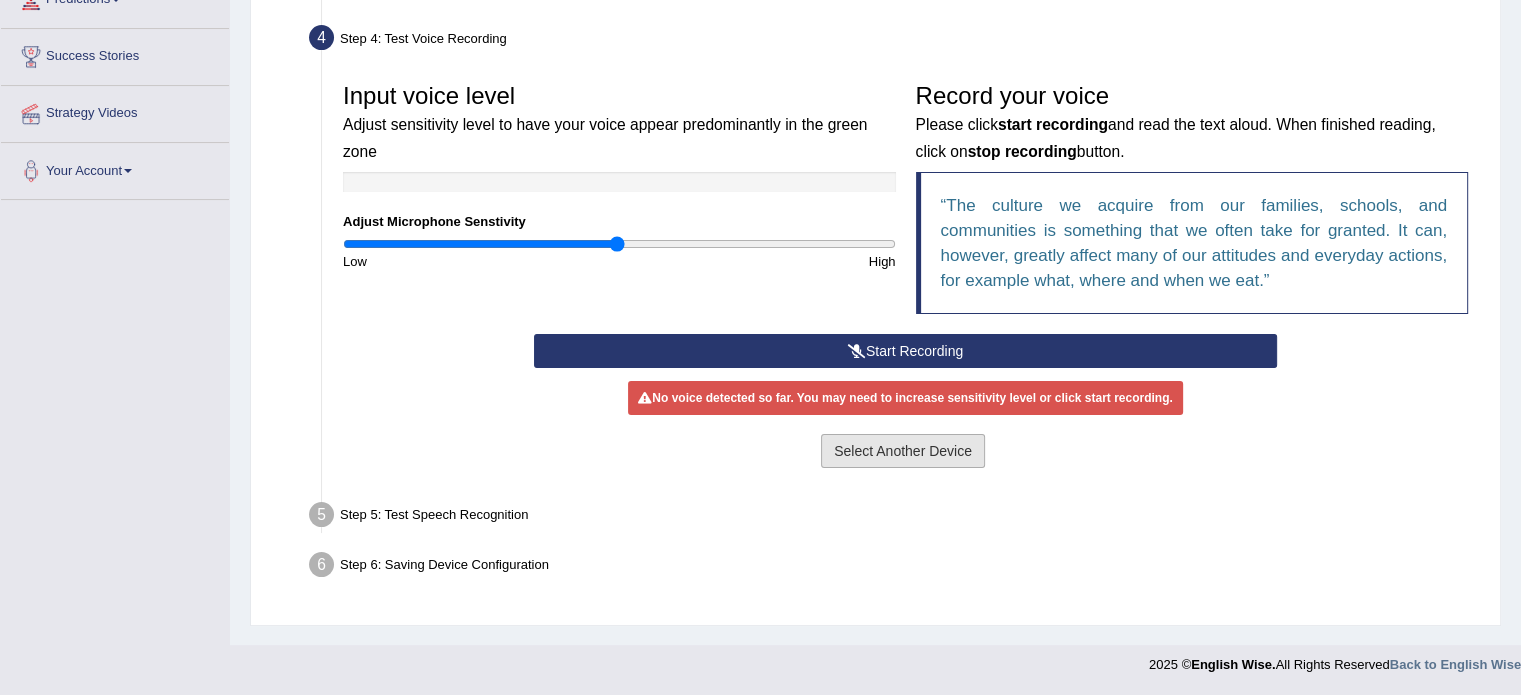 click on "Select Another Device" at bounding box center (903, 451) 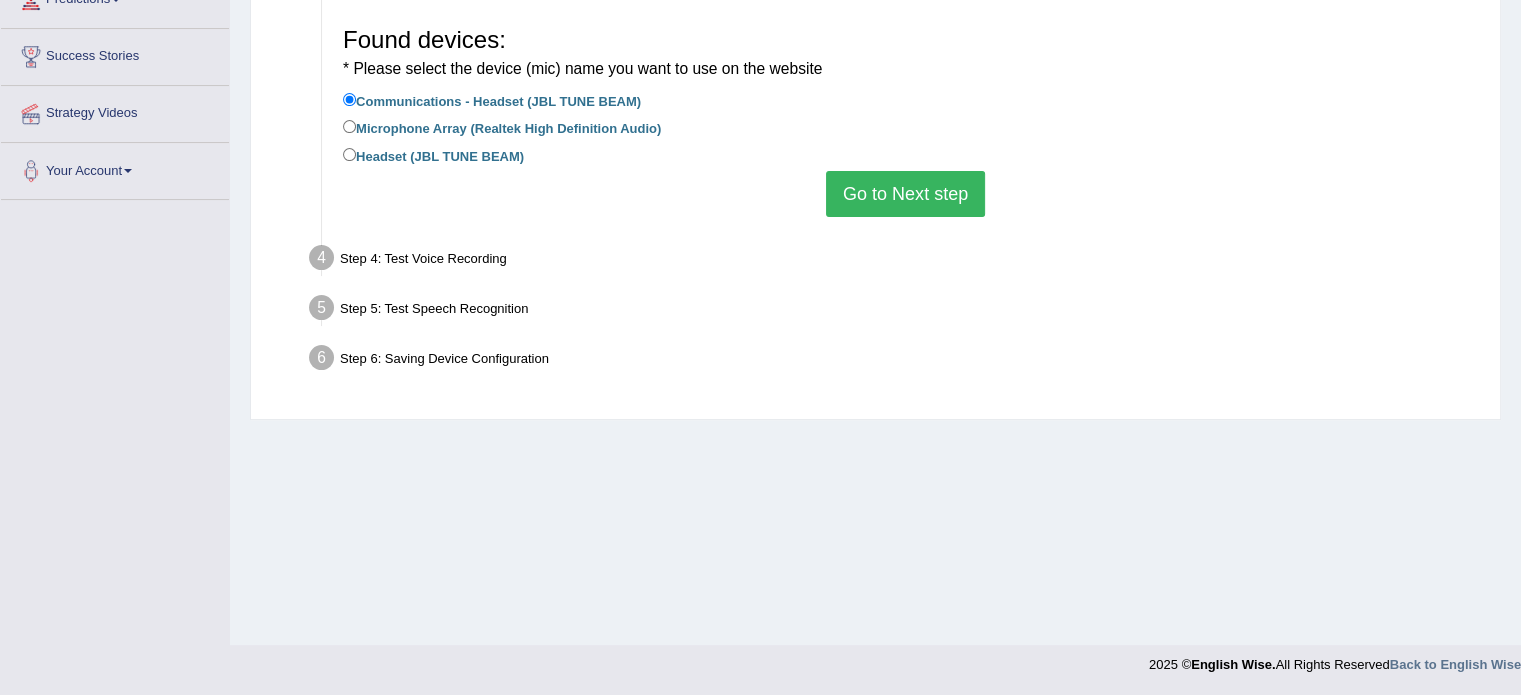 click on "Go to Next step" at bounding box center (905, 194) 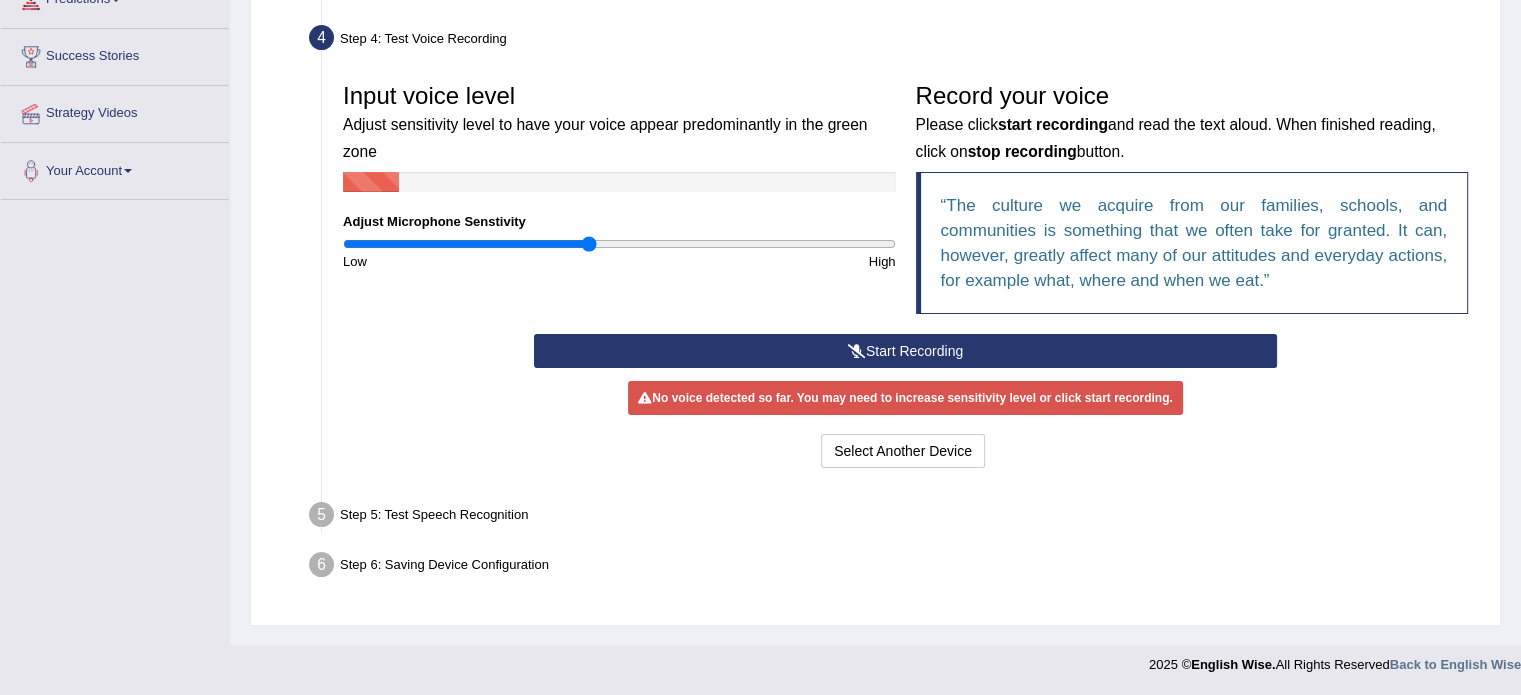 click at bounding box center [619, 244] 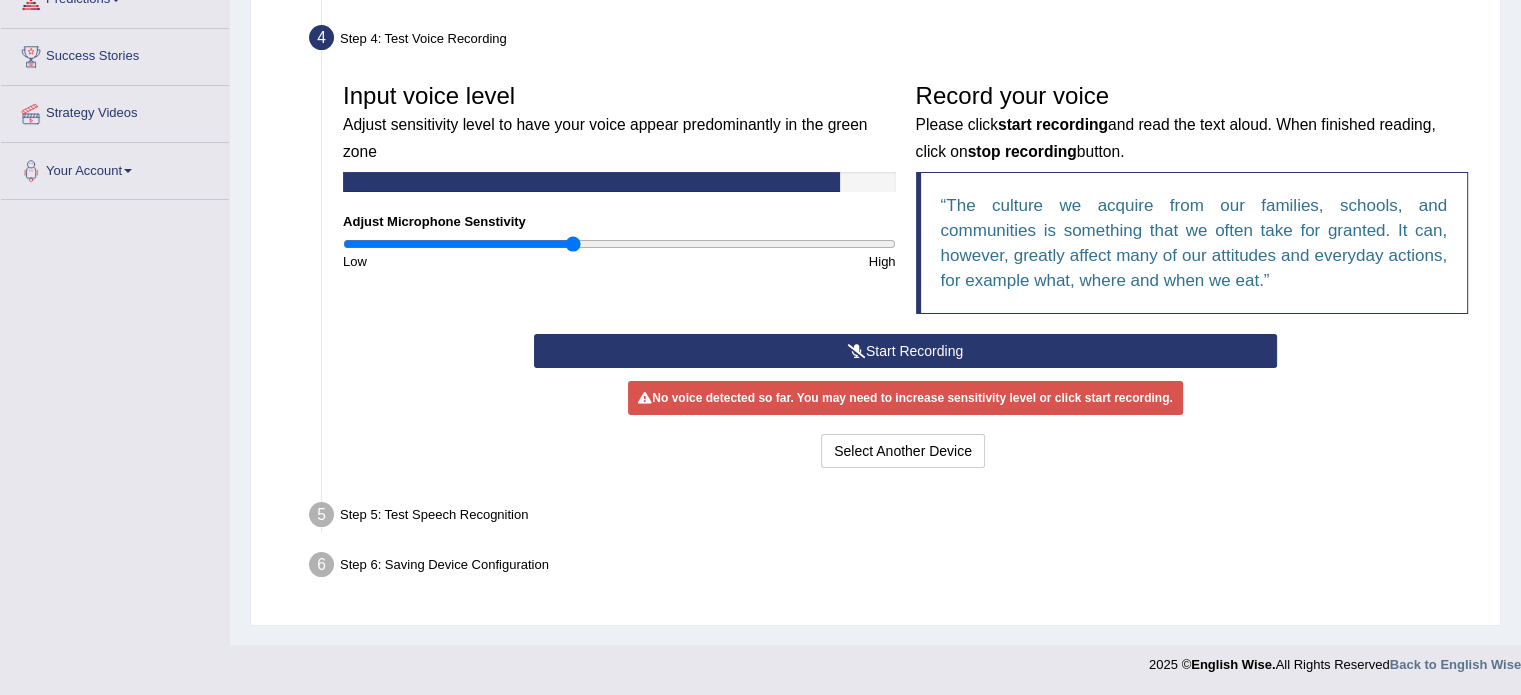 click at bounding box center [619, 244] 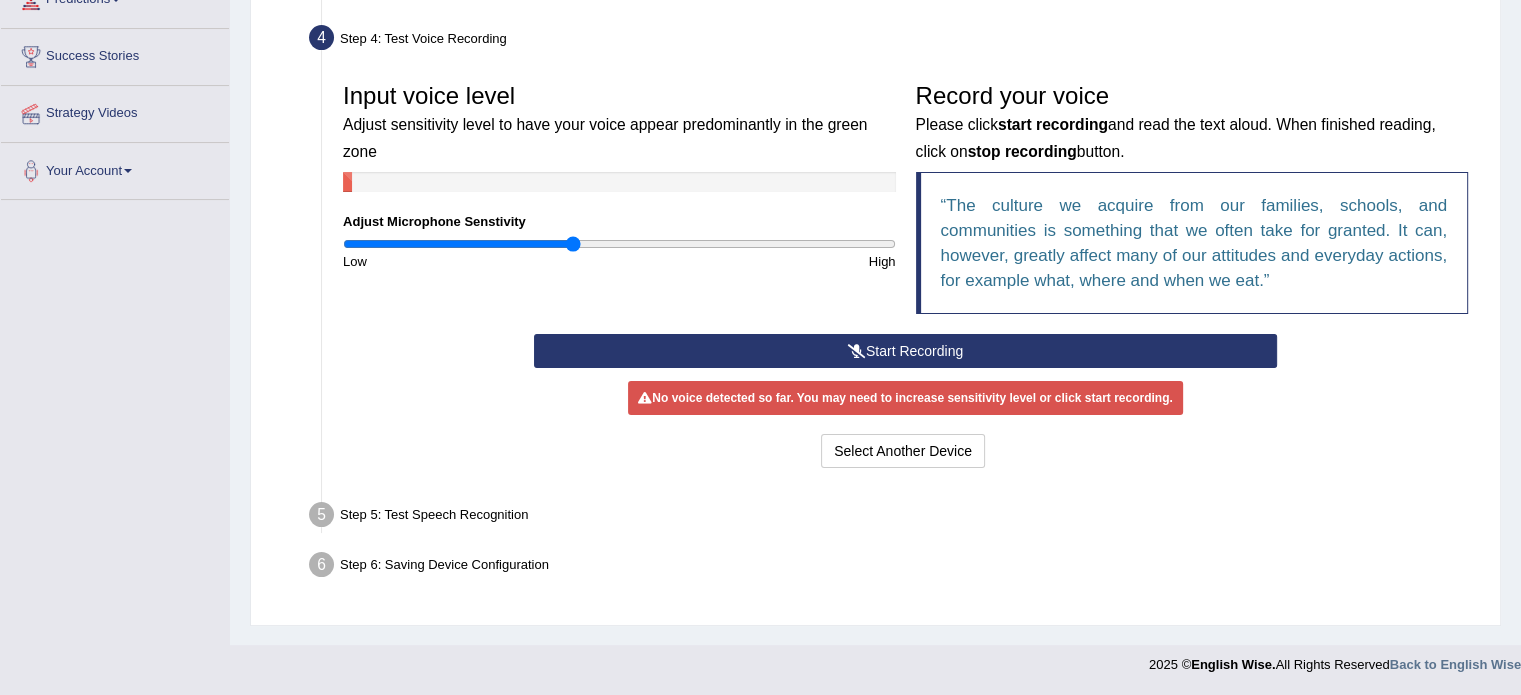 click on "Start Recording" at bounding box center [905, 351] 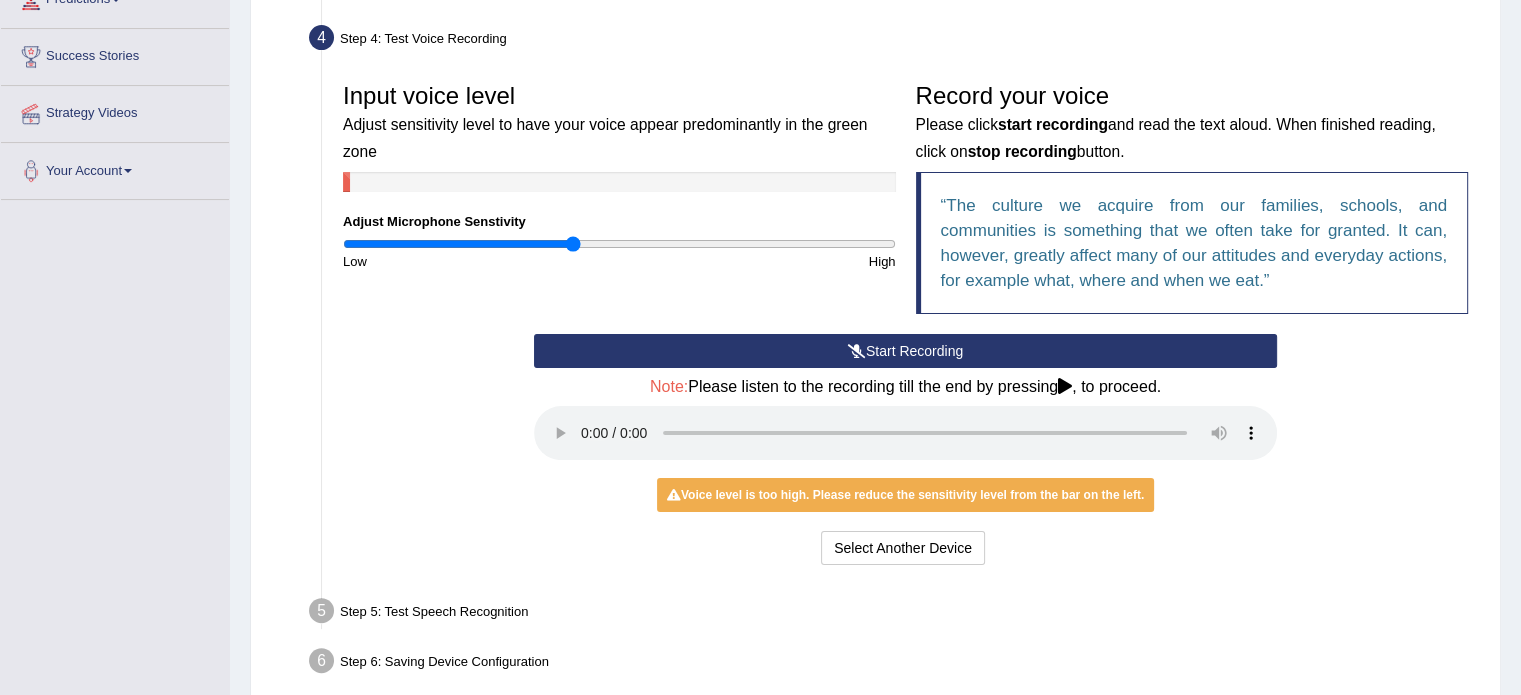click on "Step 5: Test Speech Recognition" at bounding box center (895, 614) 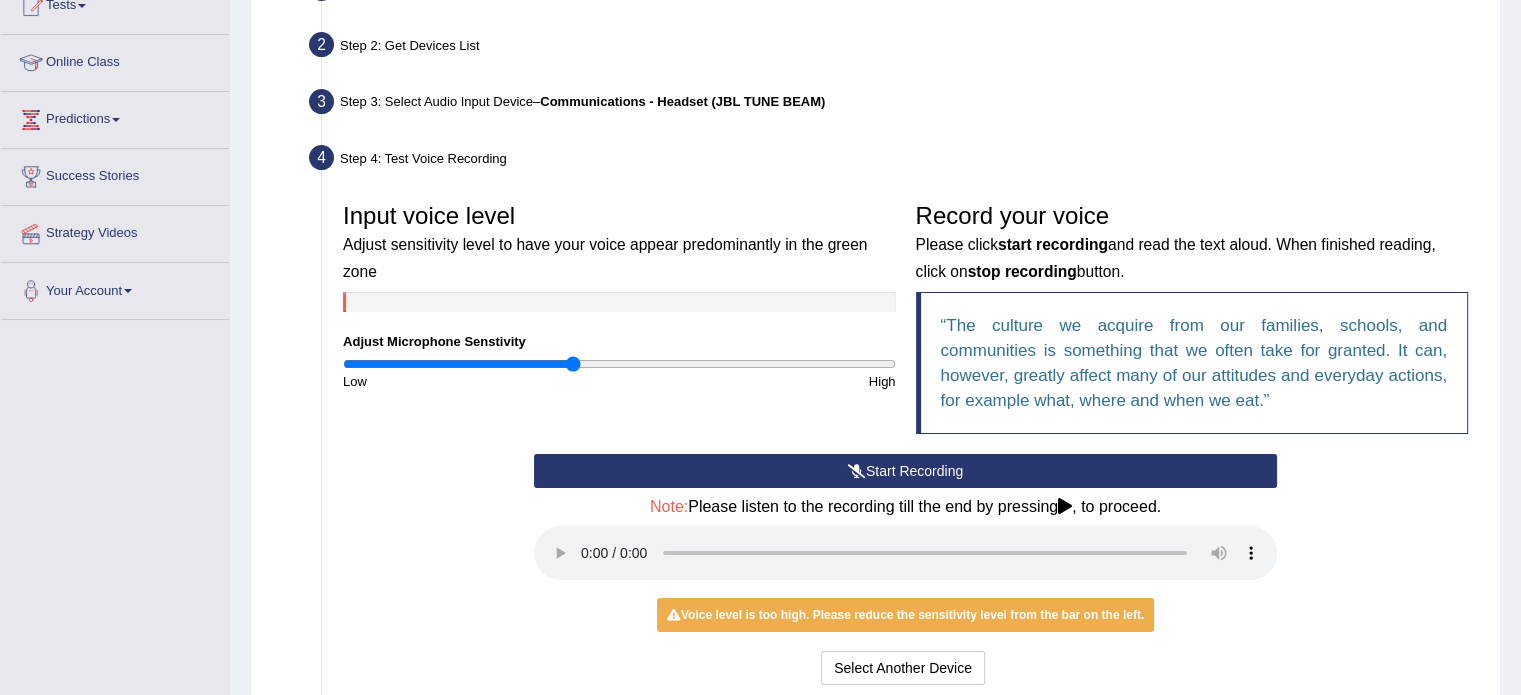 scroll, scrollTop: 221, scrollLeft: 0, axis: vertical 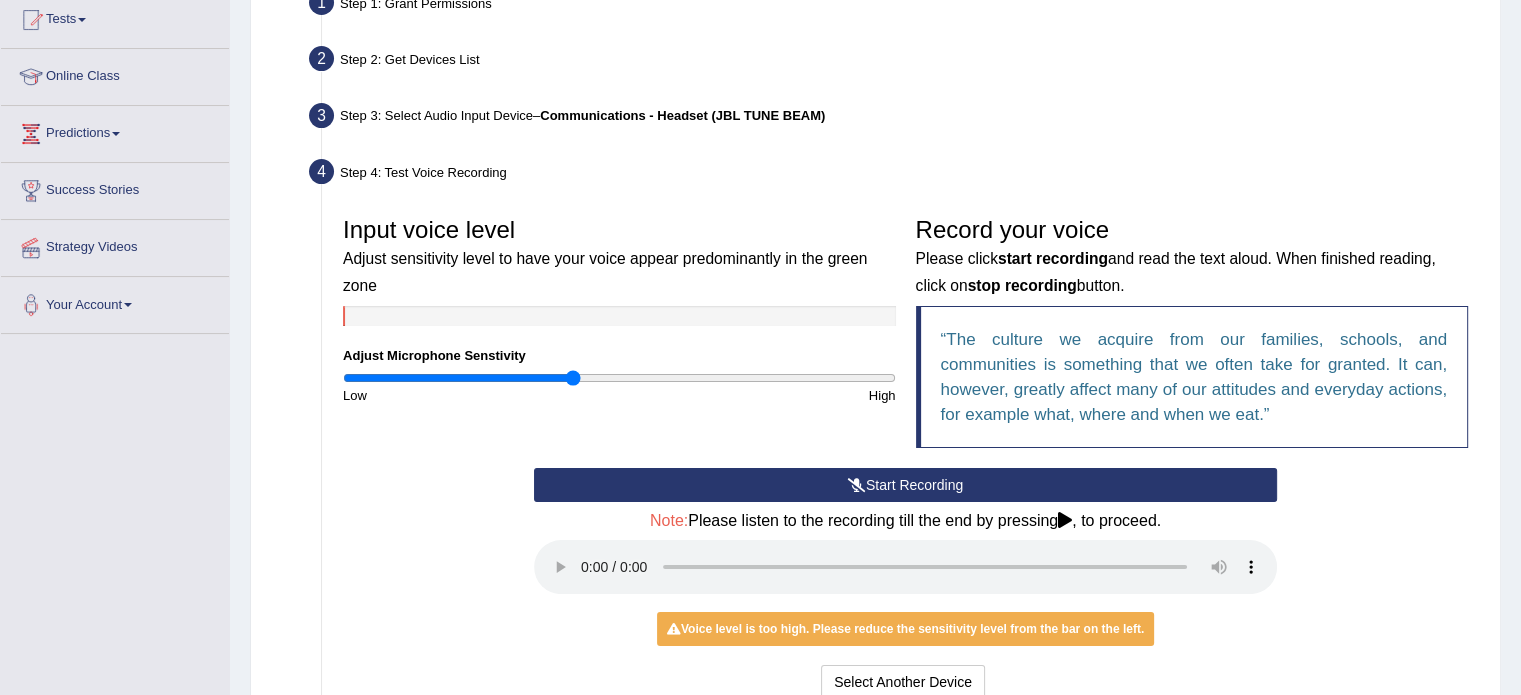 click on "Step 4: Test Voice Recording" at bounding box center [895, 175] 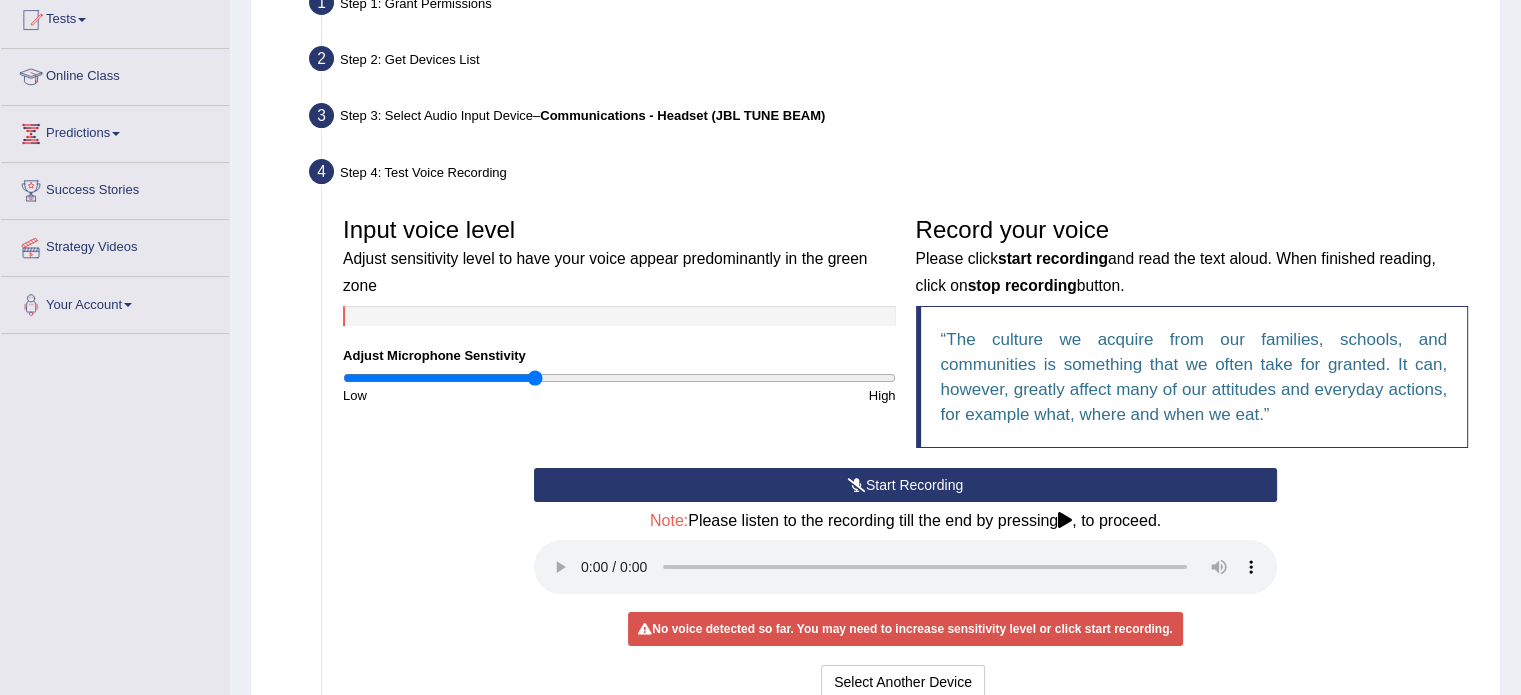 click at bounding box center [619, 378] 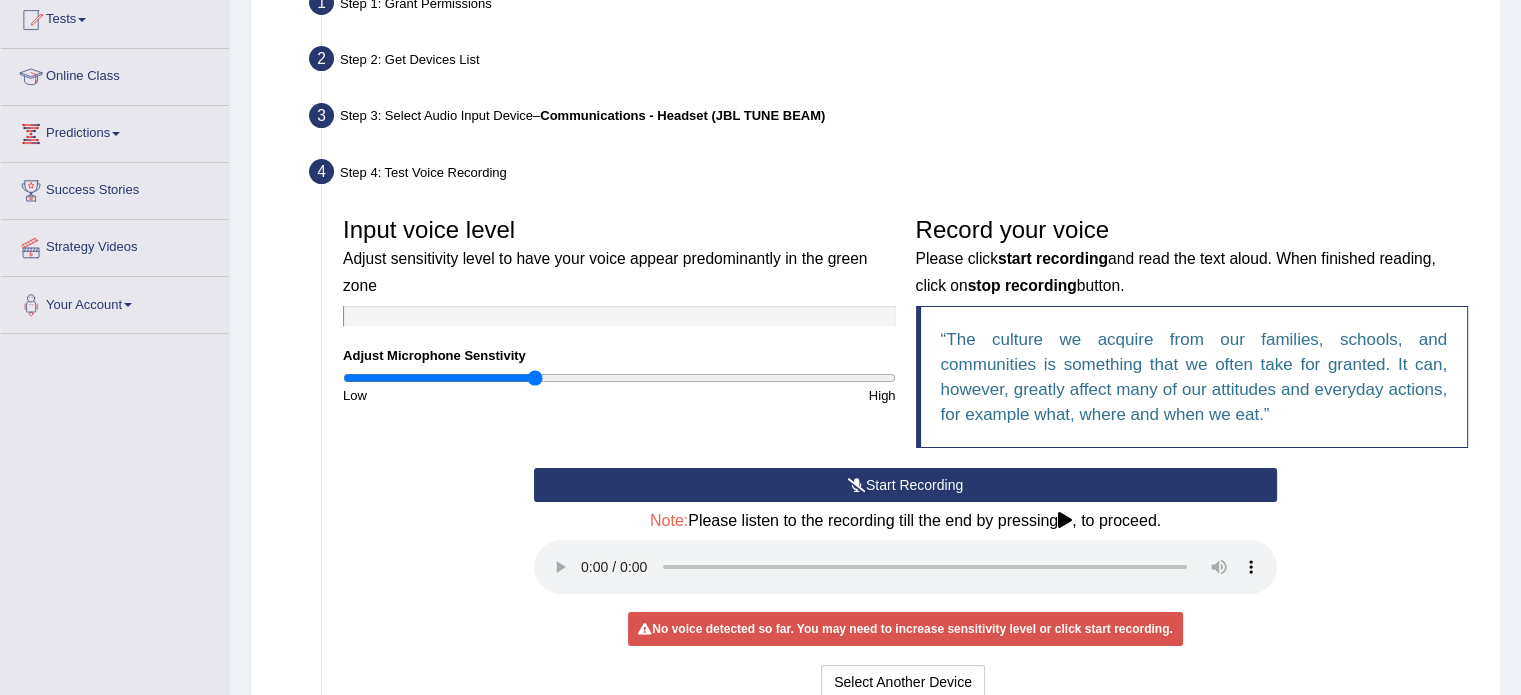 click on "Start Recording" at bounding box center (905, 485) 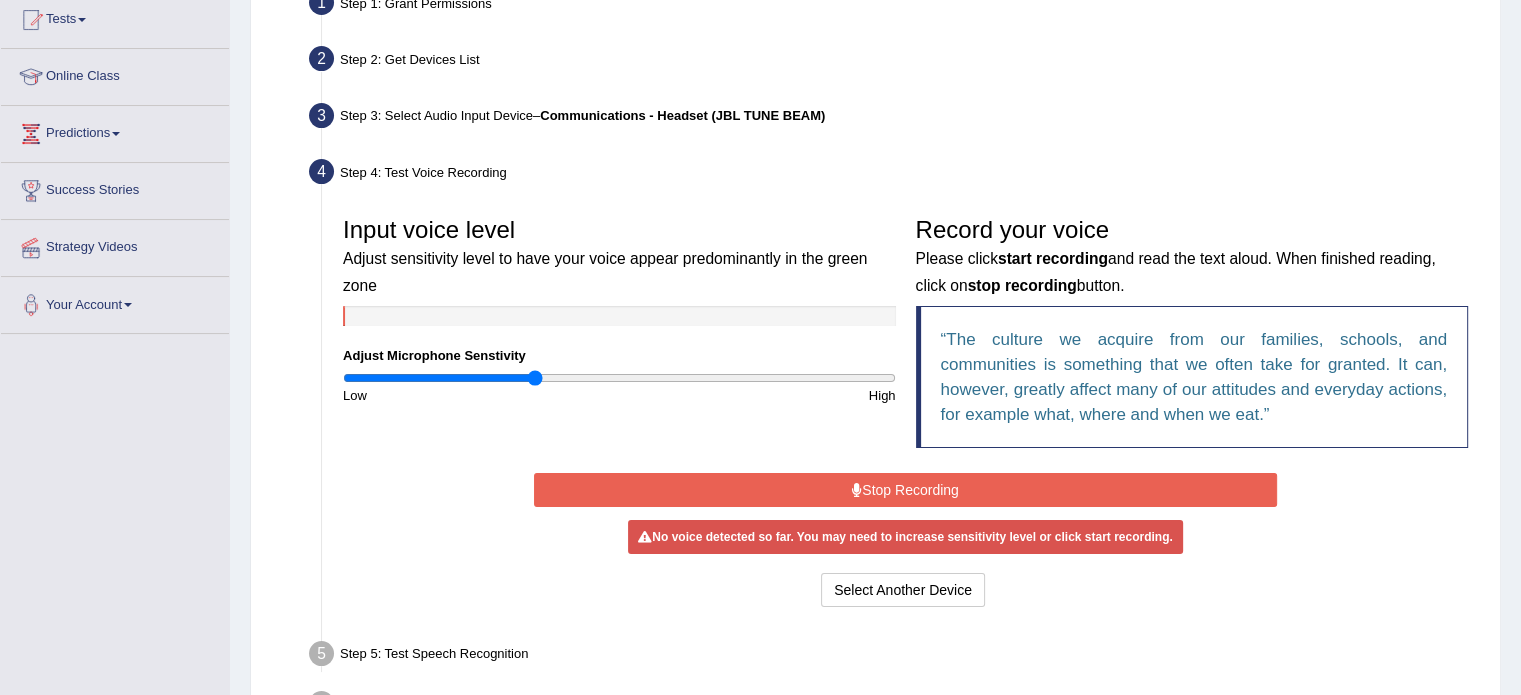 click on "Stop Recording" at bounding box center [905, 490] 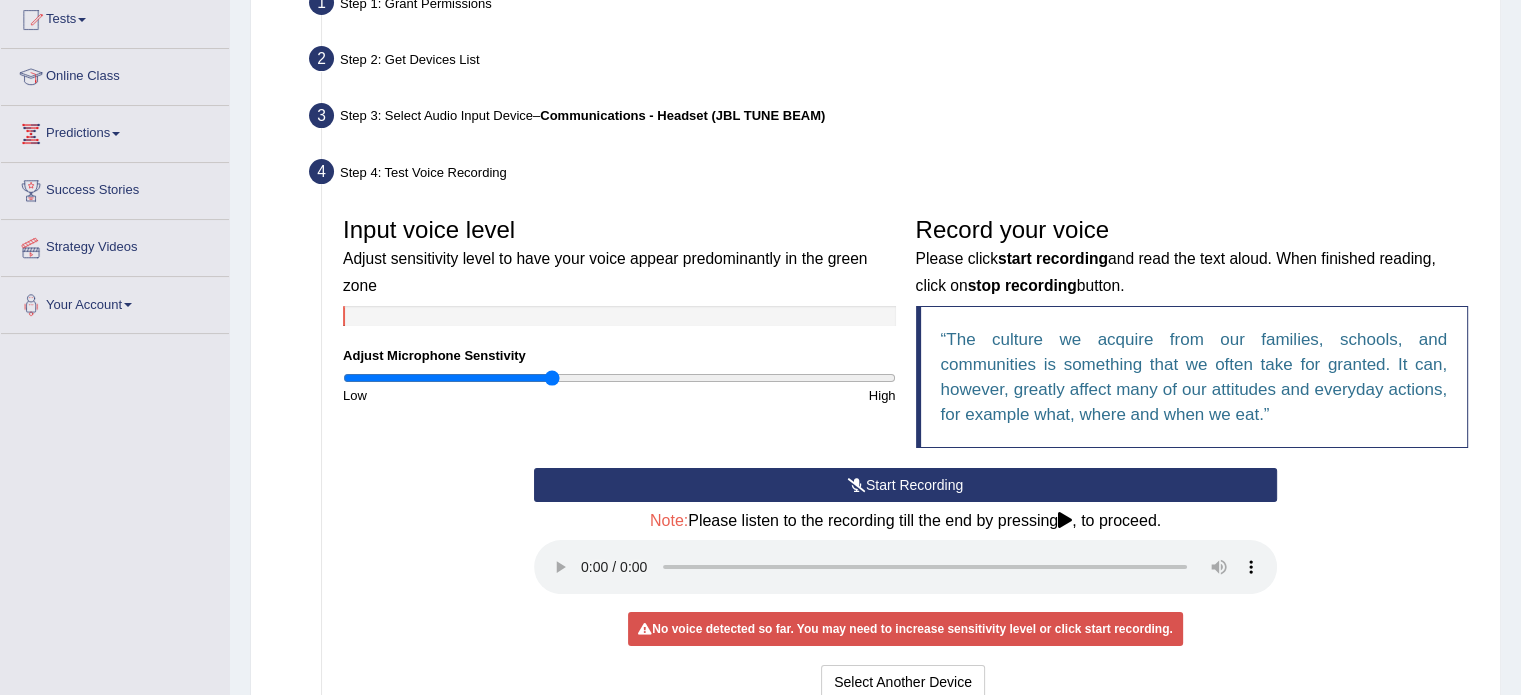 click at bounding box center (619, 378) 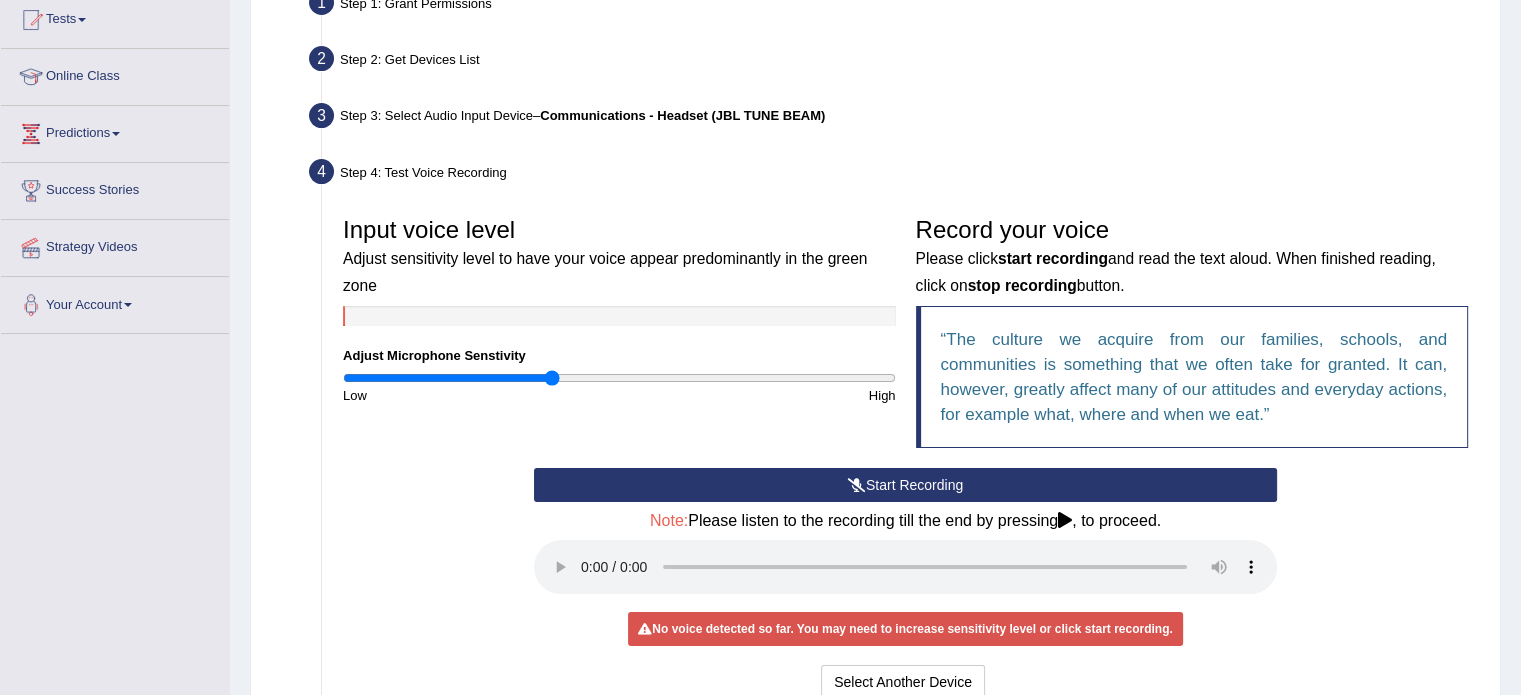 click on "Start Recording" at bounding box center (905, 485) 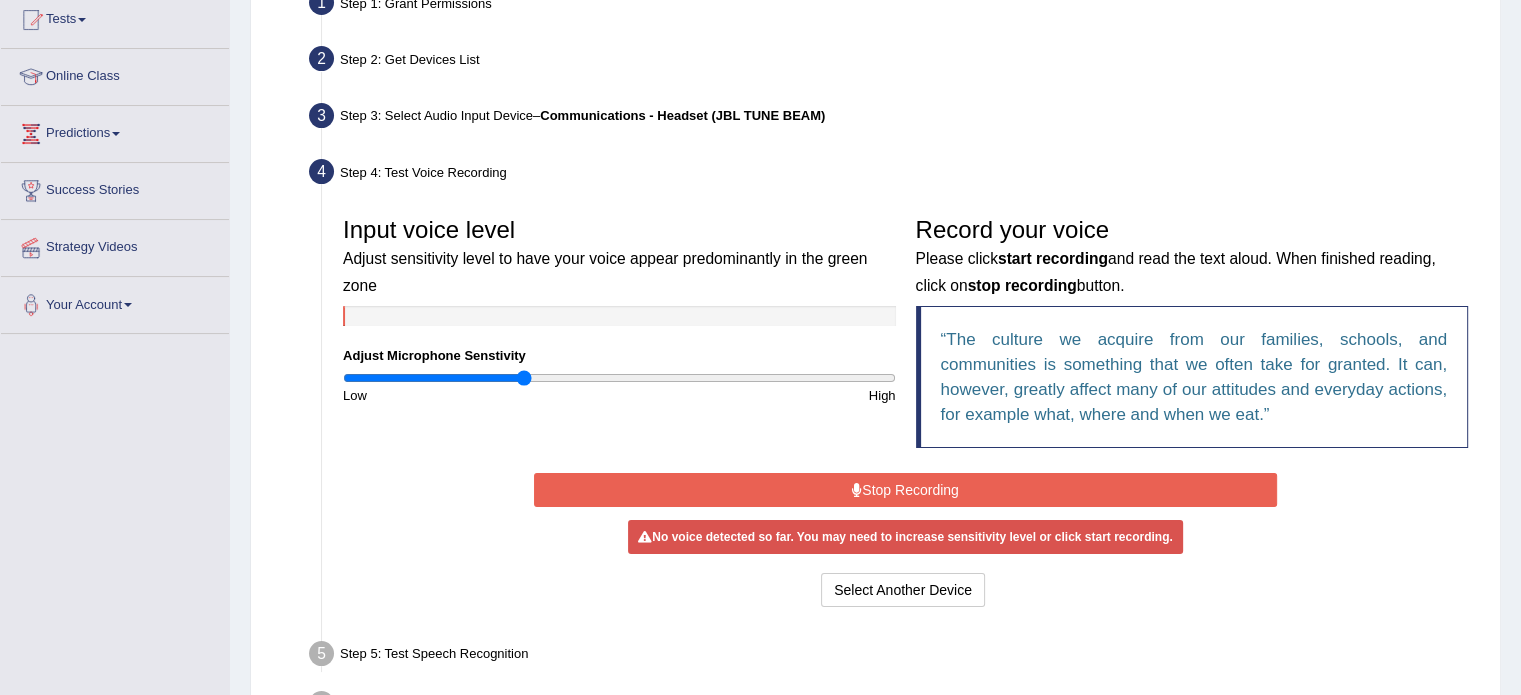 click at bounding box center [619, 378] 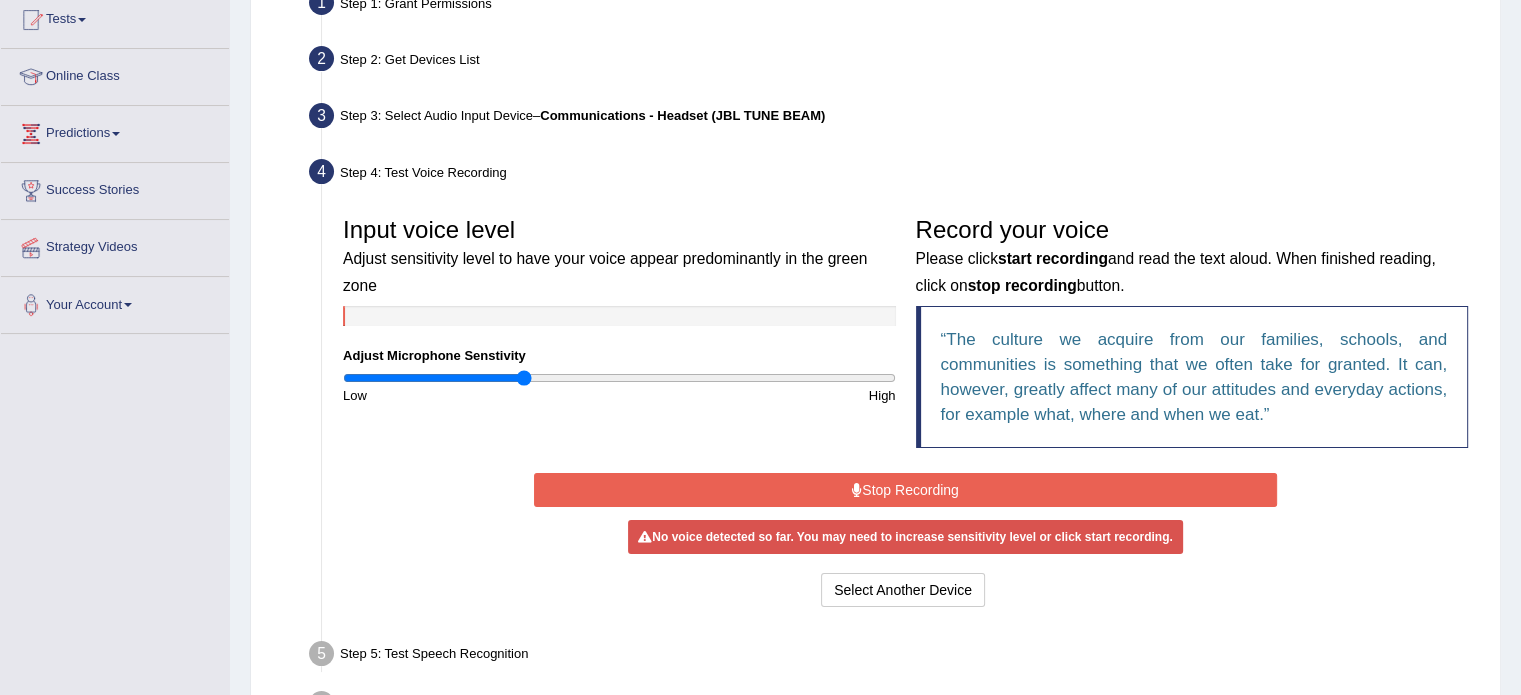click on "Stop Recording" at bounding box center [905, 490] 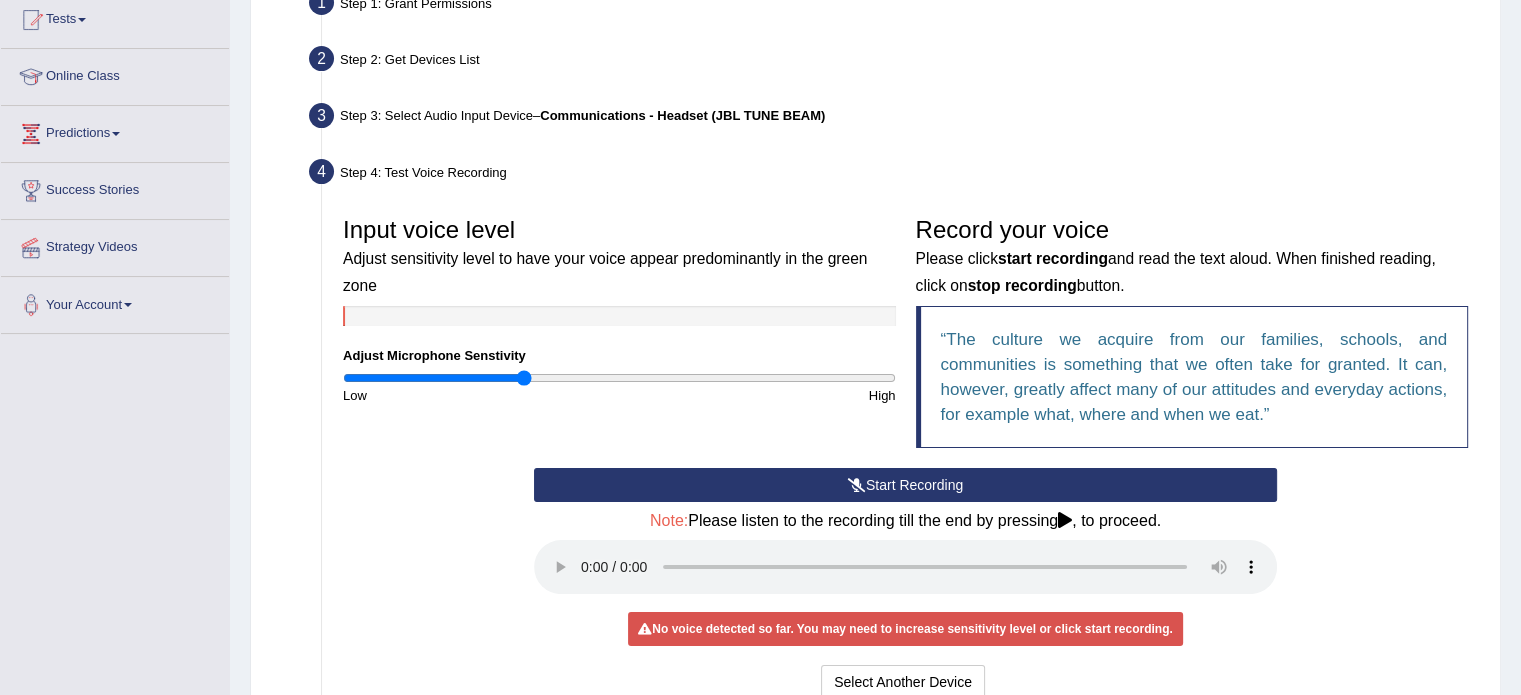 click on "Start Recording" at bounding box center [905, 485] 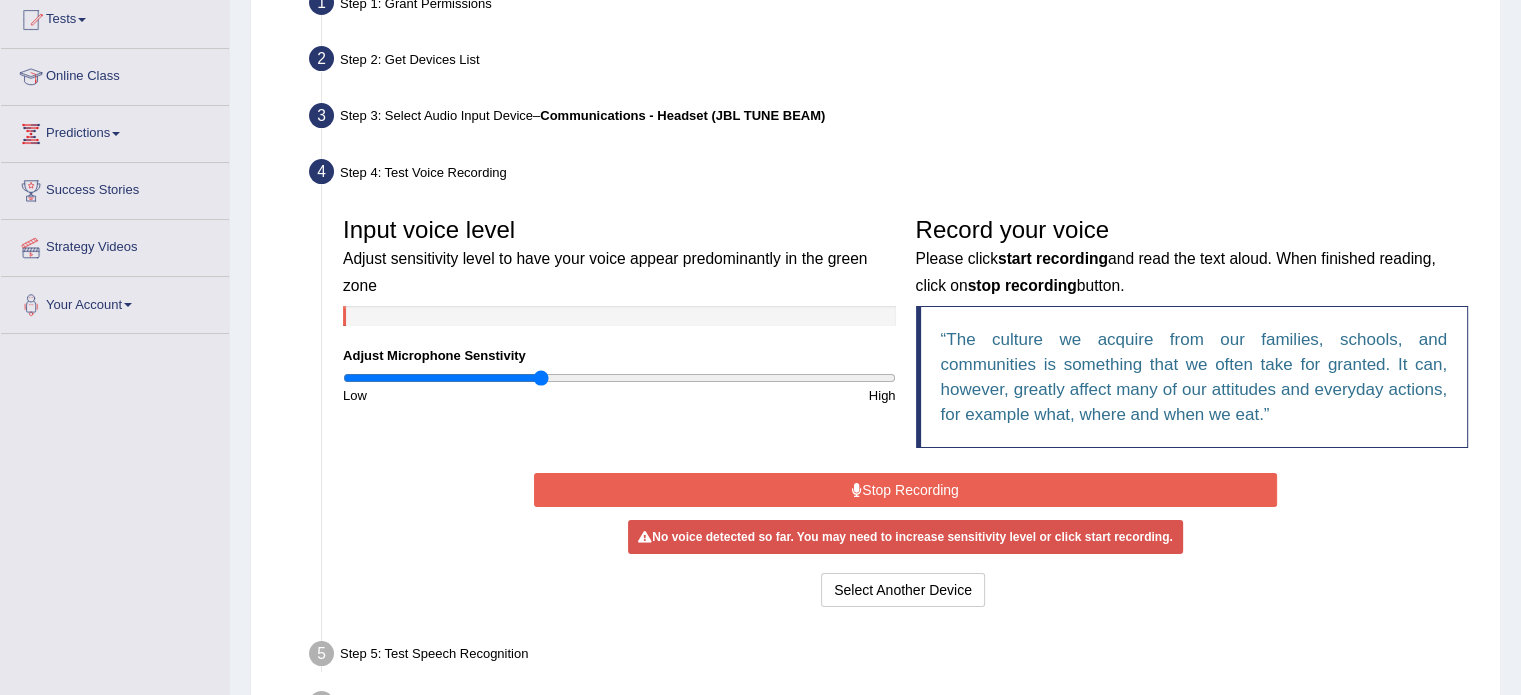 click at bounding box center [619, 378] 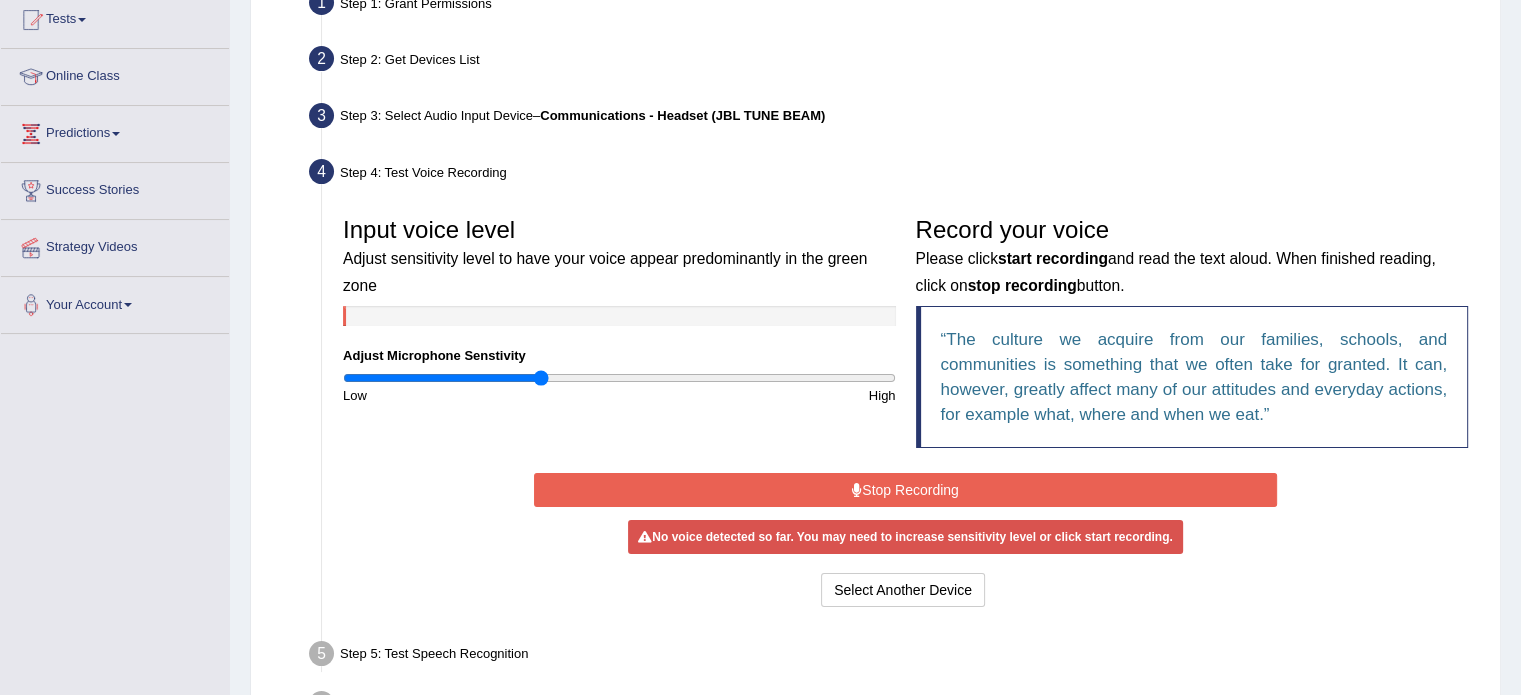 click on "Stop Recording" at bounding box center (905, 490) 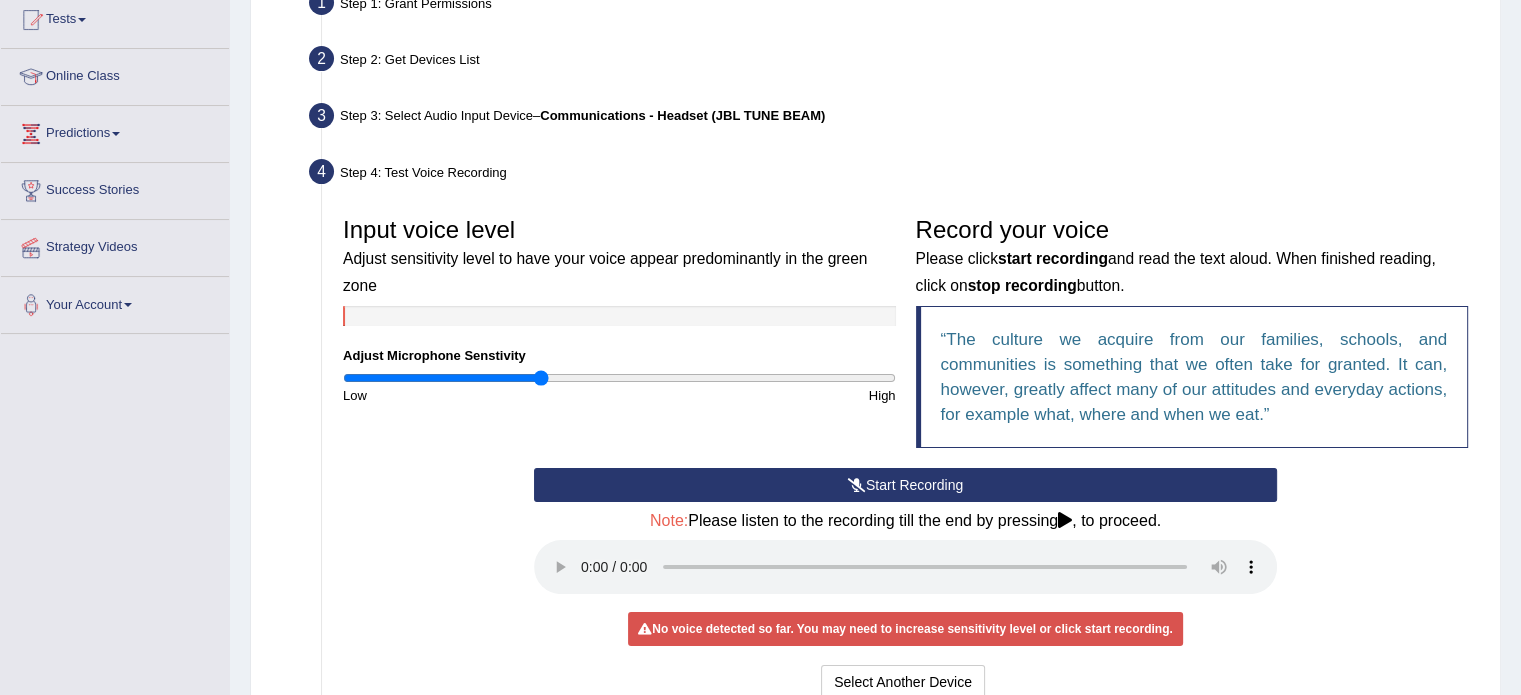 click on "Start Recording" at bounding box center [905, 485] 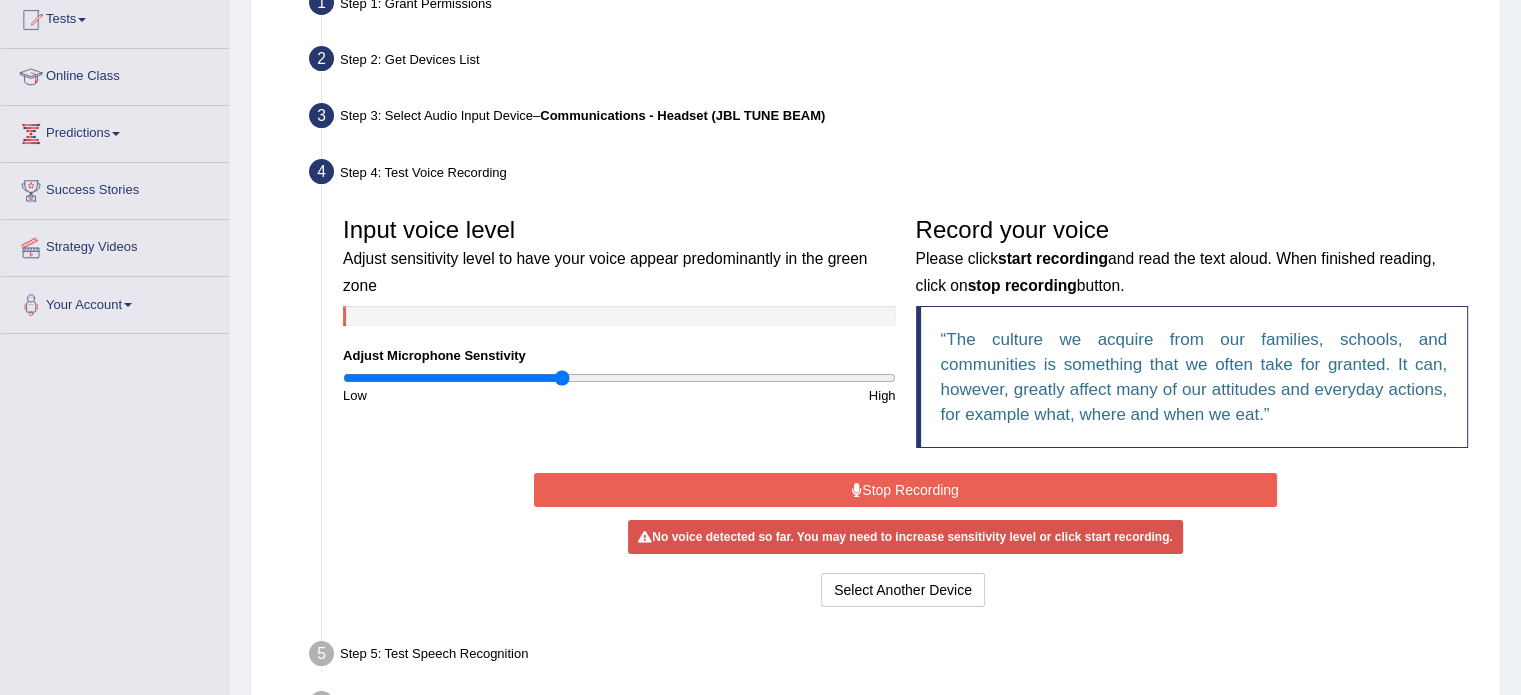 type on "0.8" 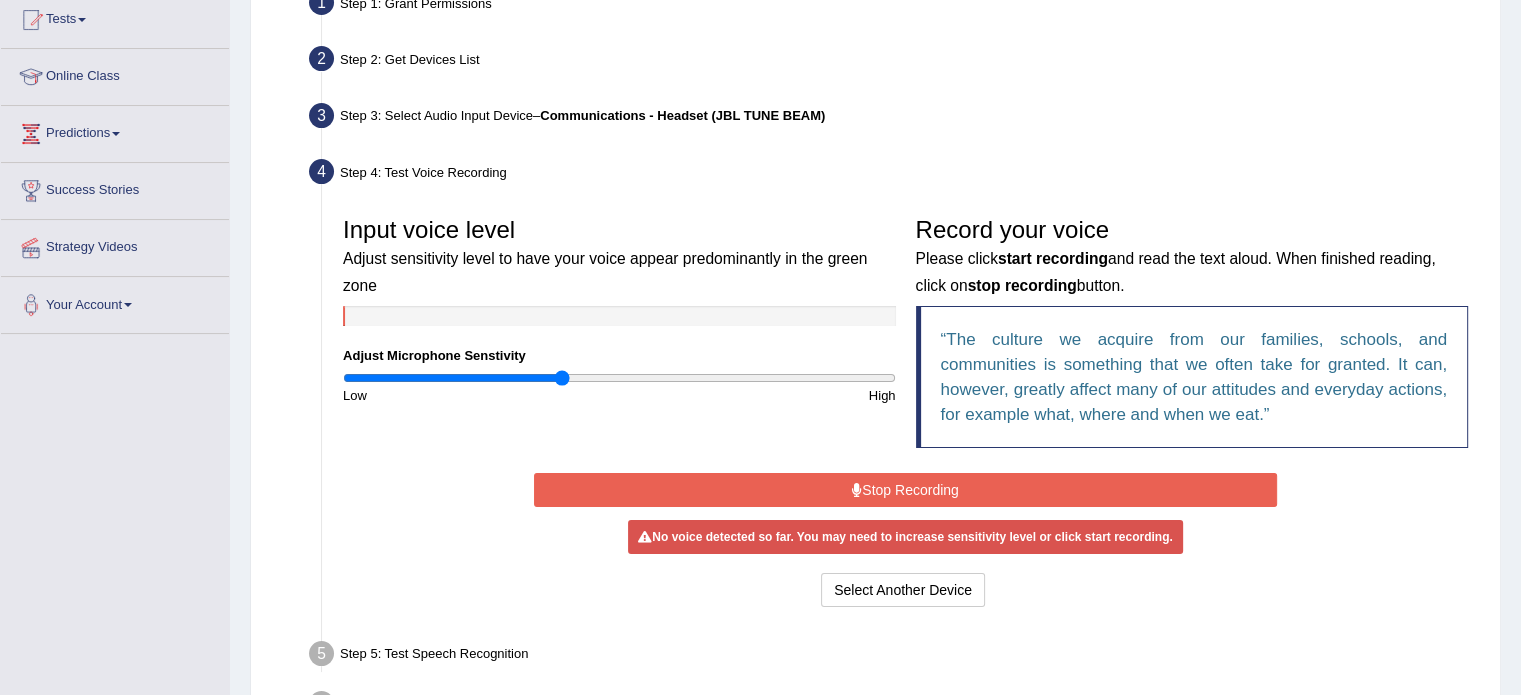 click on "Stop Recording" at bounding box center [905, 490] 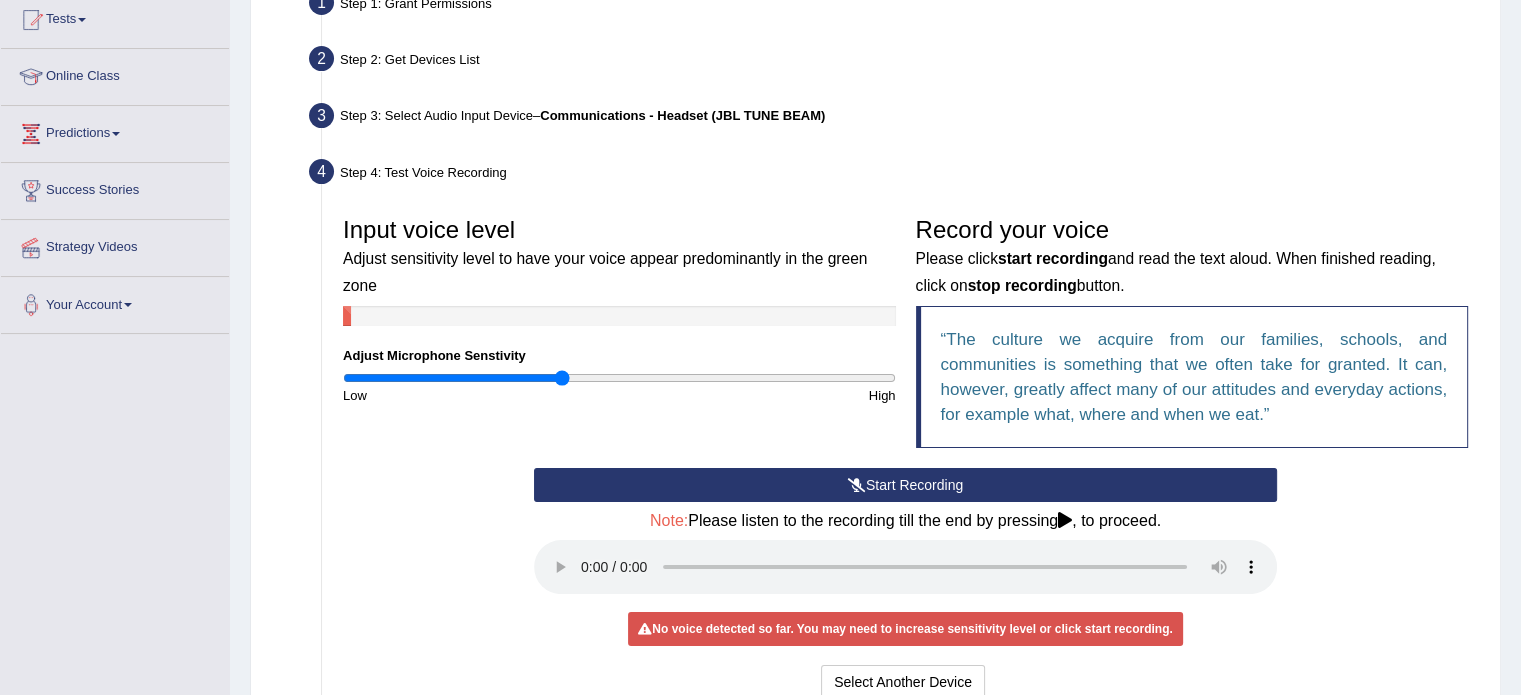 click on "Start Recording" at bounding box center (905, 485) 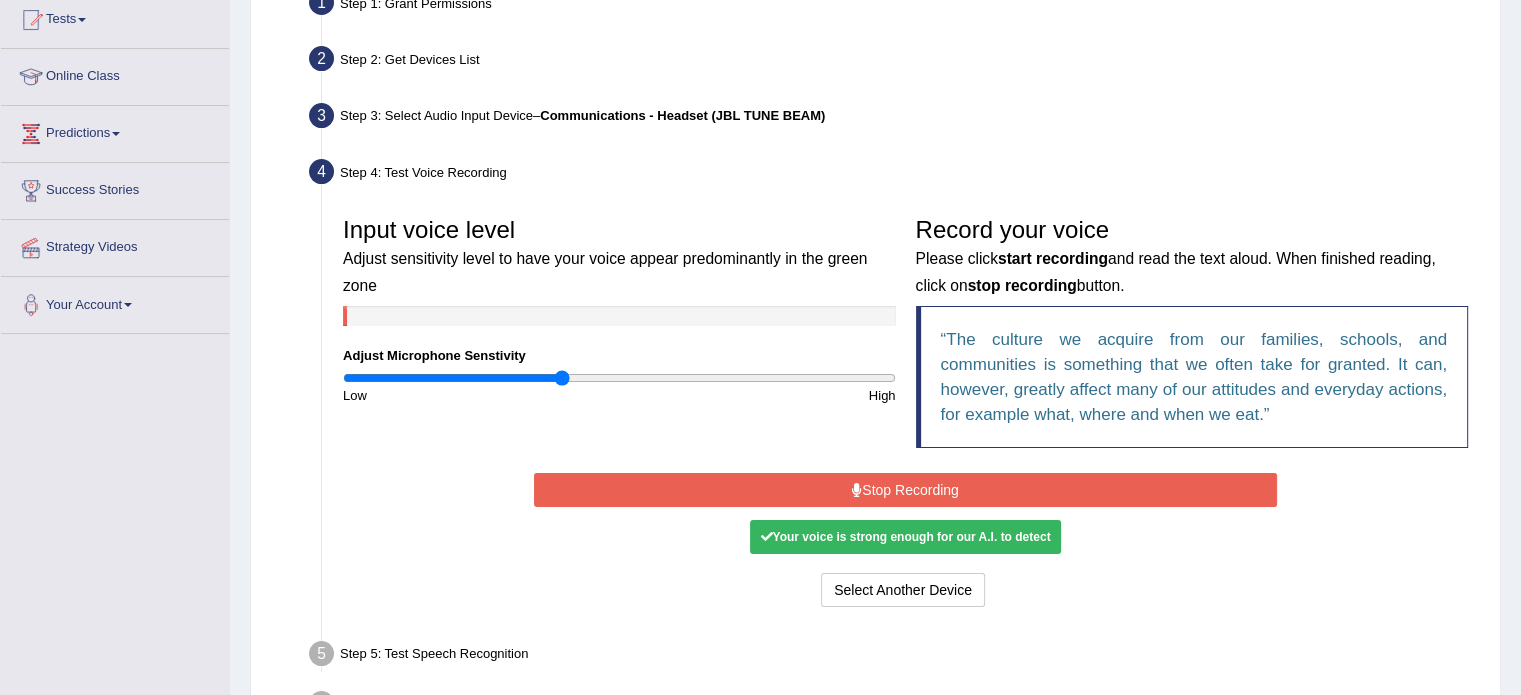 click on "Your voice is strong enough for our A.I. to detect" at bounding box center (905, 537) 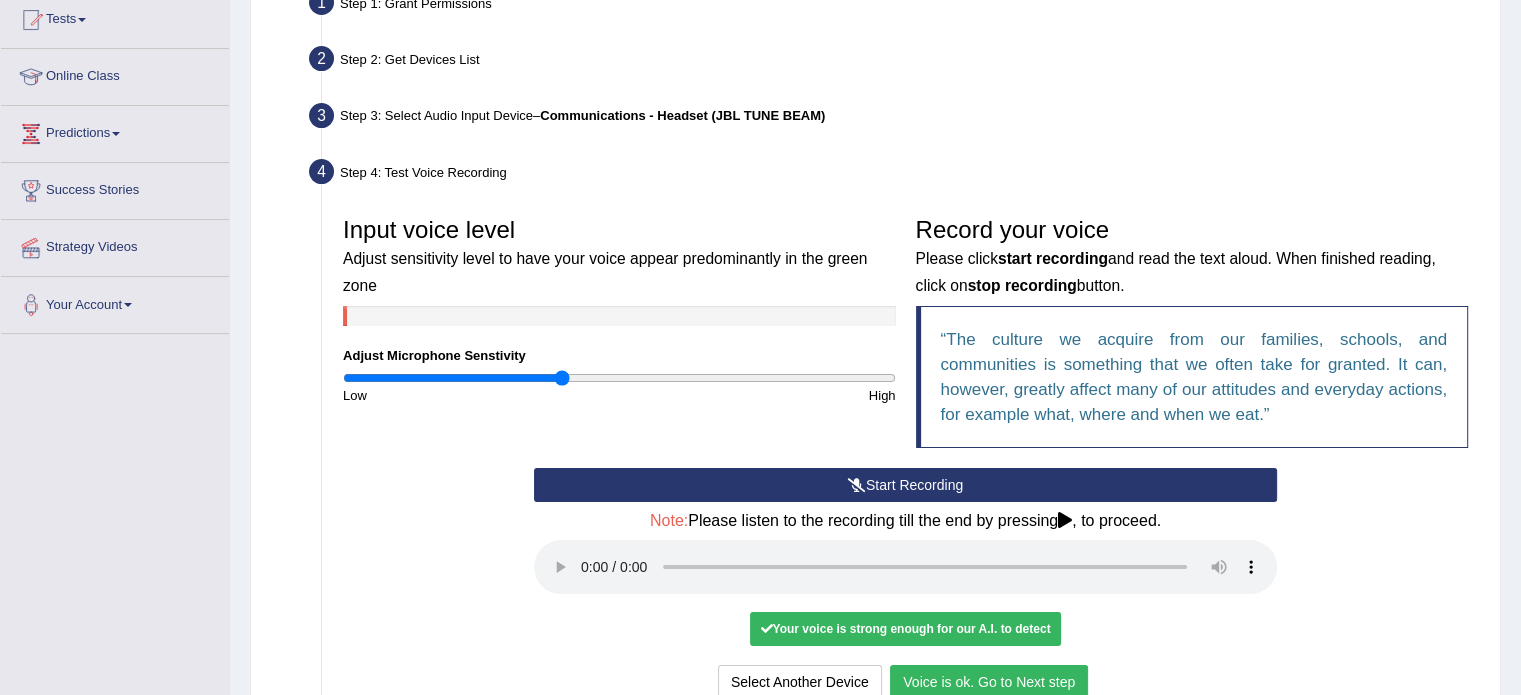 click on "Voice is ok. Go to Next step" at bounding box center (989, 682) 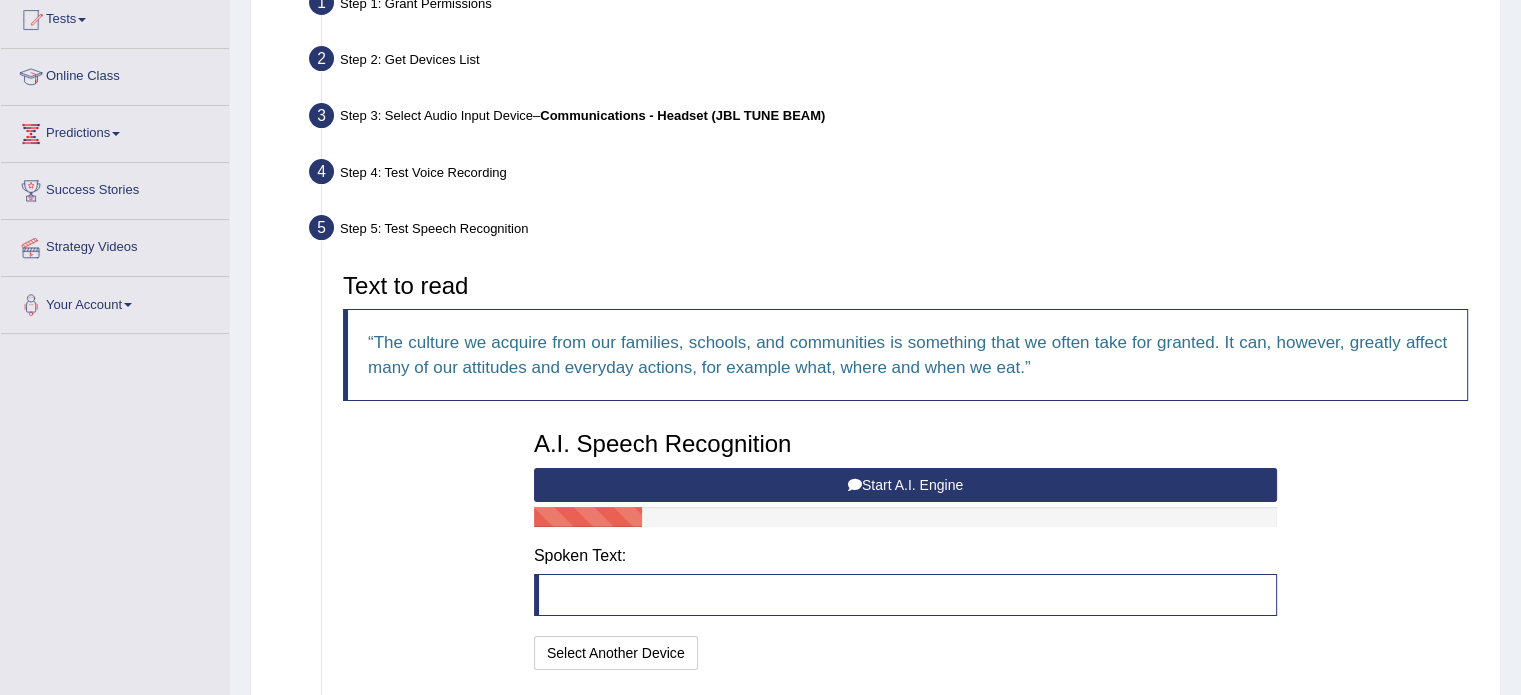 click on "Start A.I. Engine" at bounding box center [905, 485] 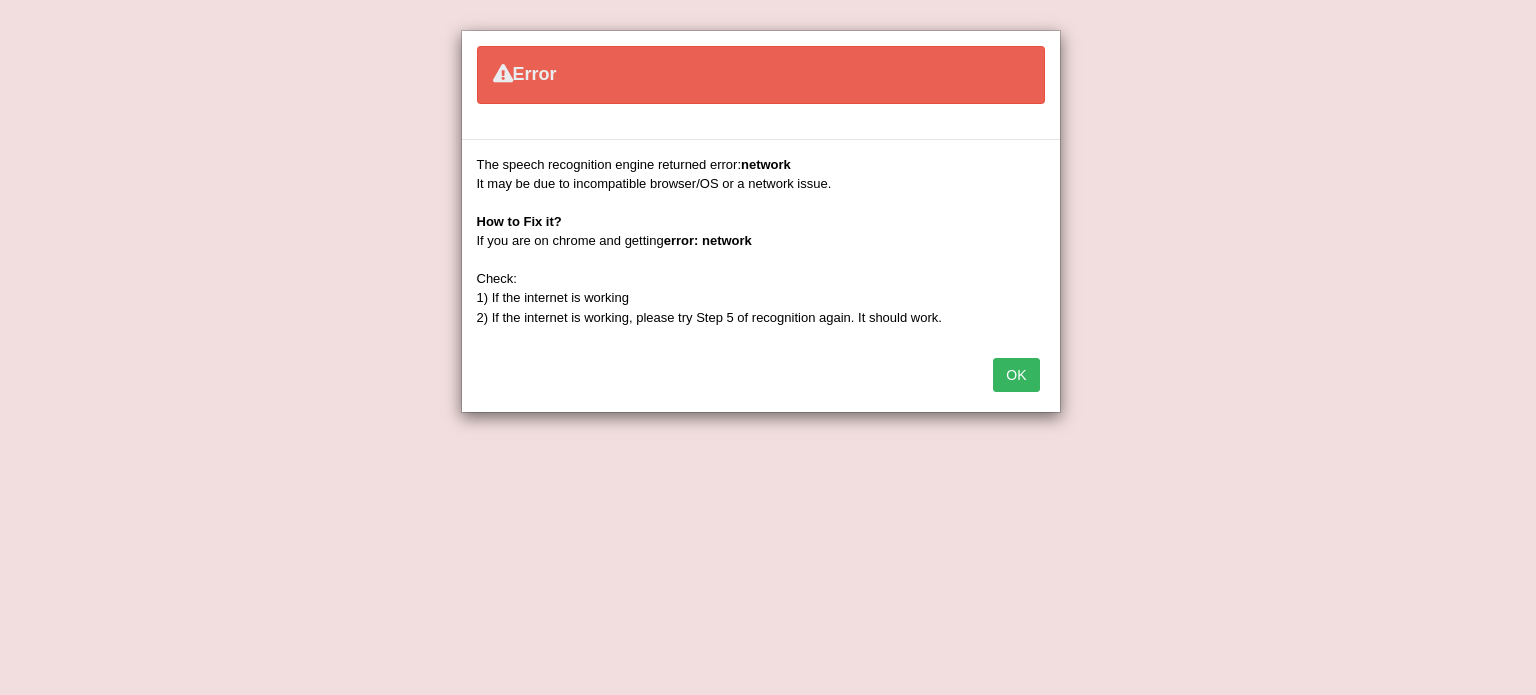 click on "OK" at bounding box center (1016, 375) 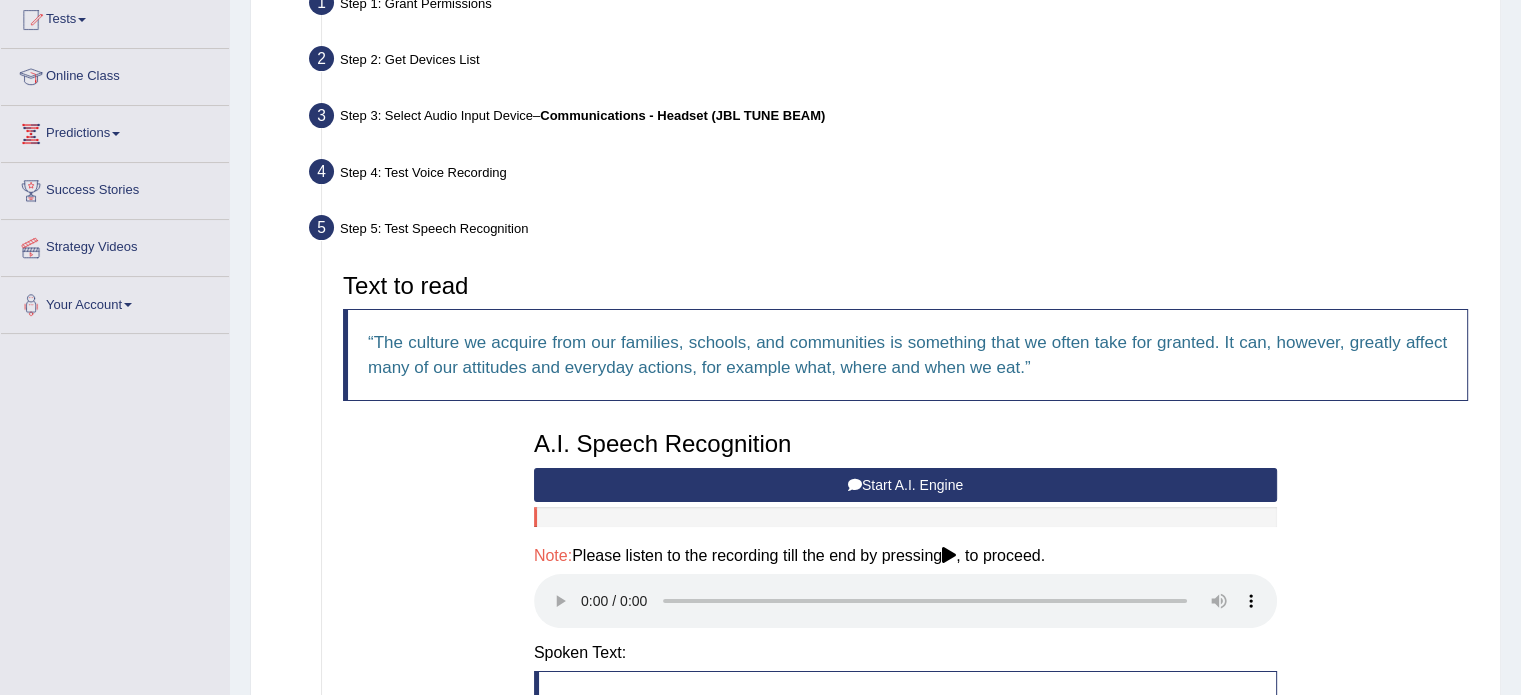 click on "Start A.I. Engine" at bounding box center [905, 485] 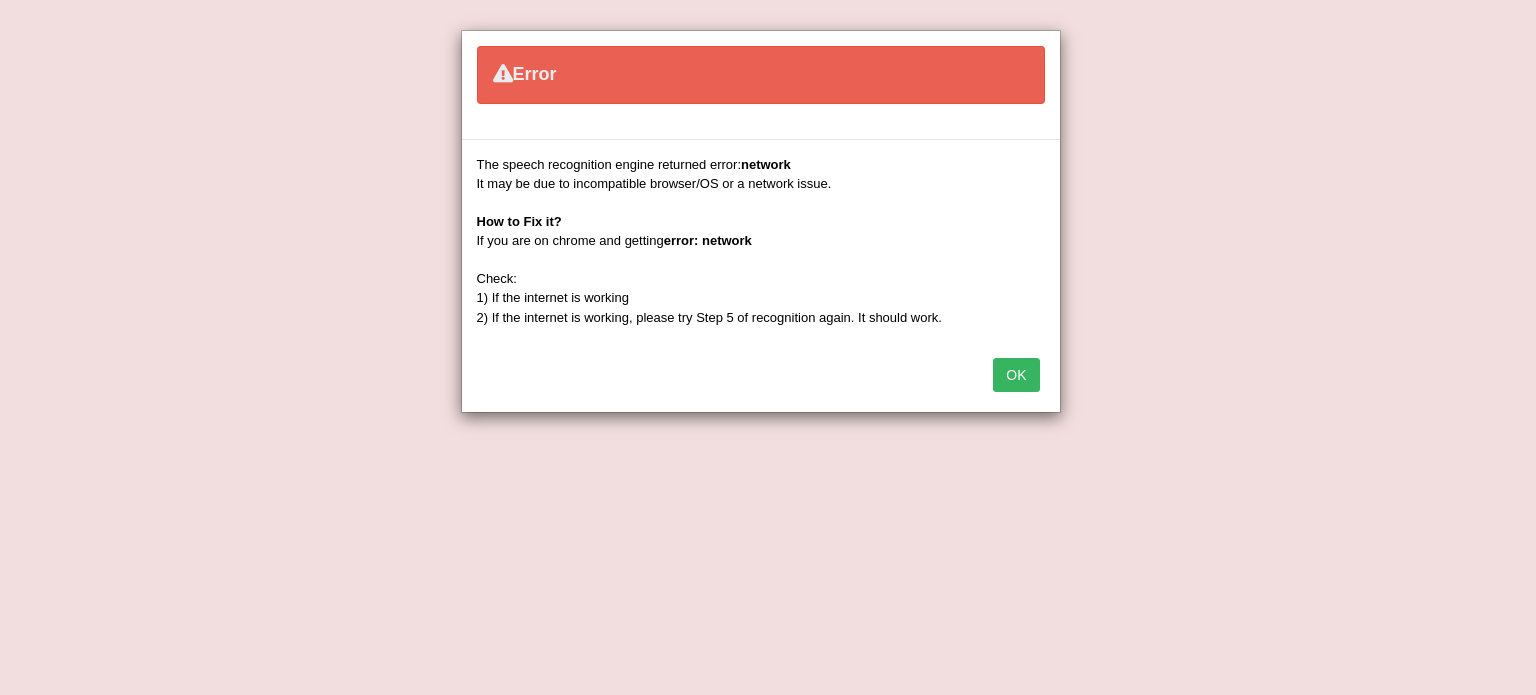 click on "OK" at bounding box center (1016, 375) 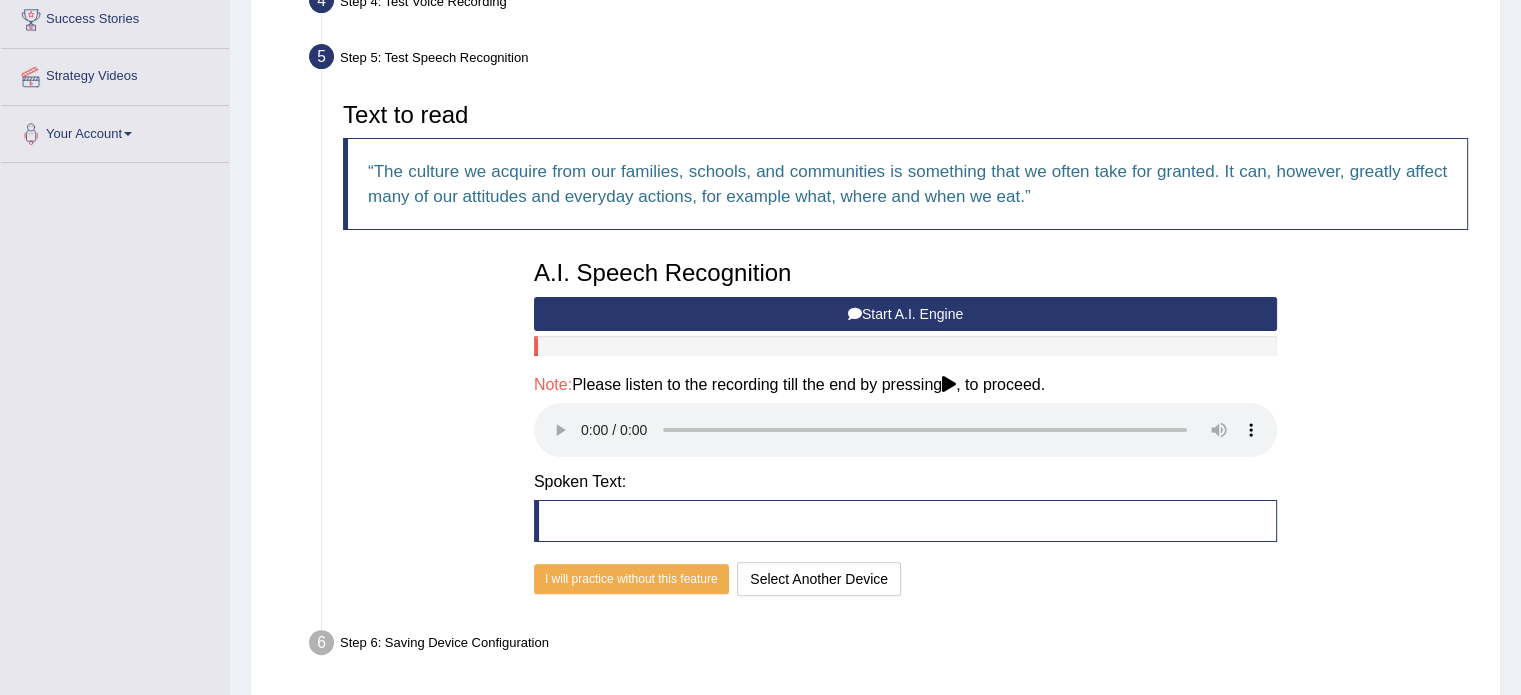 scroll, scrollTop: 421, scrollLeft: 0, axis: vertical 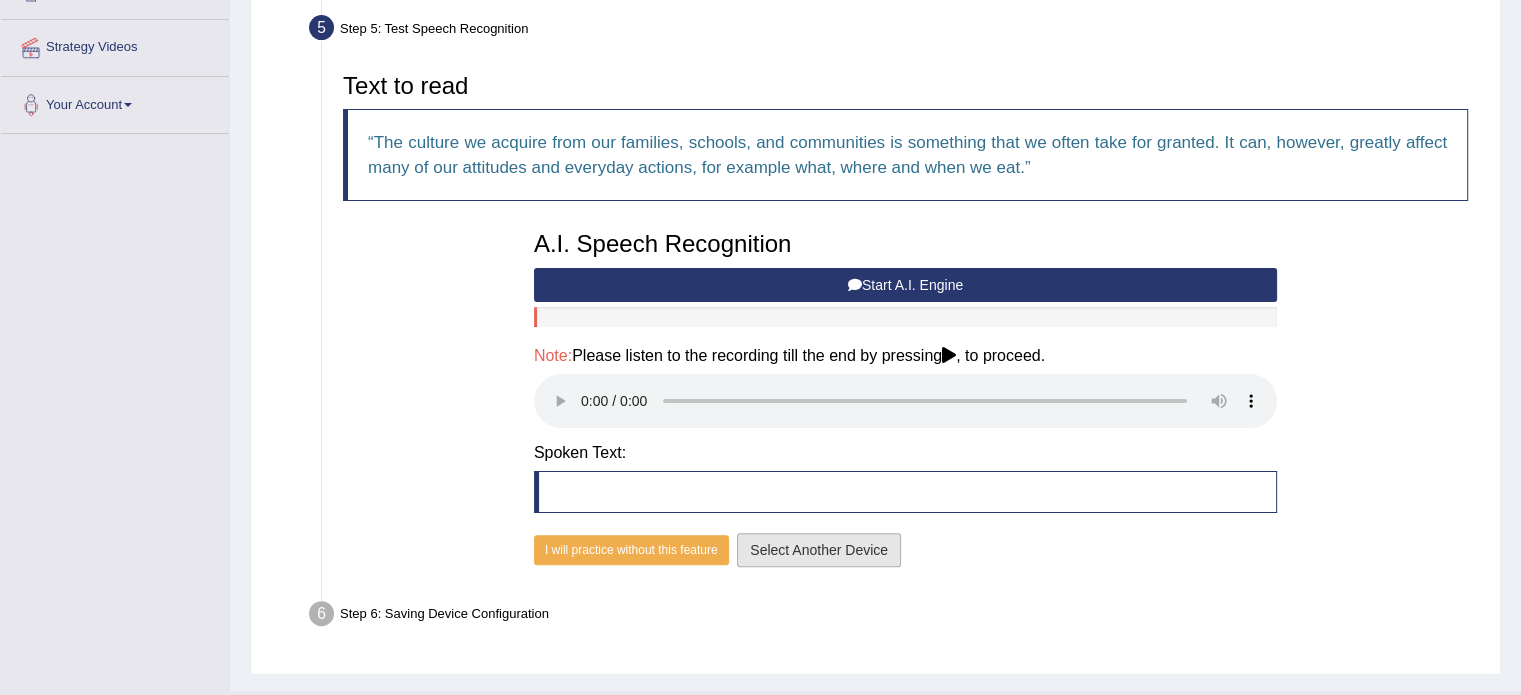 click on "Select Another Device" at bounding box center [819, 550] 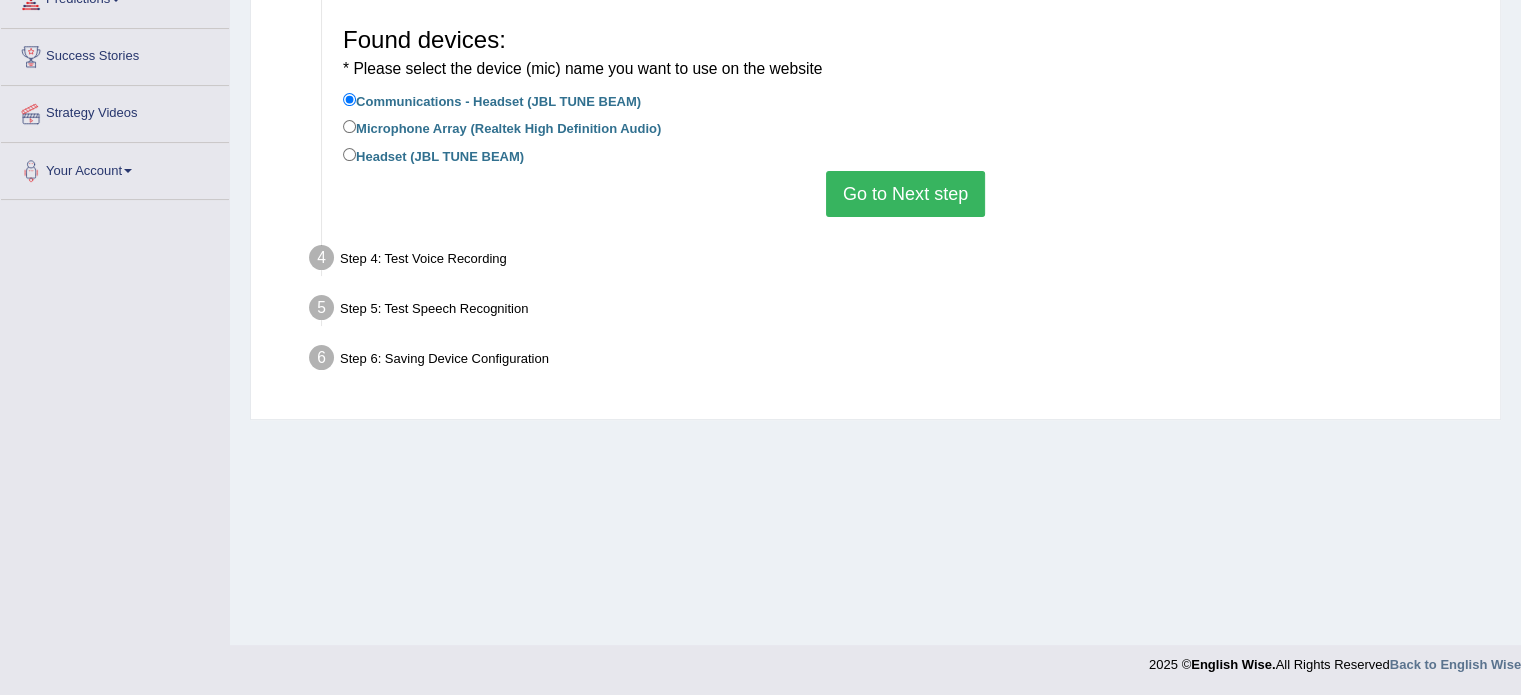 click on "Go to Next step" at bounding box center (905, 194) 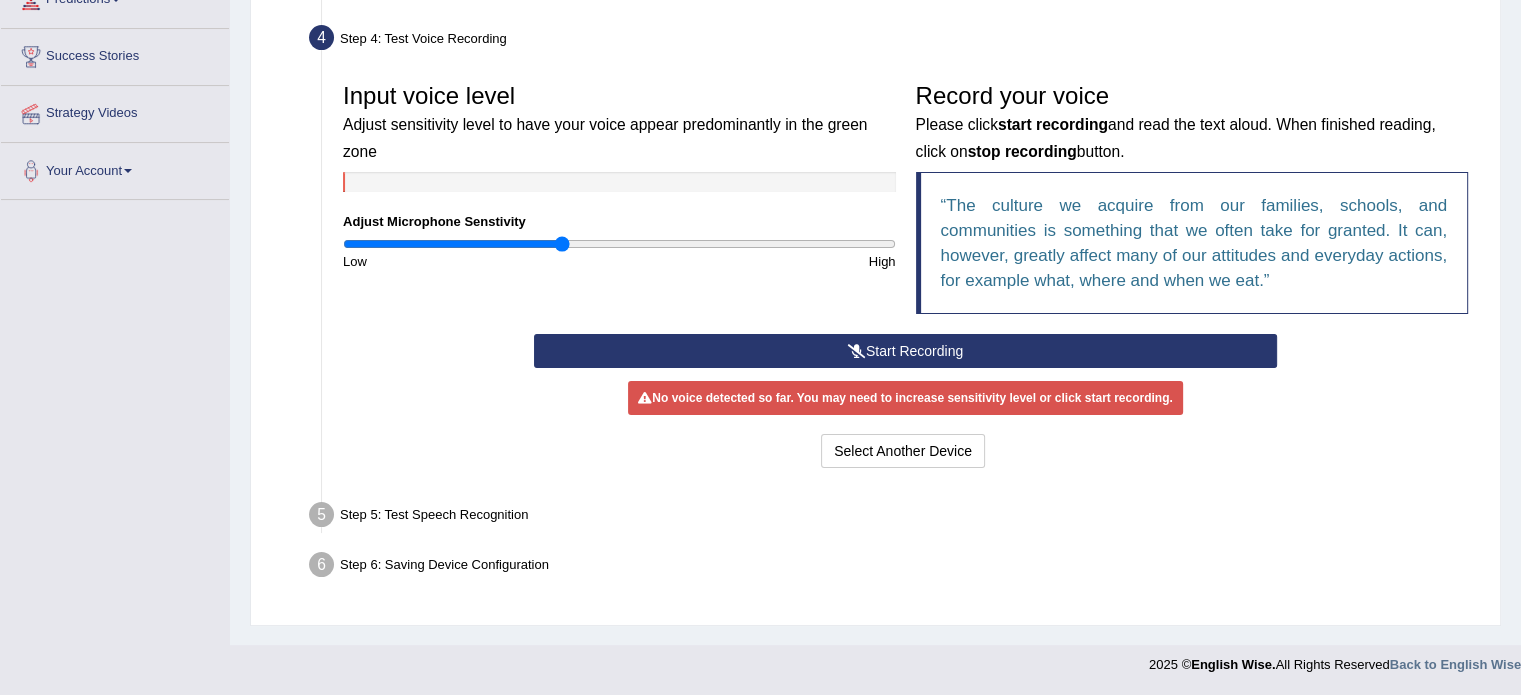 click at bounding box center [857, 351] 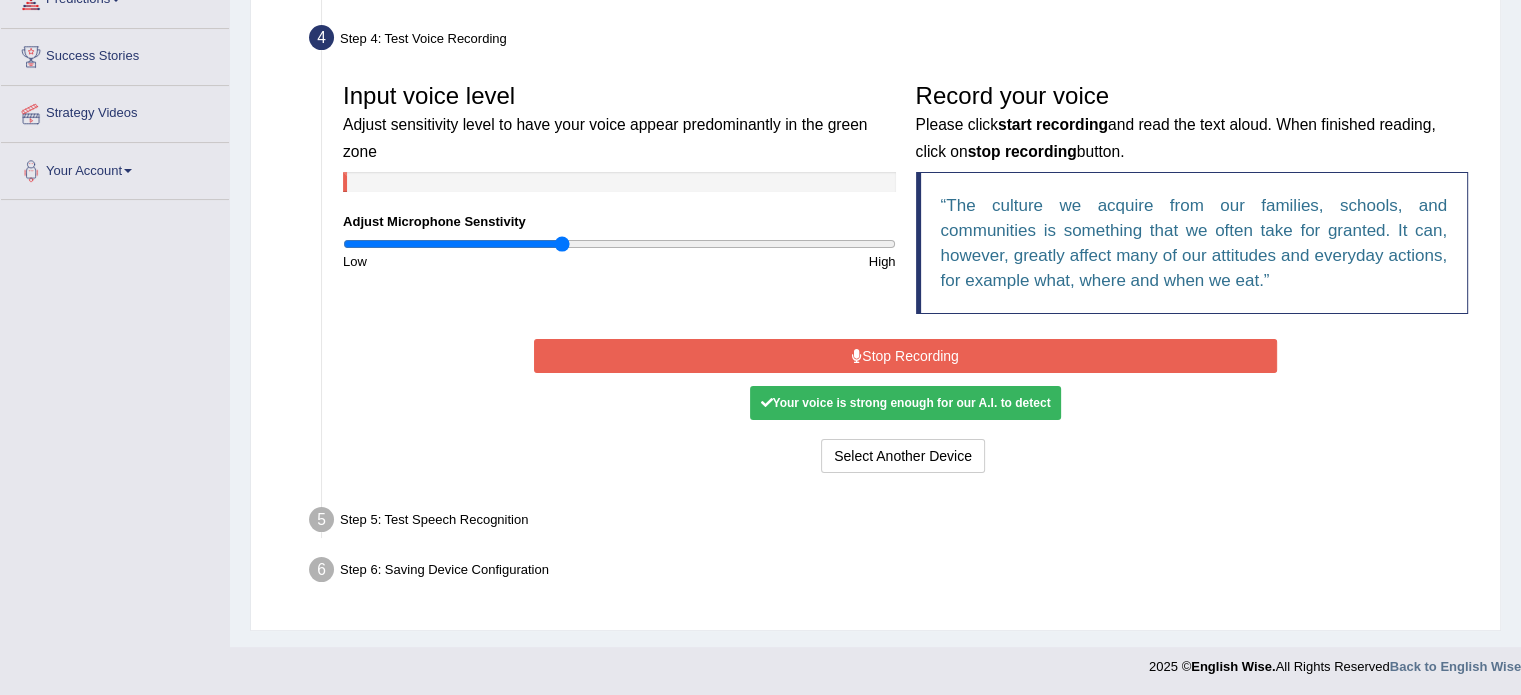 click on "Stop Recording" at bounding box center [905, 356] 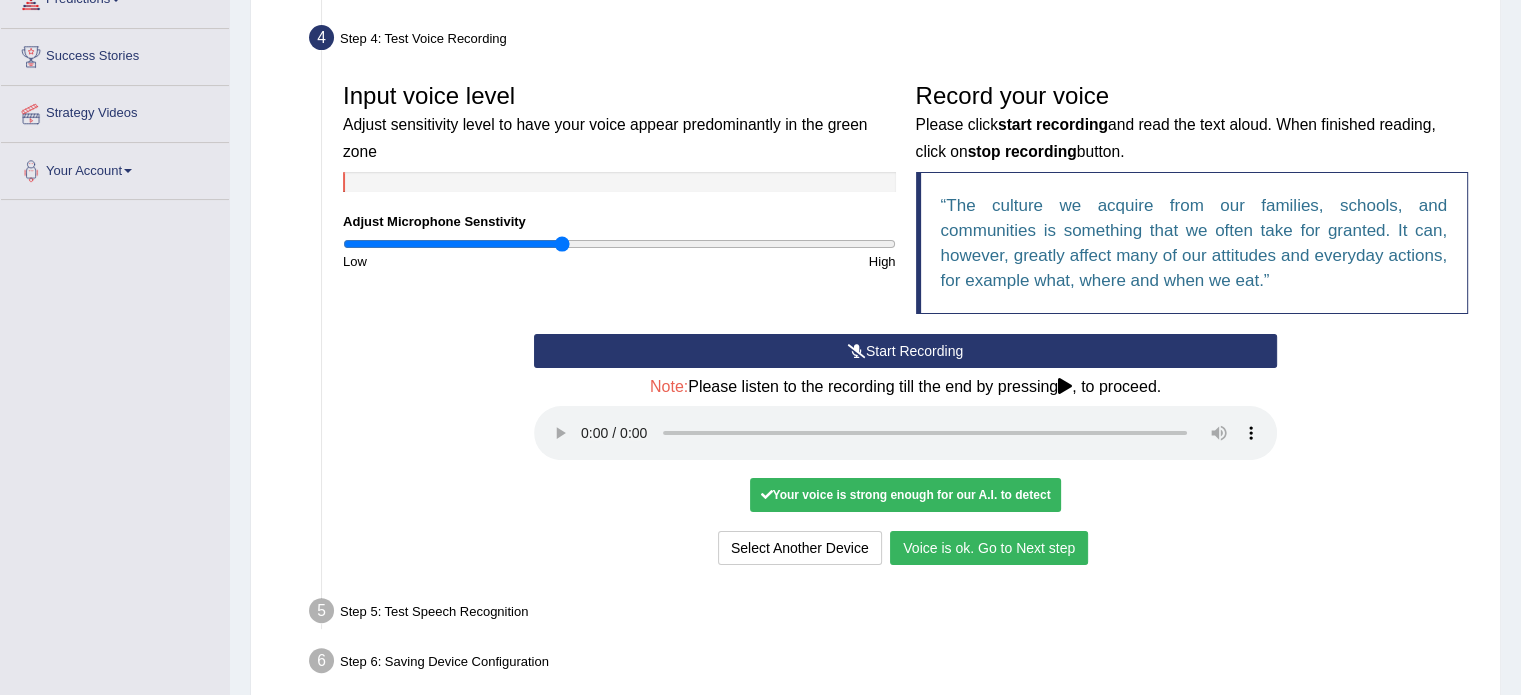 click on "Voice is ok. Go to Next step" at bounding box center (989, 548) 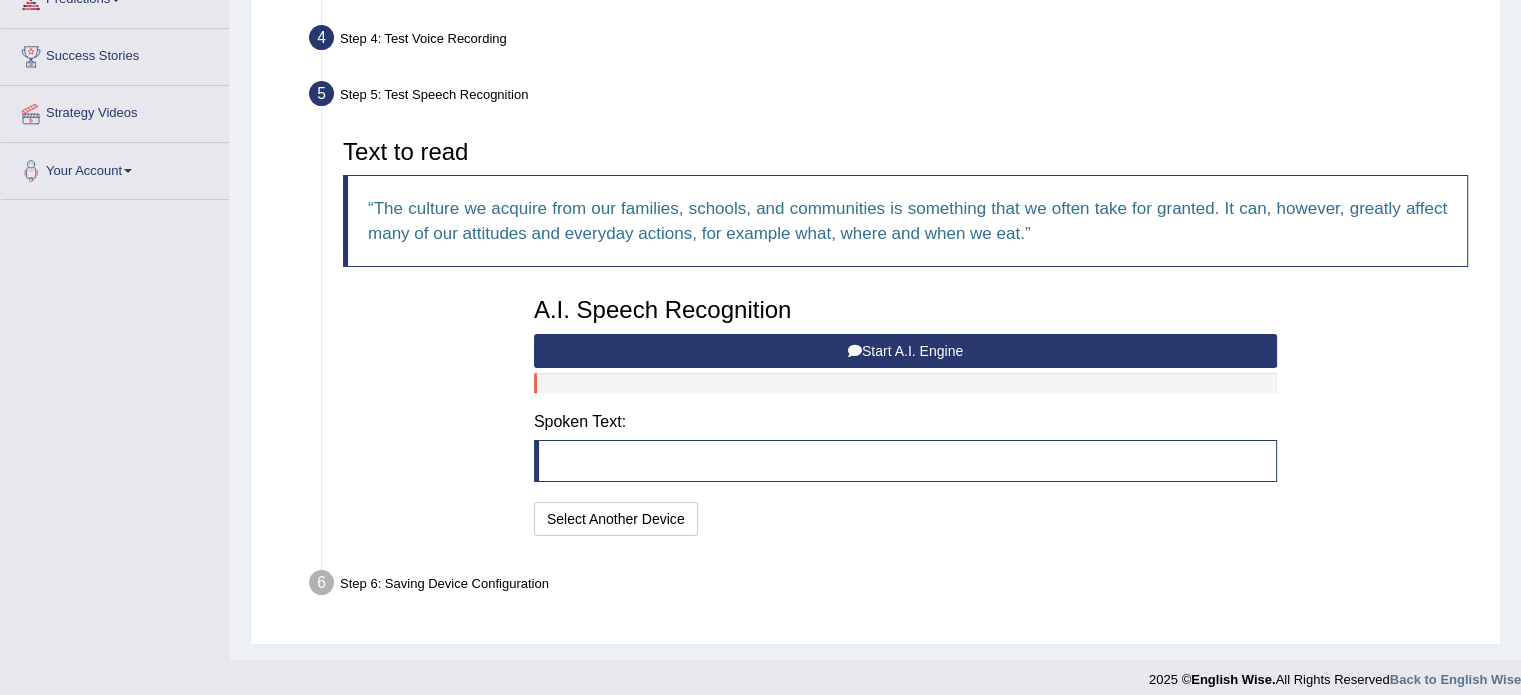 click on "Start A.I. Engine" at bounding box center [905, 351] 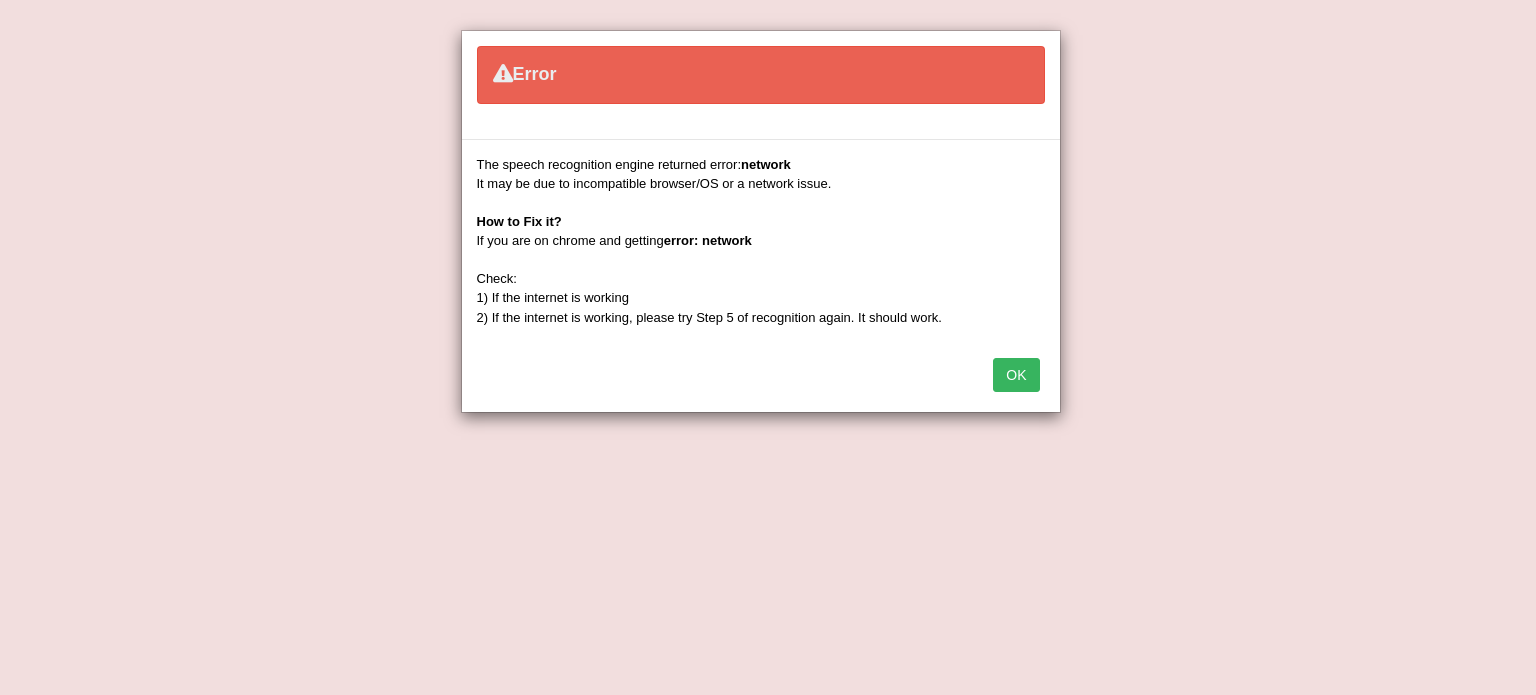 click on "OK" at bounding box center (1016, 375) 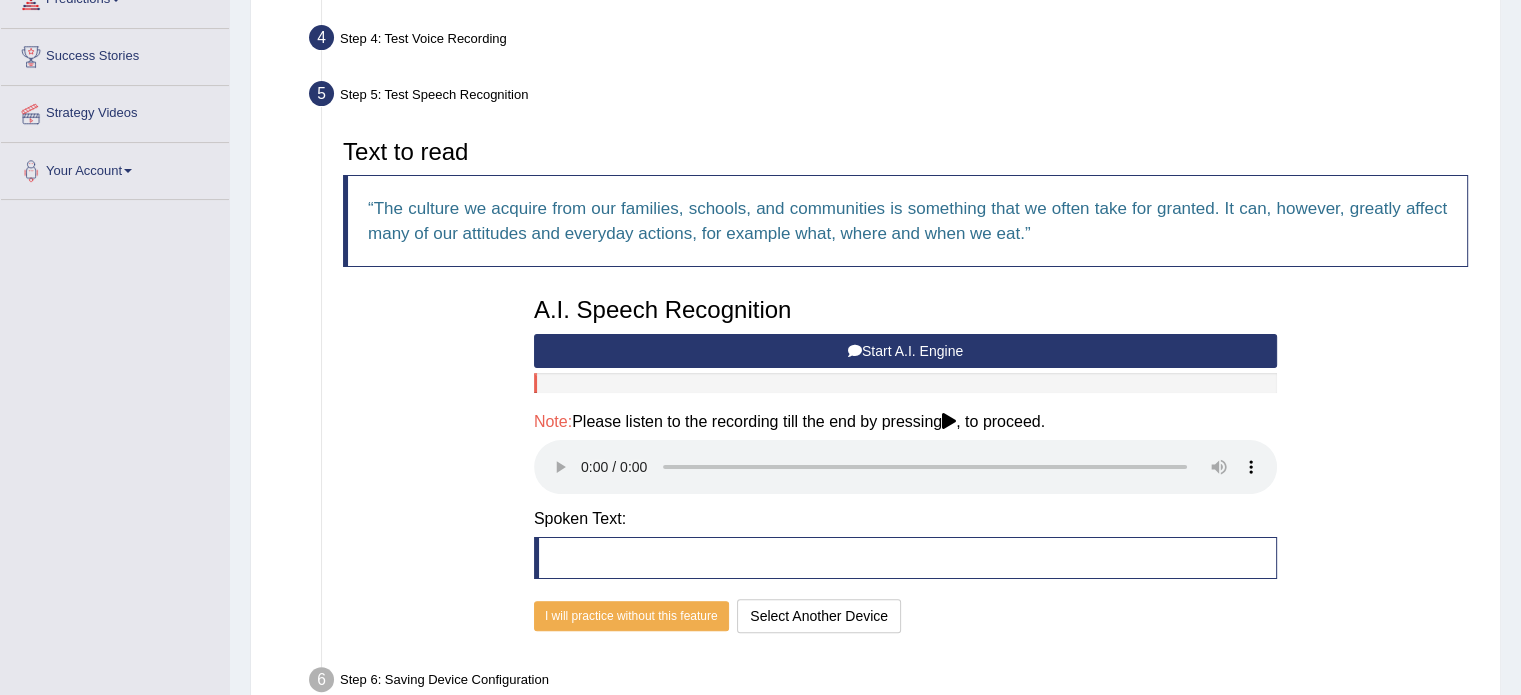 click on "Start A.I. Engine" at bounding box center (905, 351) 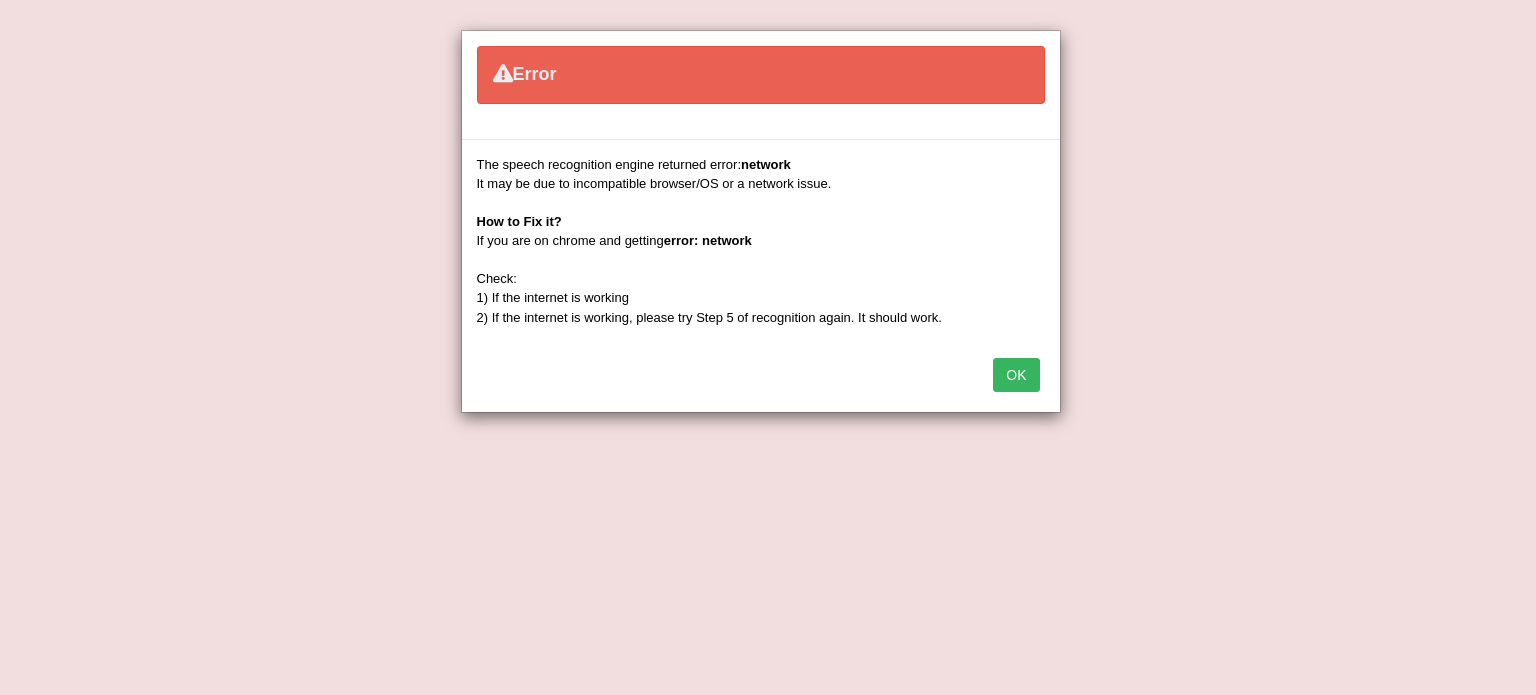 click on "OK" at bounding box center (1016, 375) 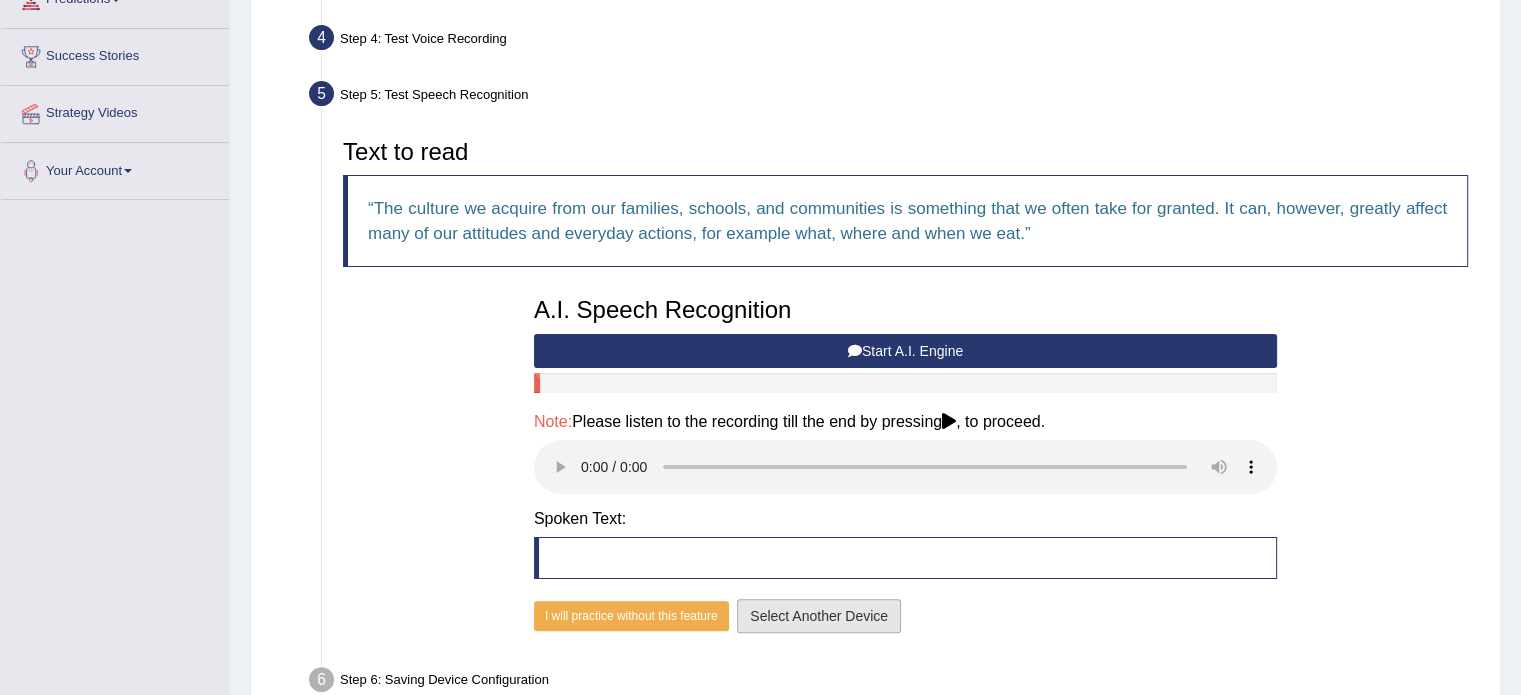 click on "Select Another Device" at bounding box center [819, 616] 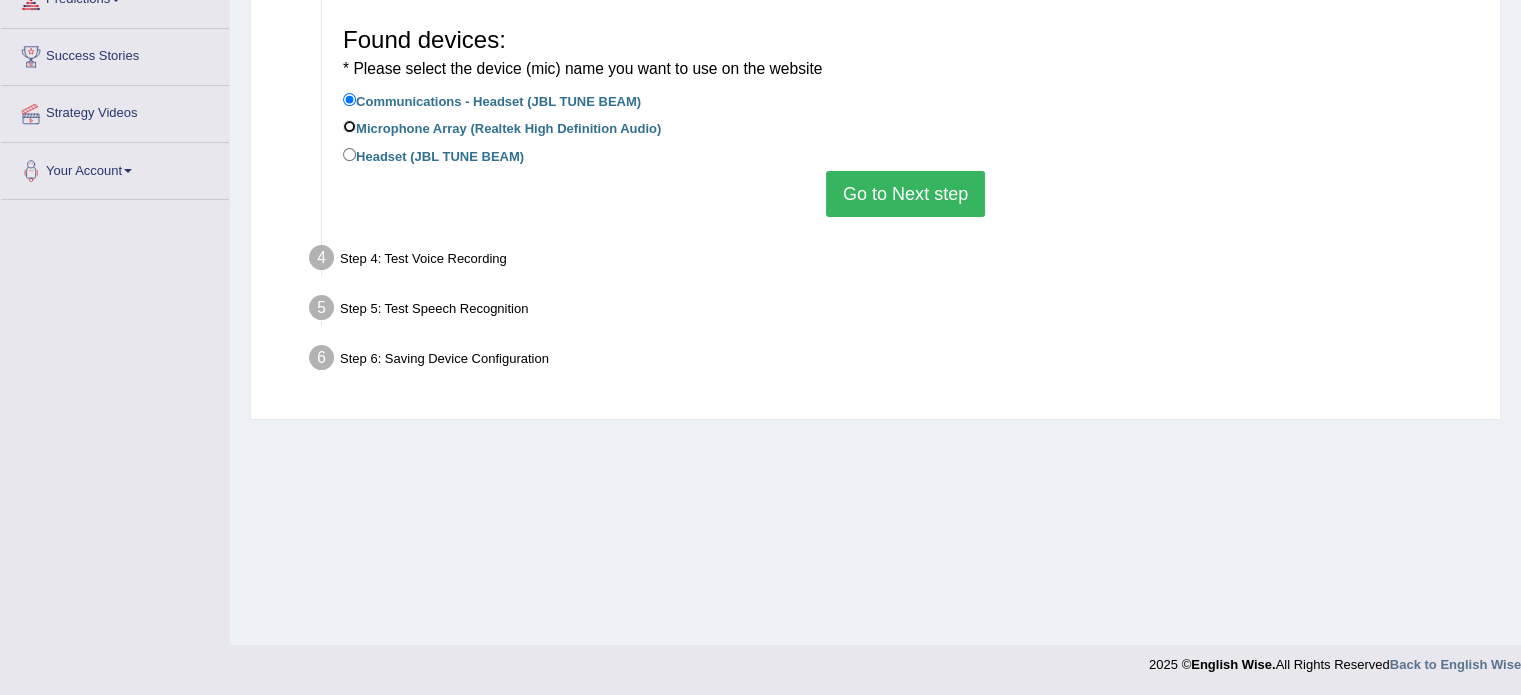 click on "Microphone Array (Realtek High Definition Audio)" at bounding box center (349, 126) 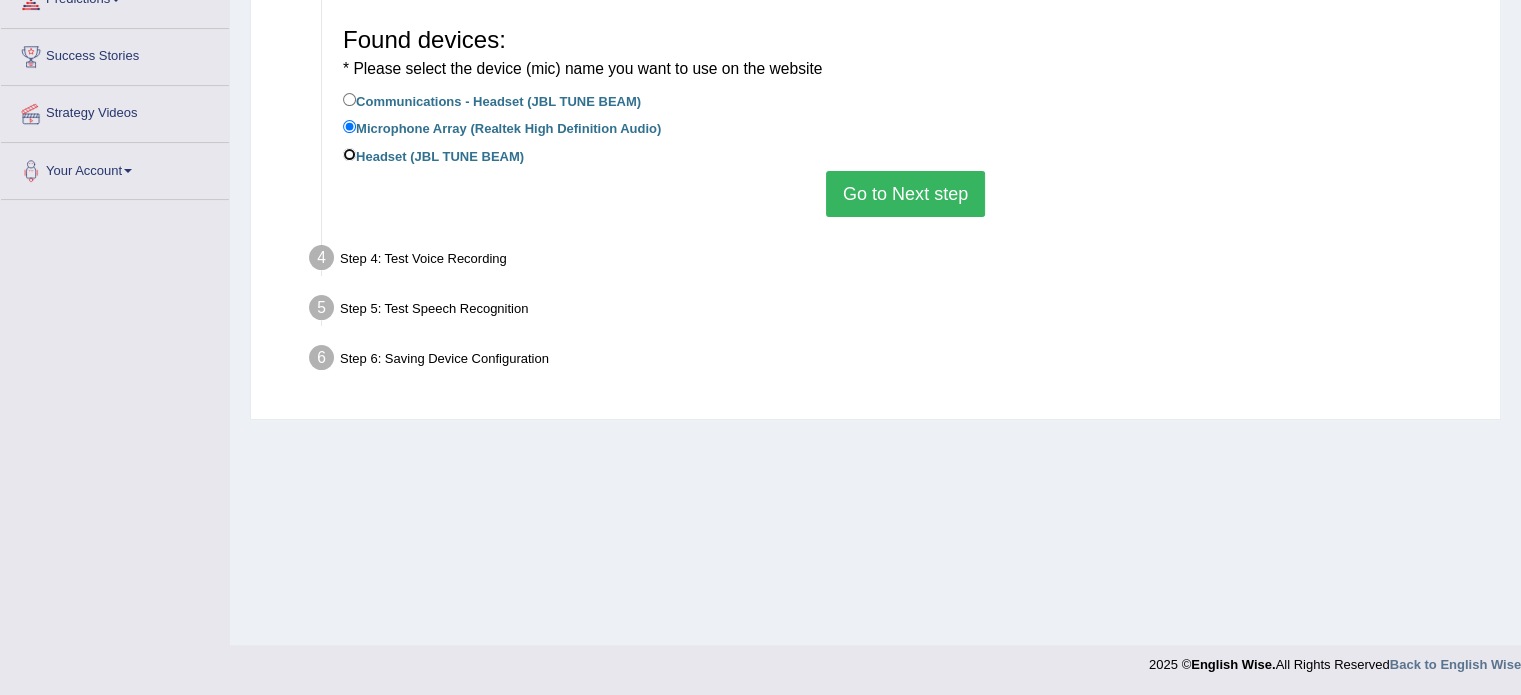 click on "Headset (JBL TUNE BEAM)" at bounding box center [349, 154] 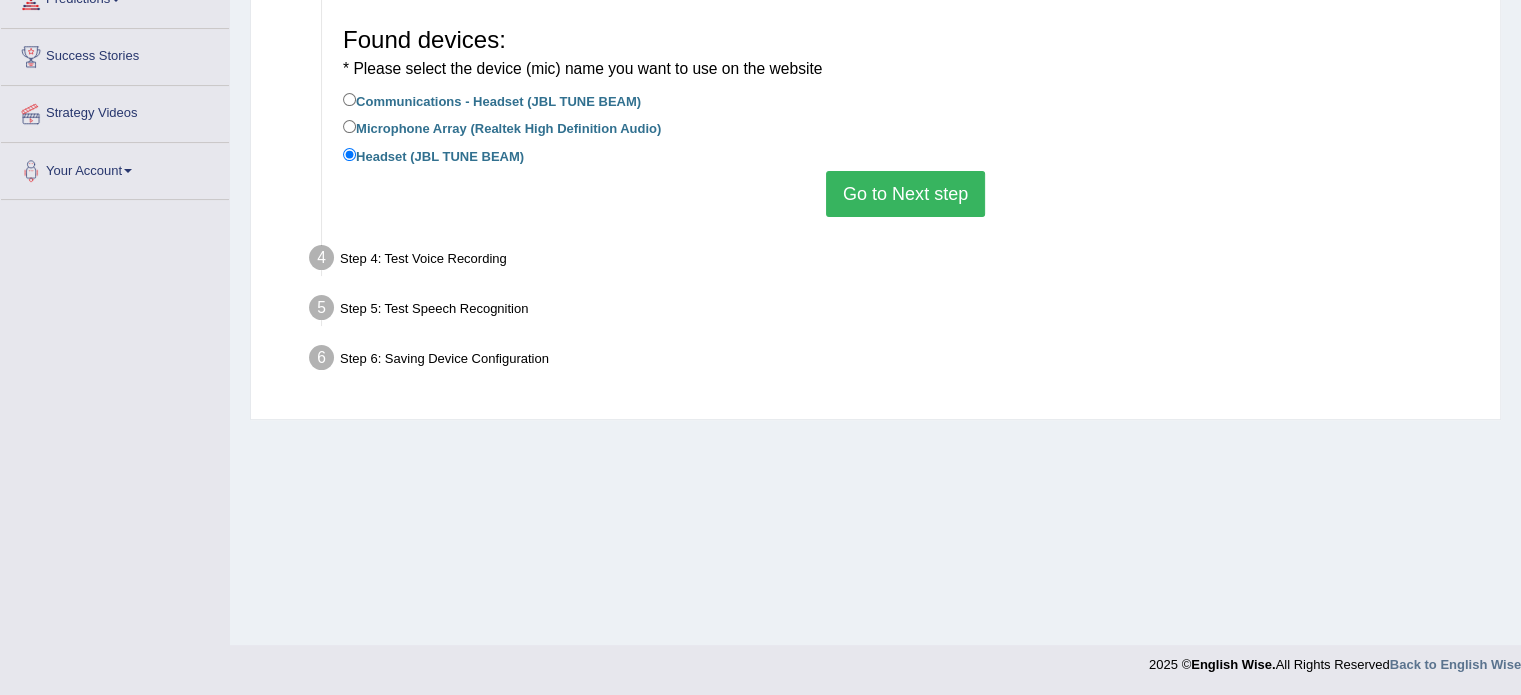 click on "Go to Next step" at bounding box center [905, 194] 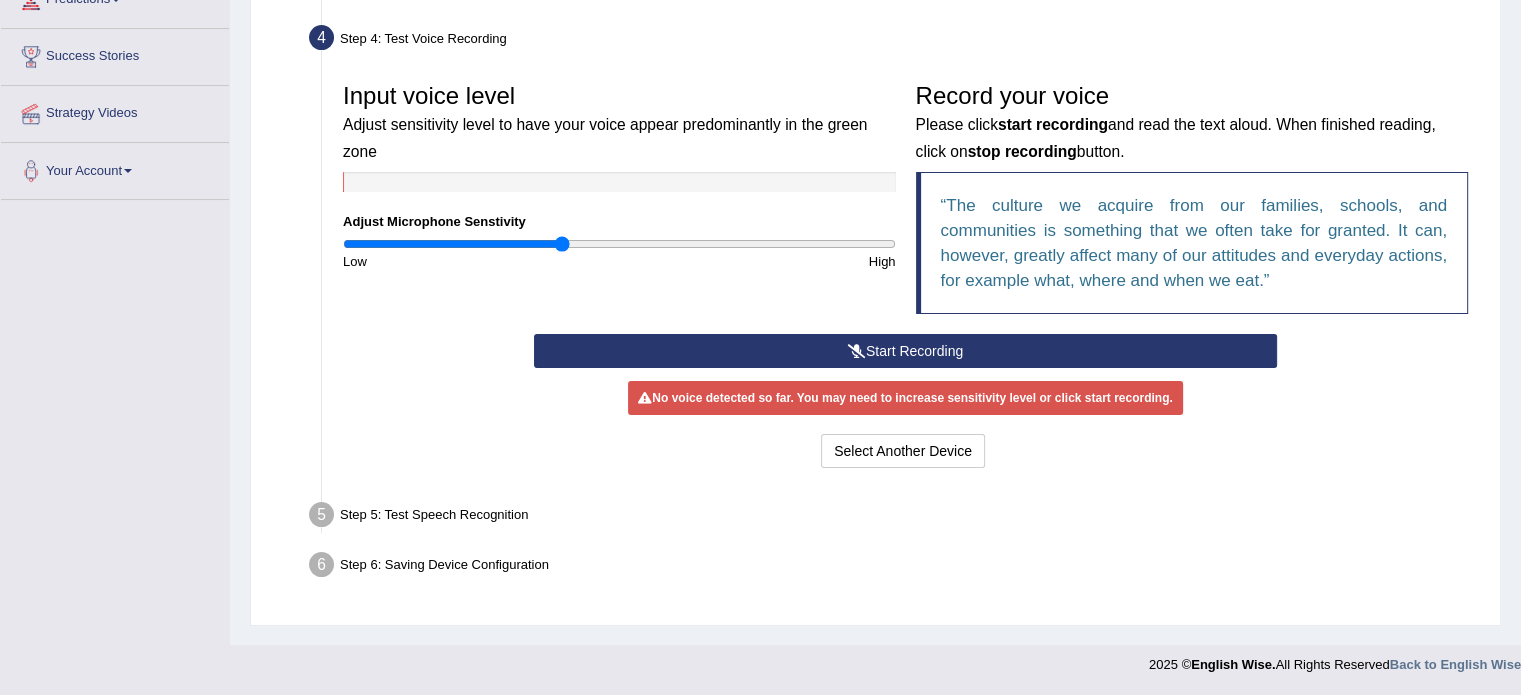 click on "Start Recording" at bounding box center [905, 351] 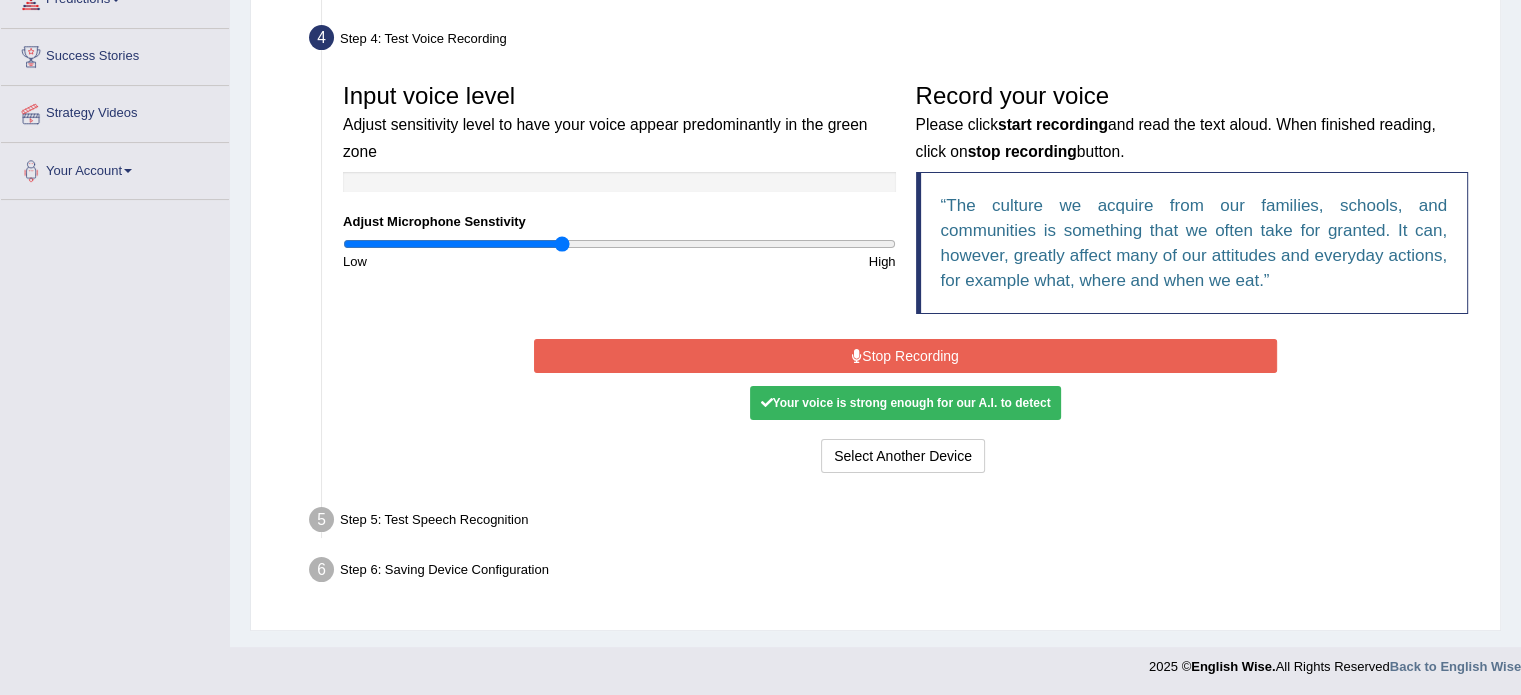 click on "Stop Recording" at bounding box center (905, 356) 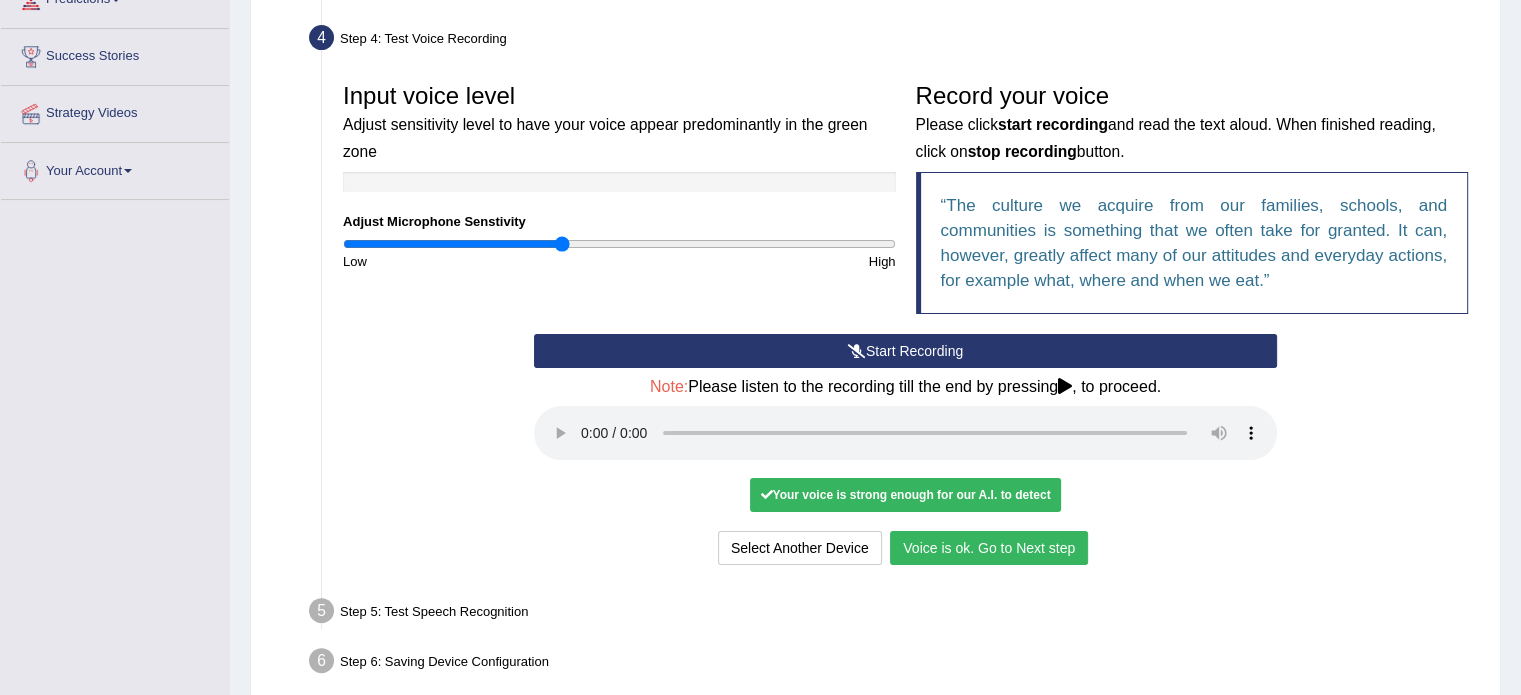 click on "Voice is ok. Go to Next step" at bounding box center [989, 548] 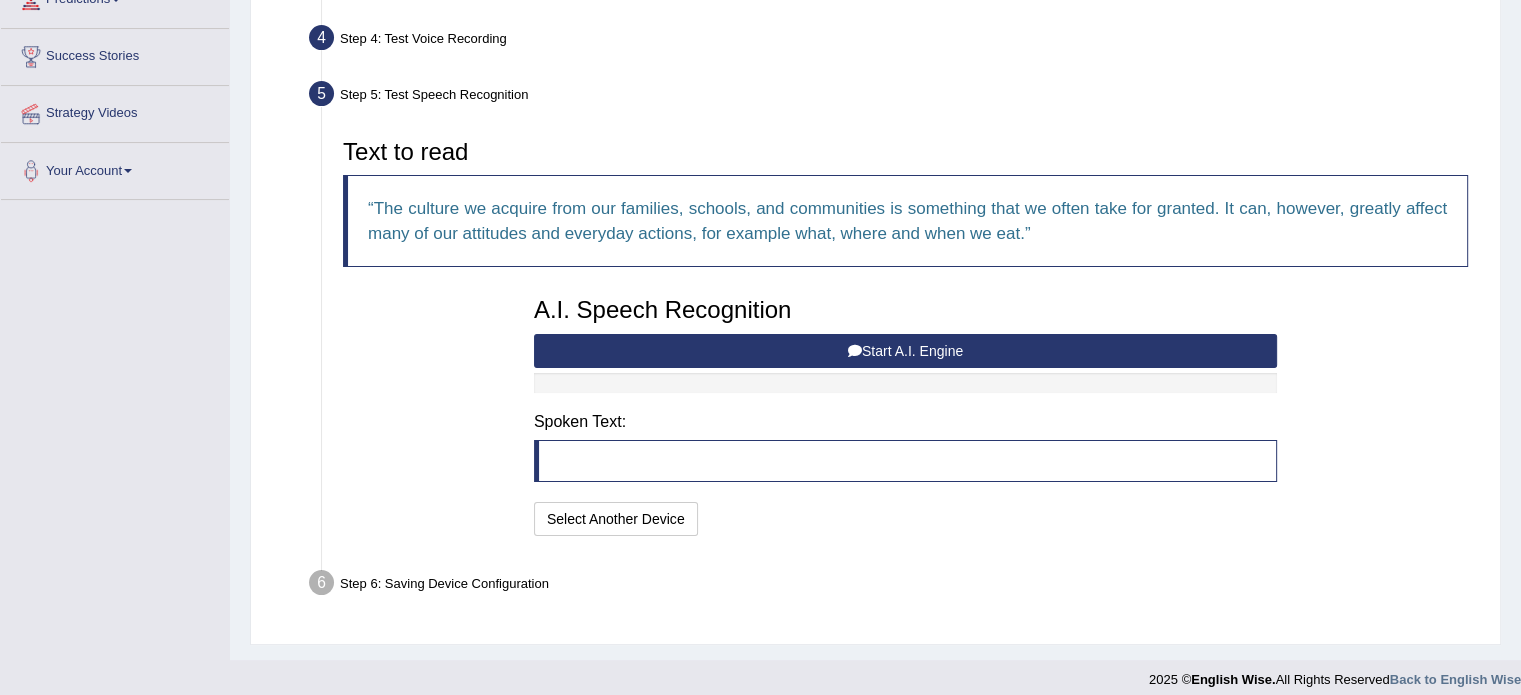 click on "Start A.I. Engine" at bounding box center (905, 351) 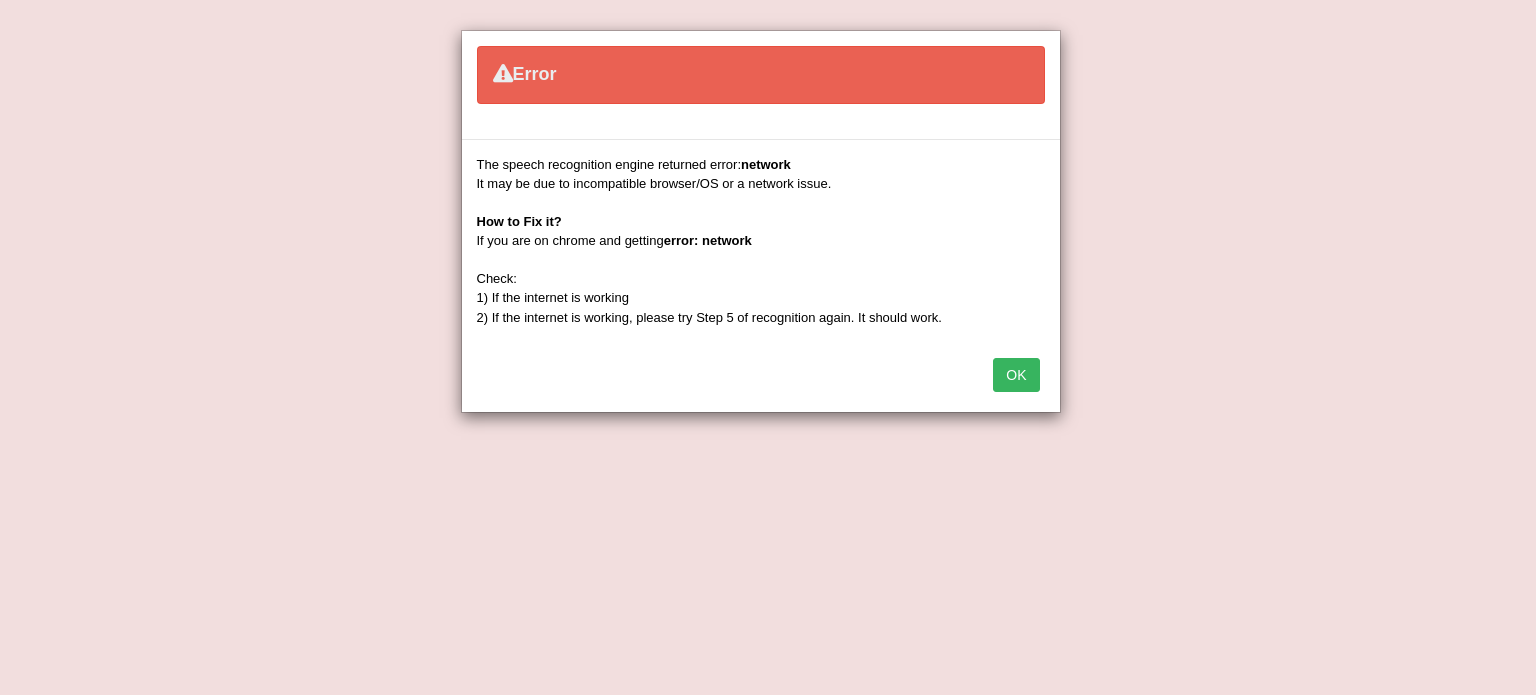 click on "OK" at bounding box center [1016, 375] 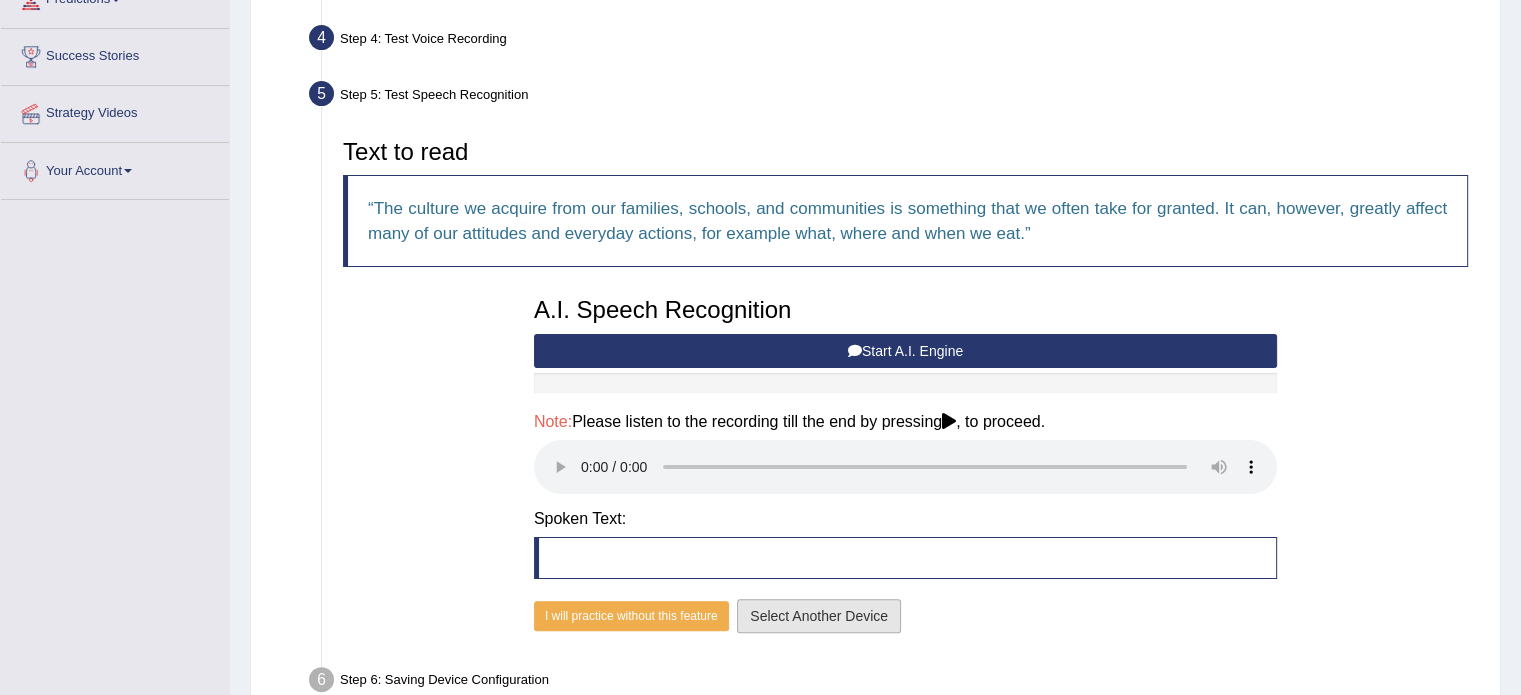 click on "Select Another Device" at bounding box center [819, 616] 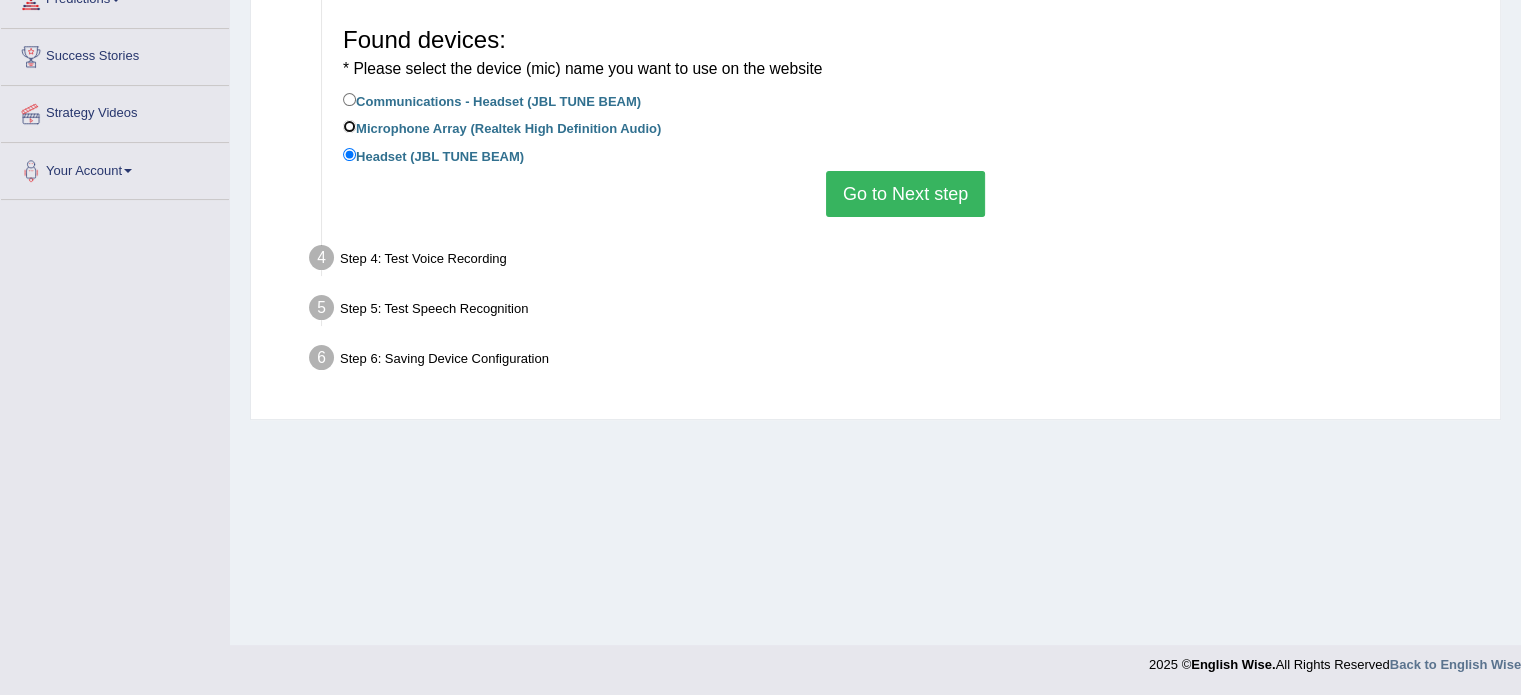 click on "Microphone Array (Realtek High Definition Audio)" at bounding box center (349, 126) 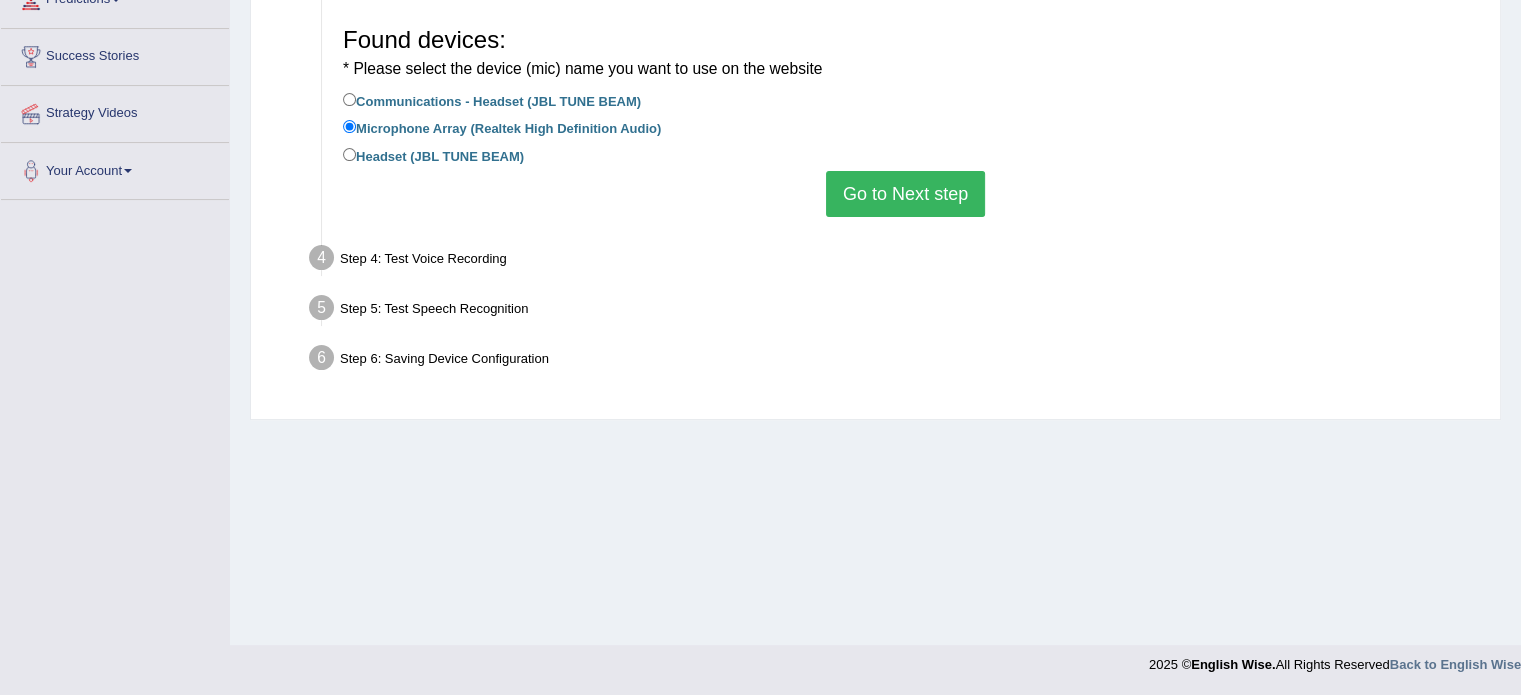 click on "Go to Next step" at bounding box center (905, 194) 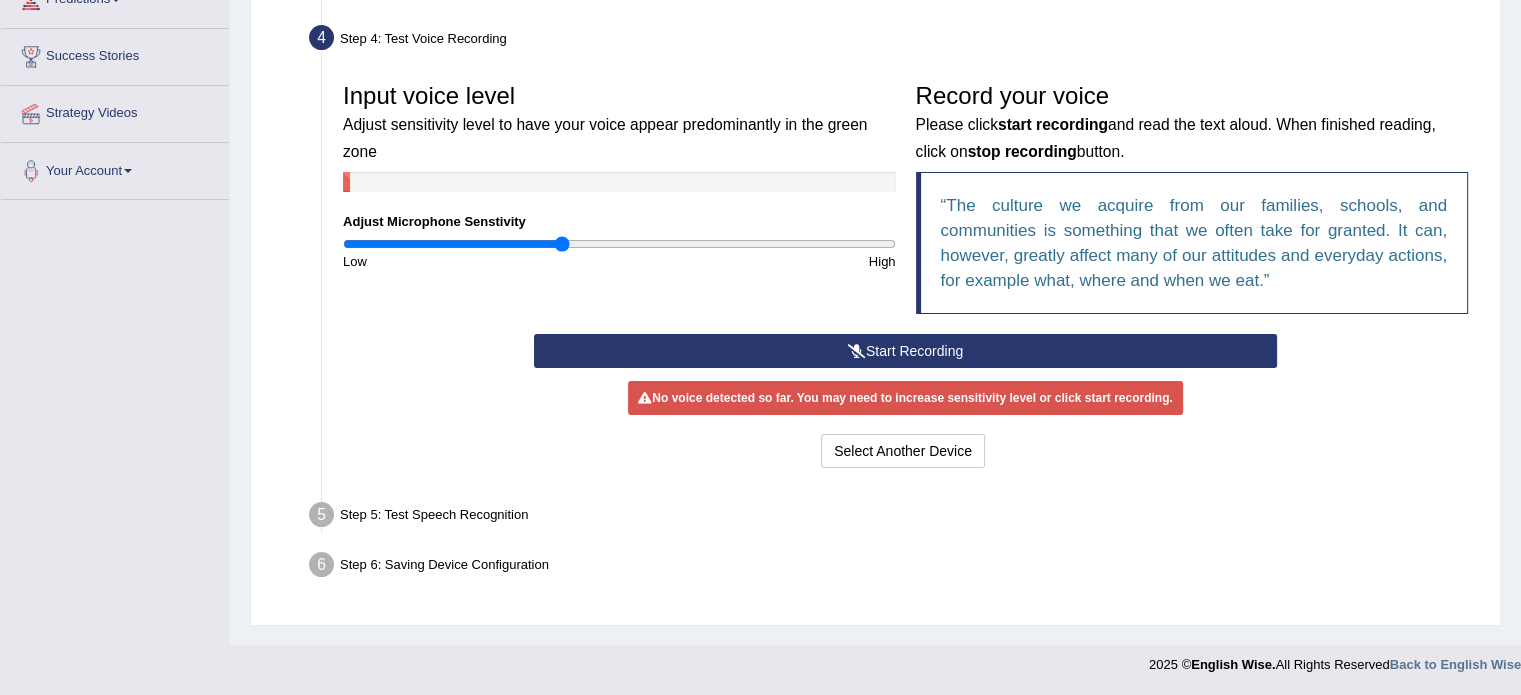 click on "Start Recording" at bounding box center (905, 351) 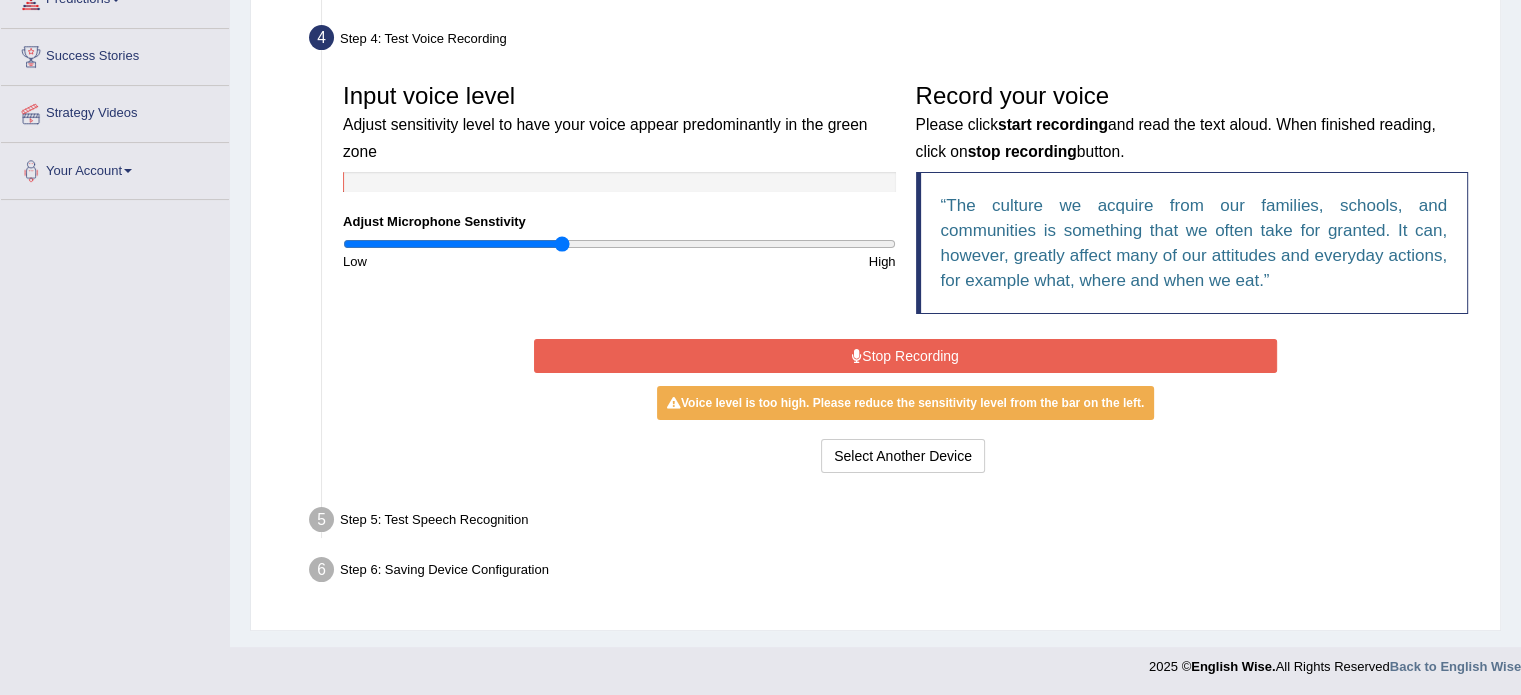 click on "Stop Recording" at bounding box center (905, 356) 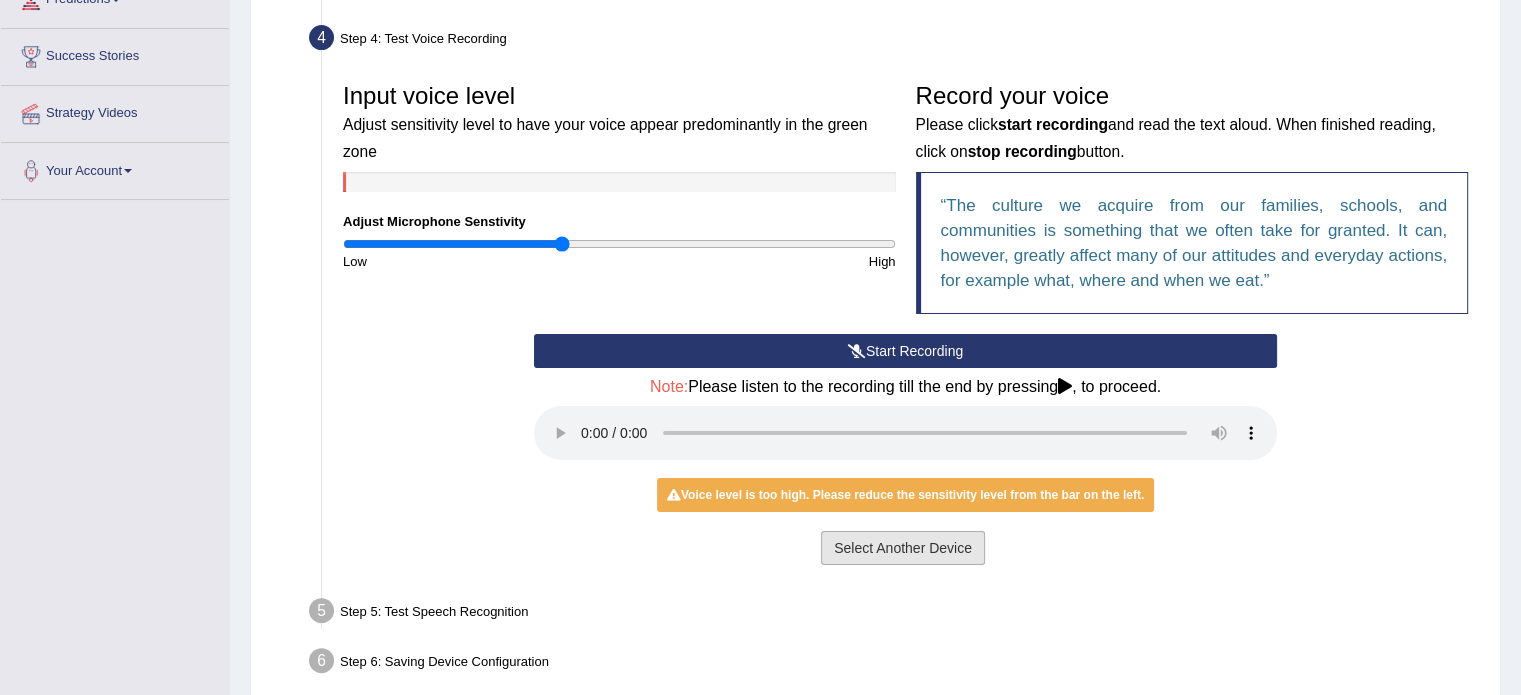 click on "Select Another Device" at bounding box center (903, 548) 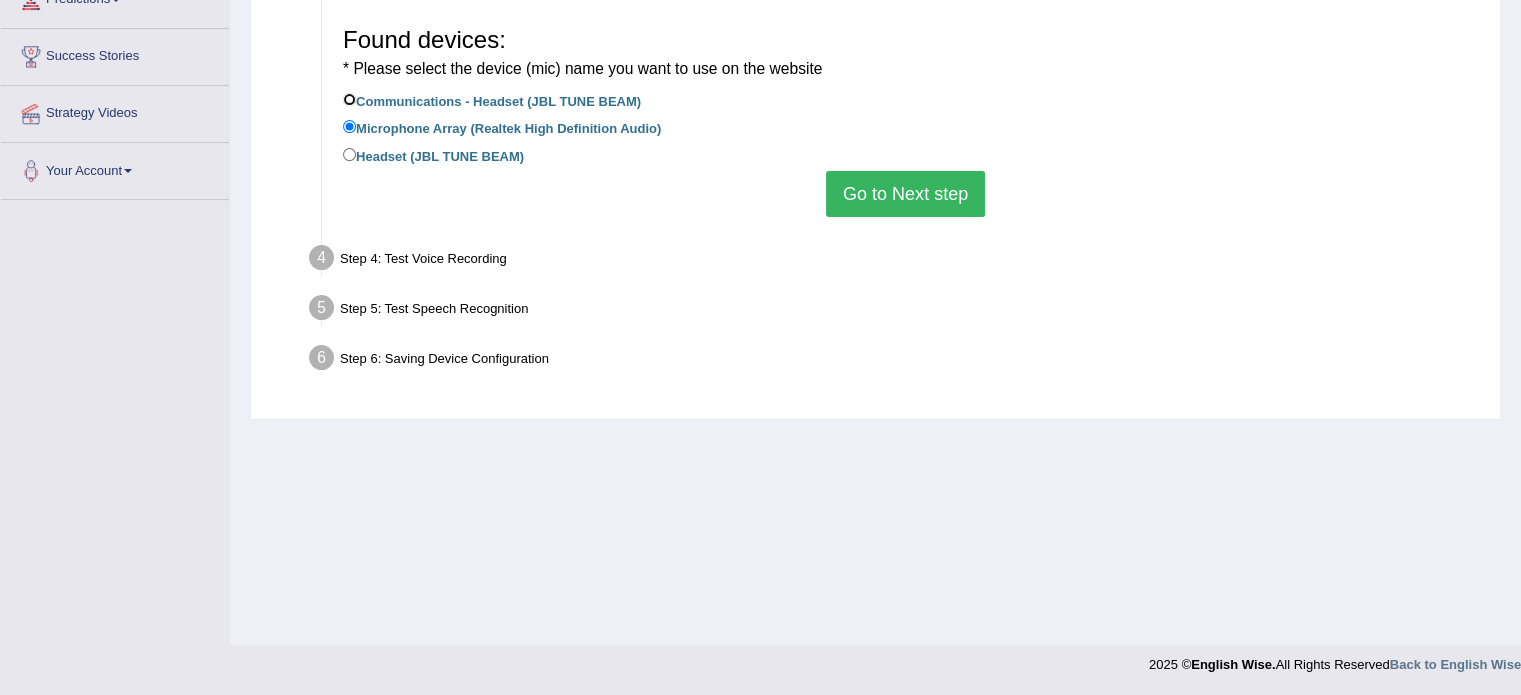 click on "Communications - Headset (JBL TUNE BEAM)" at bounding box center [349, 99] 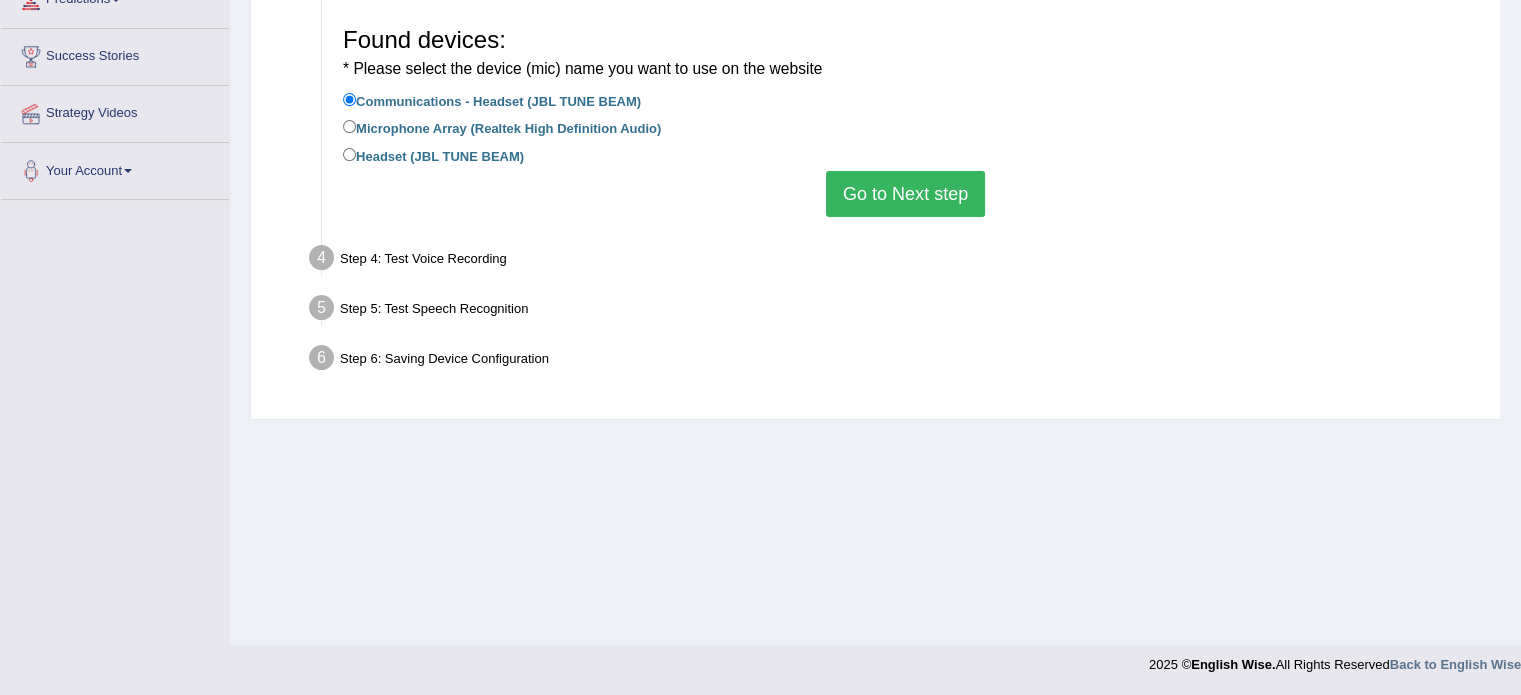 click on "Go to Next step" at bounding box center (905, 194) 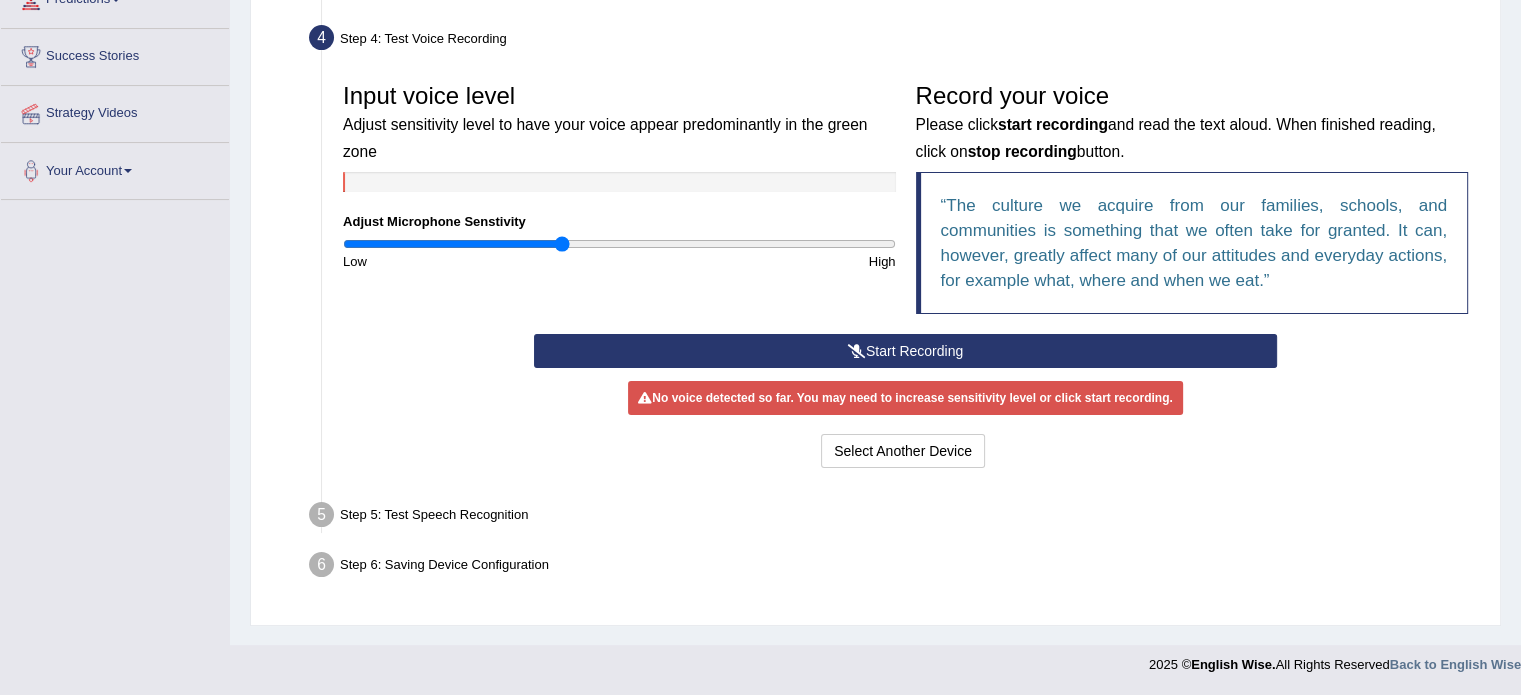 click on "Start Recording" at bounding box center (905, 351) 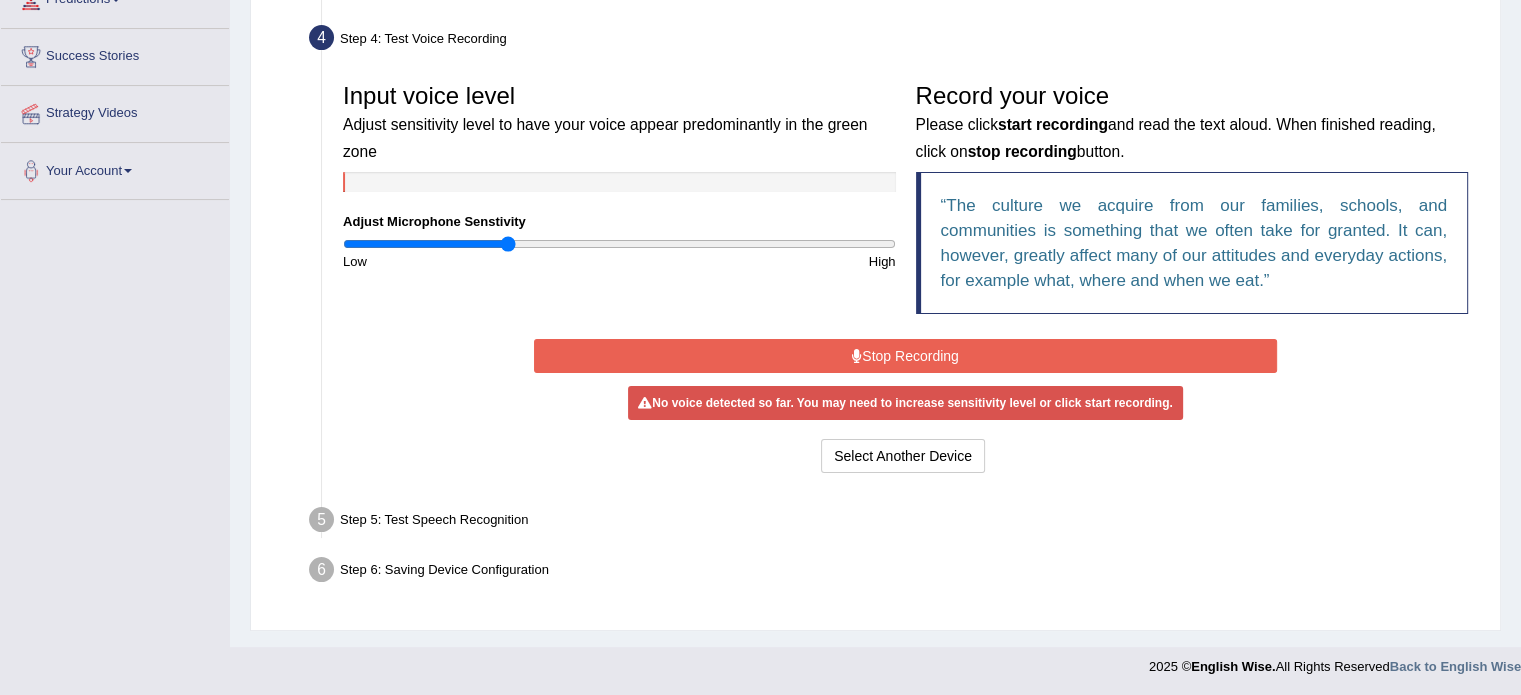 type on "0.6" 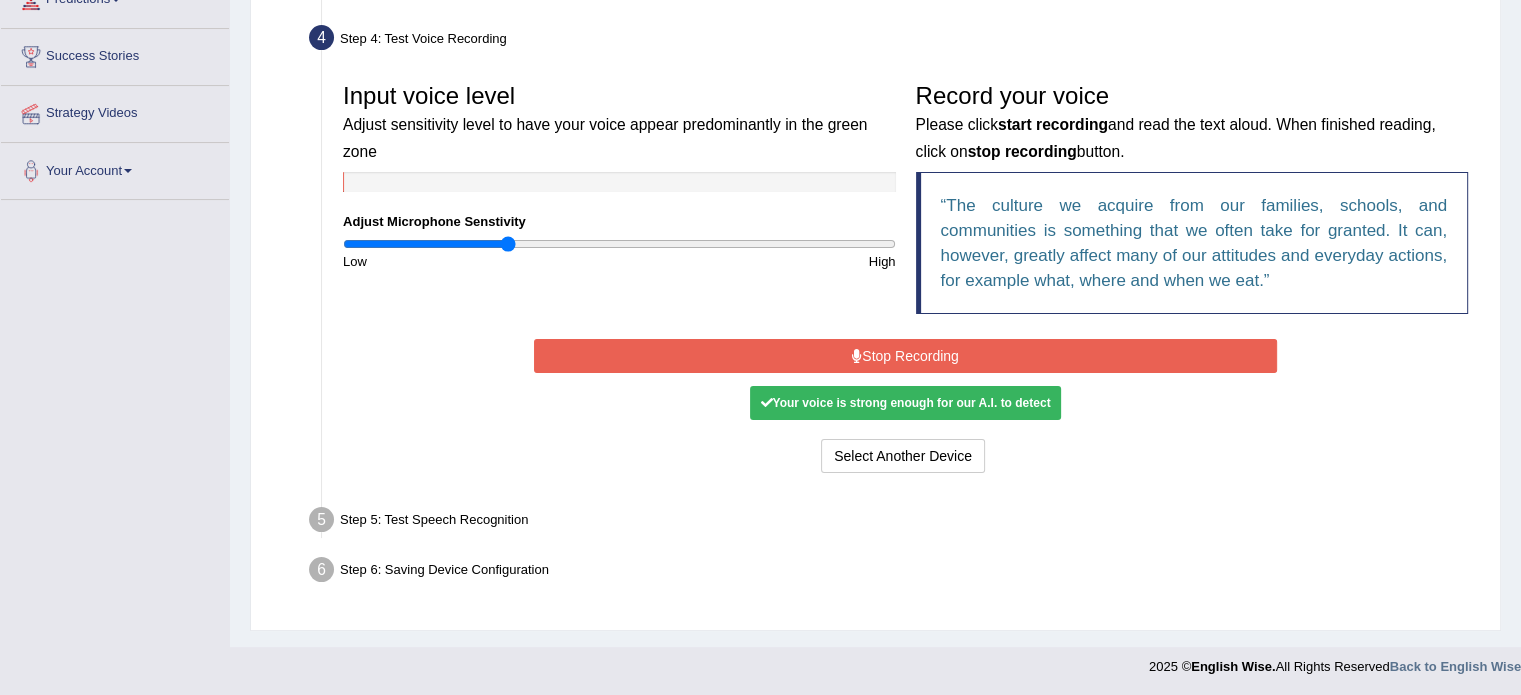click on "Stop Recording" at bounding box center [905, 356] 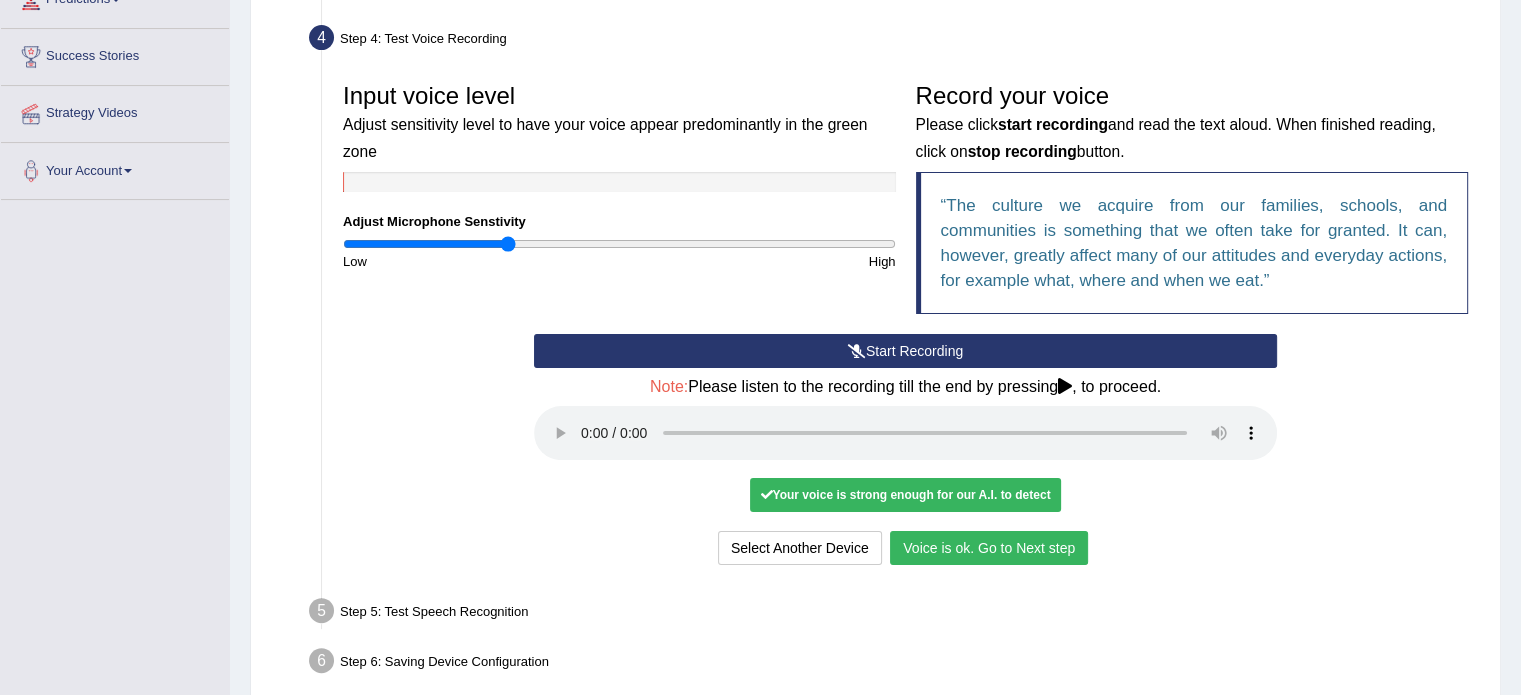 click on "Voice is ok. Go to Next step" at bounding box center (989, 548) 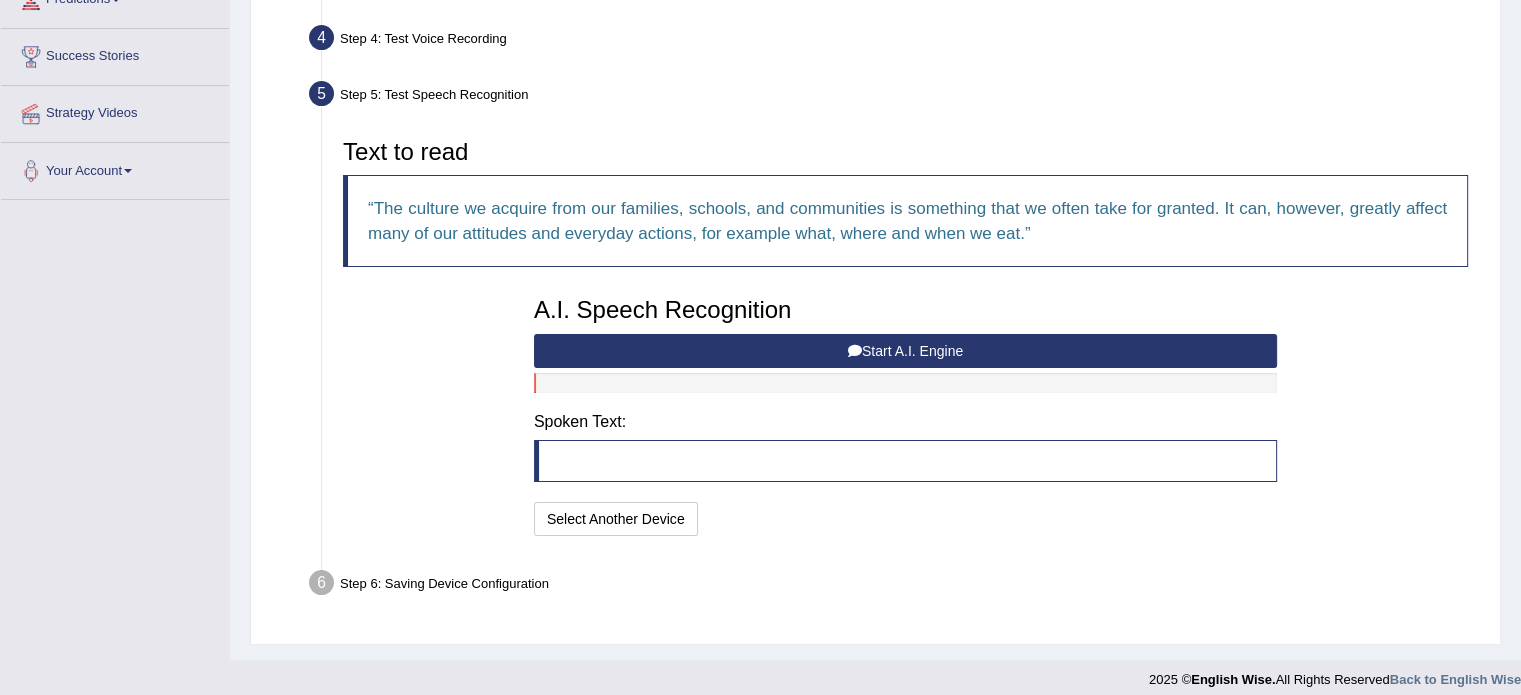 click on "Start A.I. Engine" at bounding box center [905, 351] 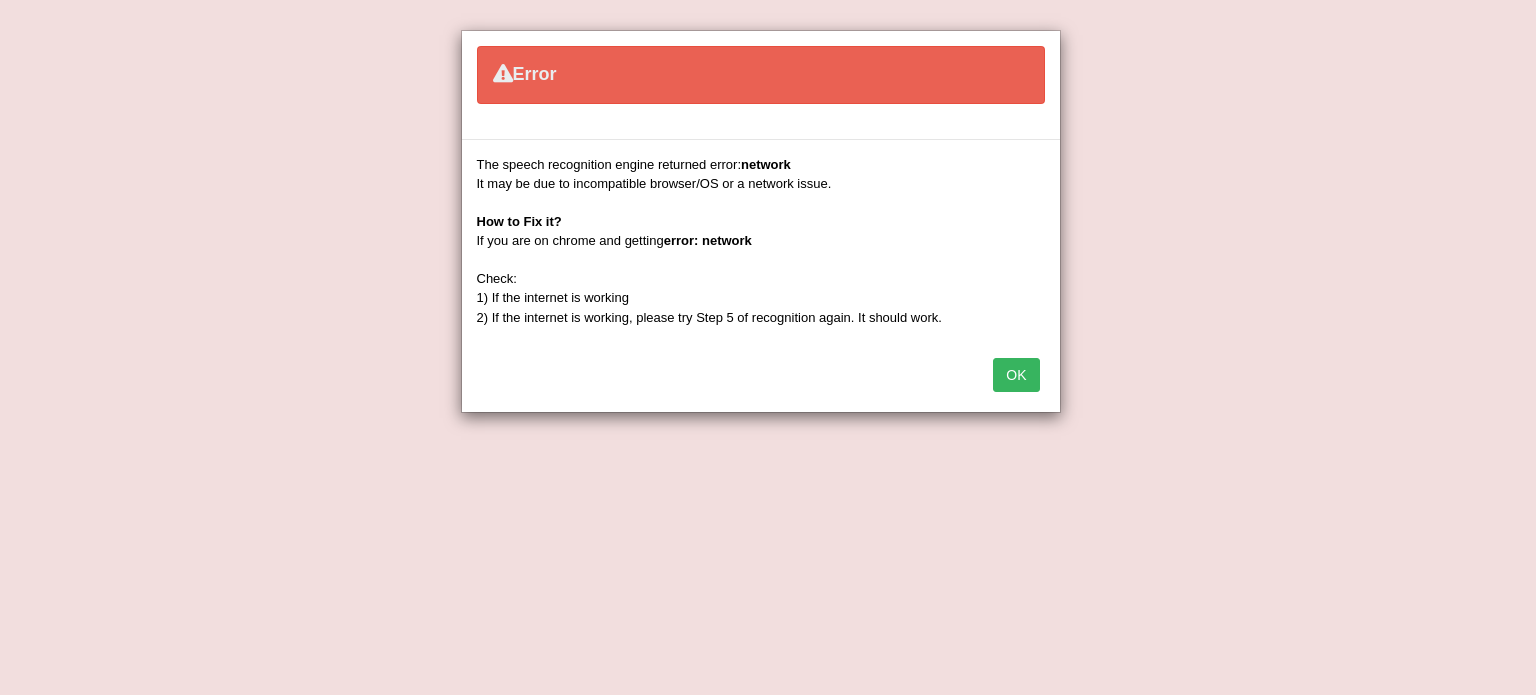 click on "OK" at bounding box center [1016, 375] 